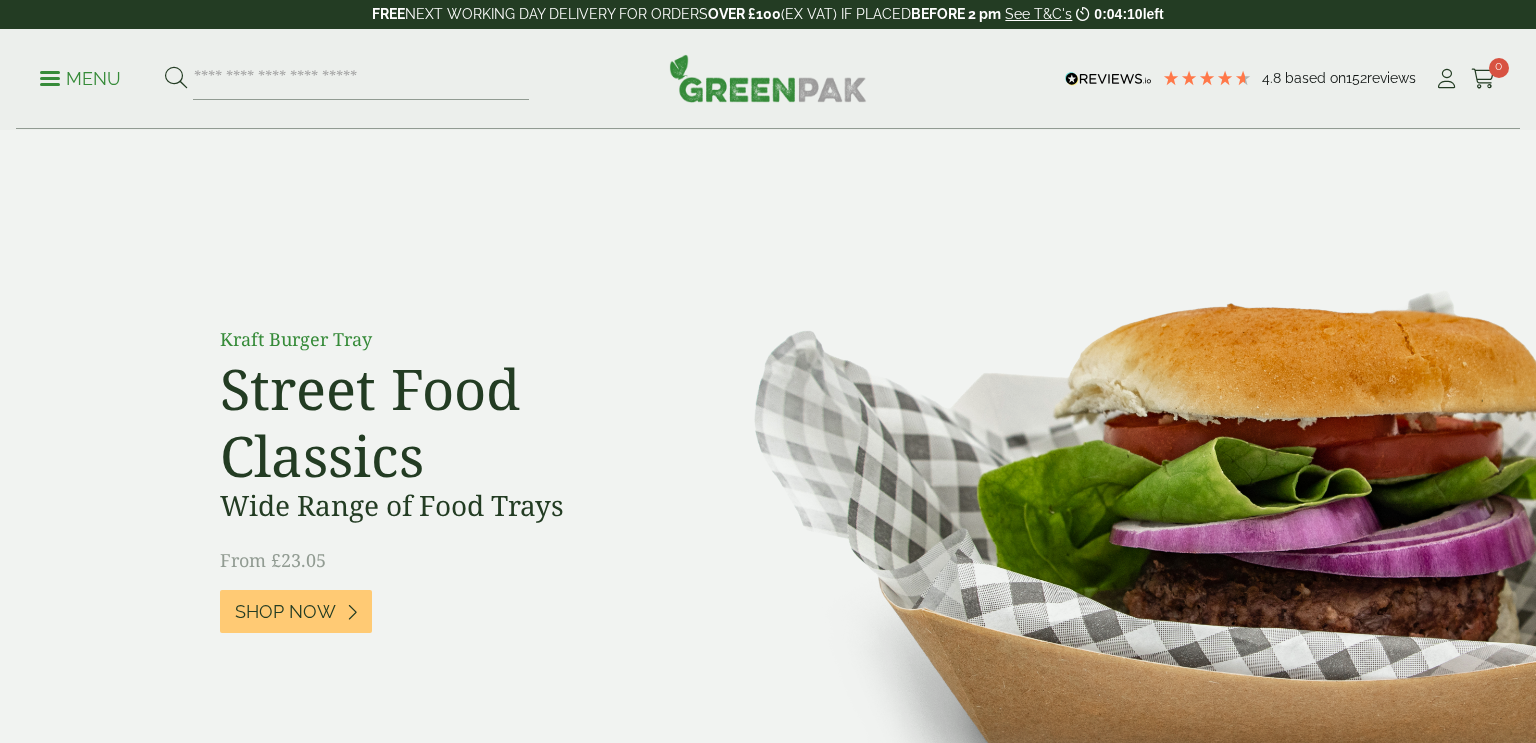 scroll, scrollTop: 0, scrollLeft: 0, axis: both 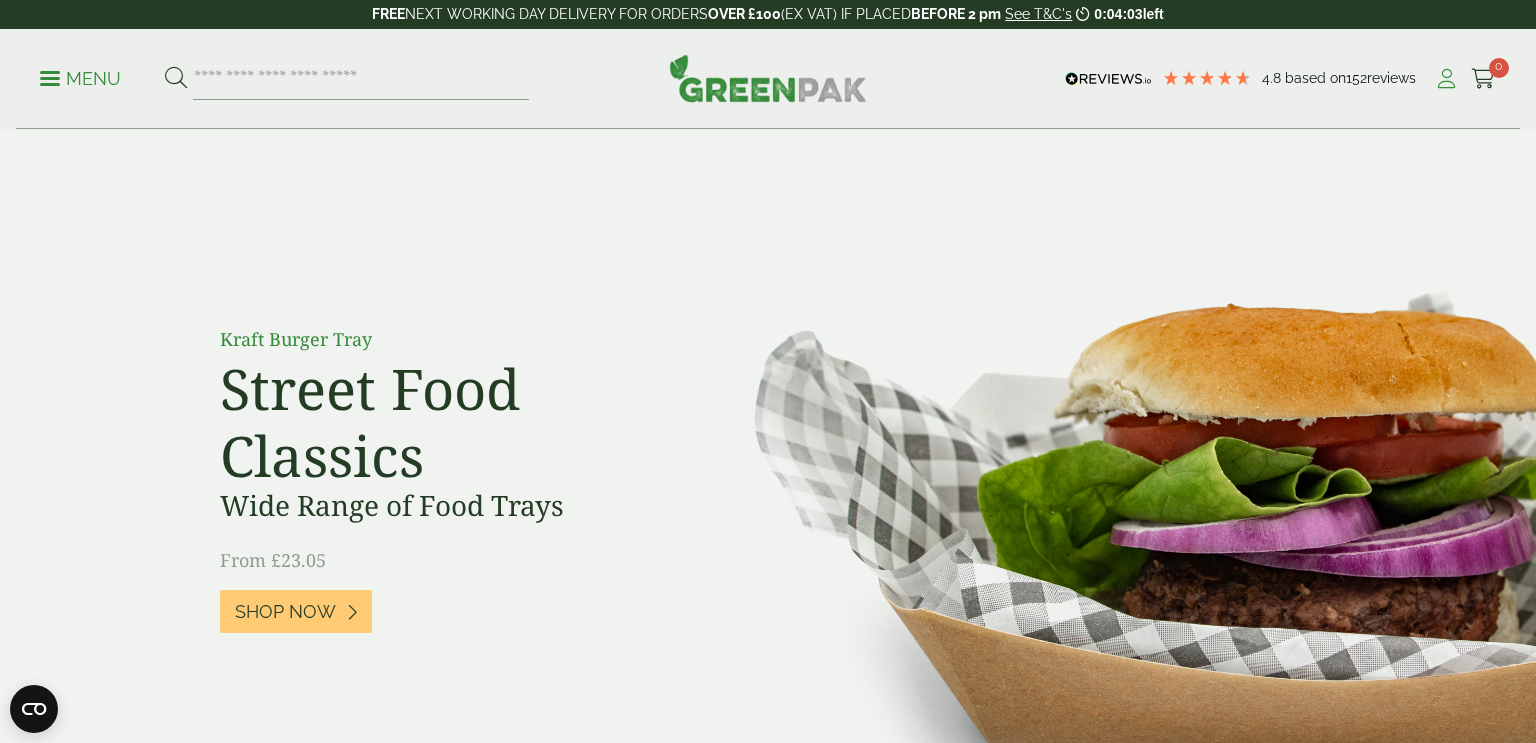 click at bounding box center [1446, 79] 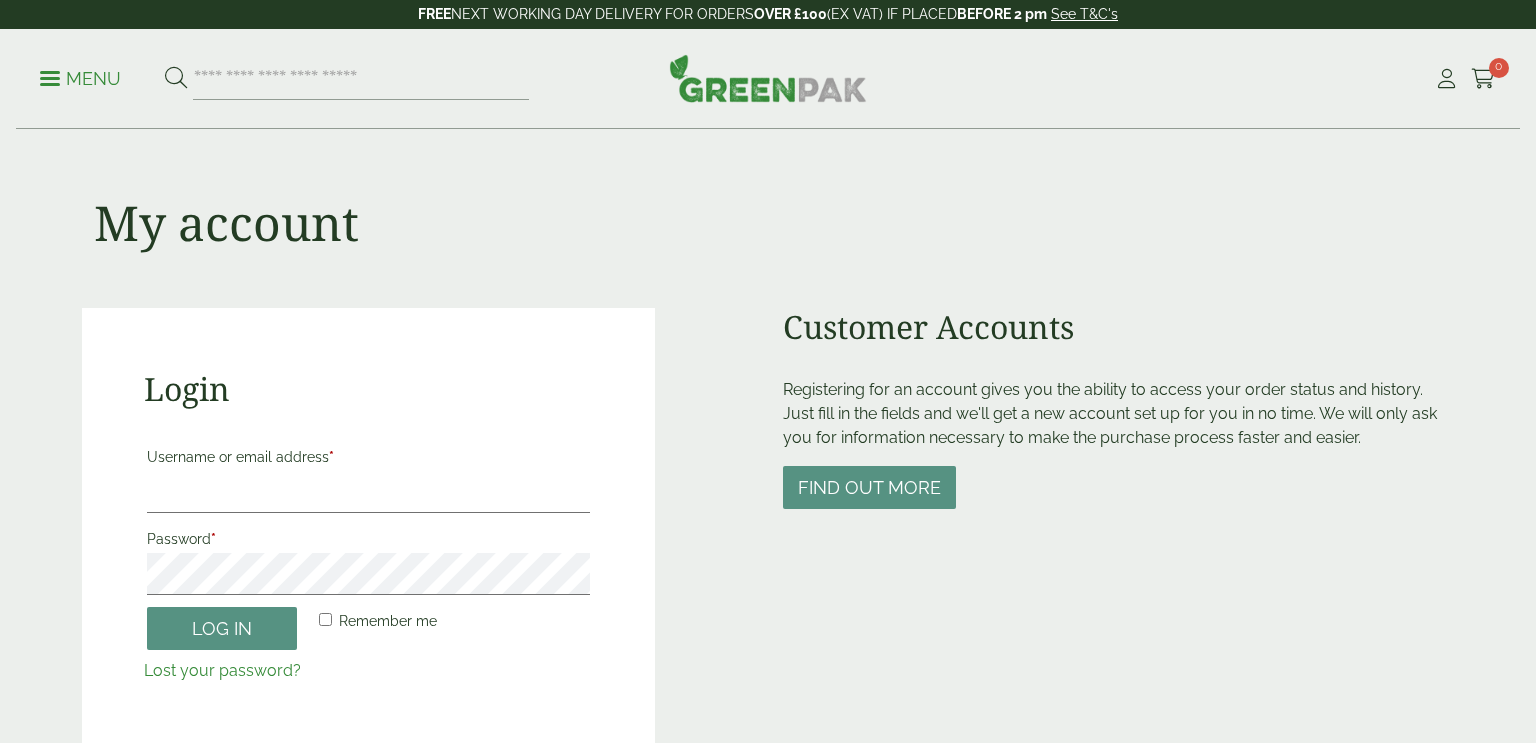 scroll, scrollTop: 0, scrollLeft: 0, axis: both 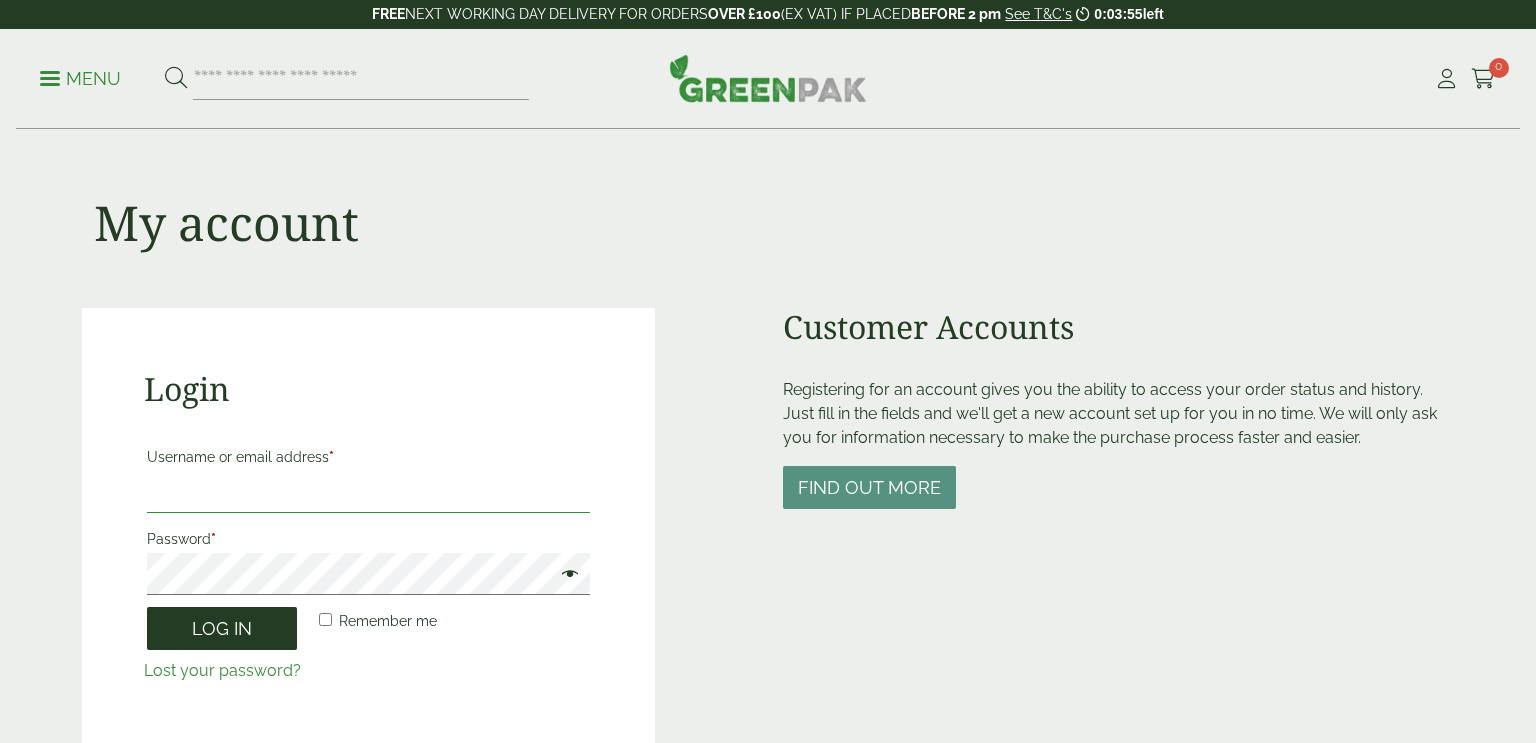 type on "**********" 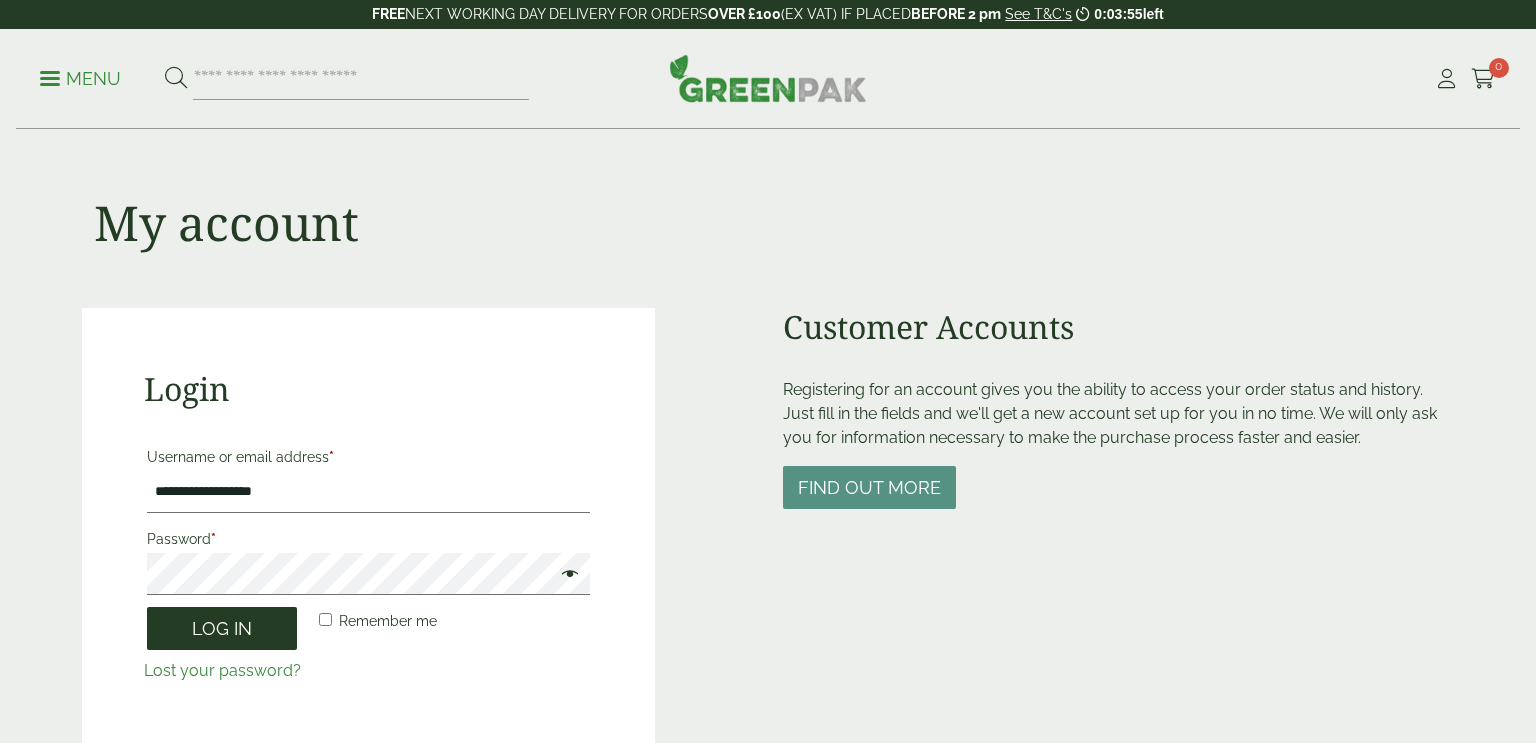 click on "Log in" at bounding box center [222, 628] 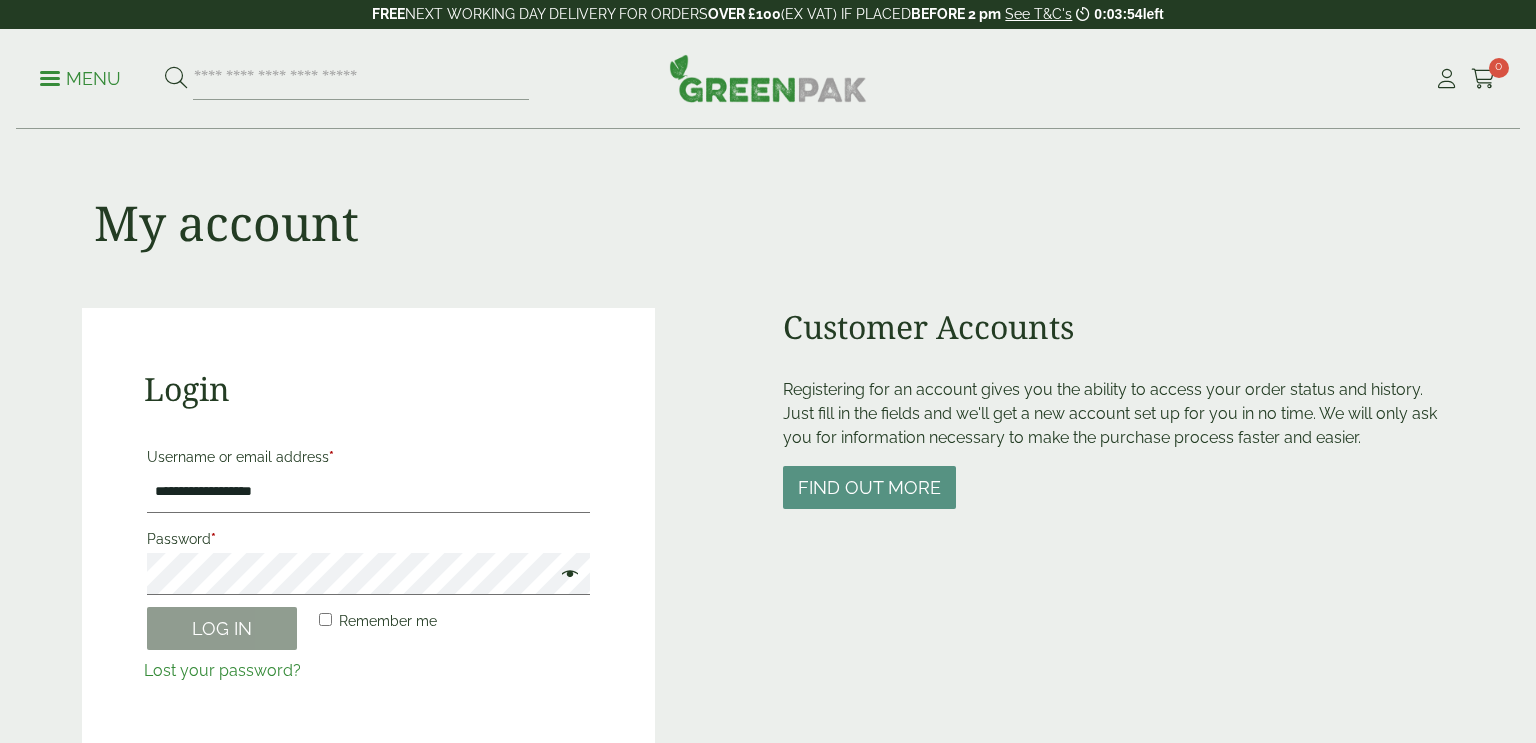 scroll, scrollTop: 0, scrollLeft: 0, axis: both 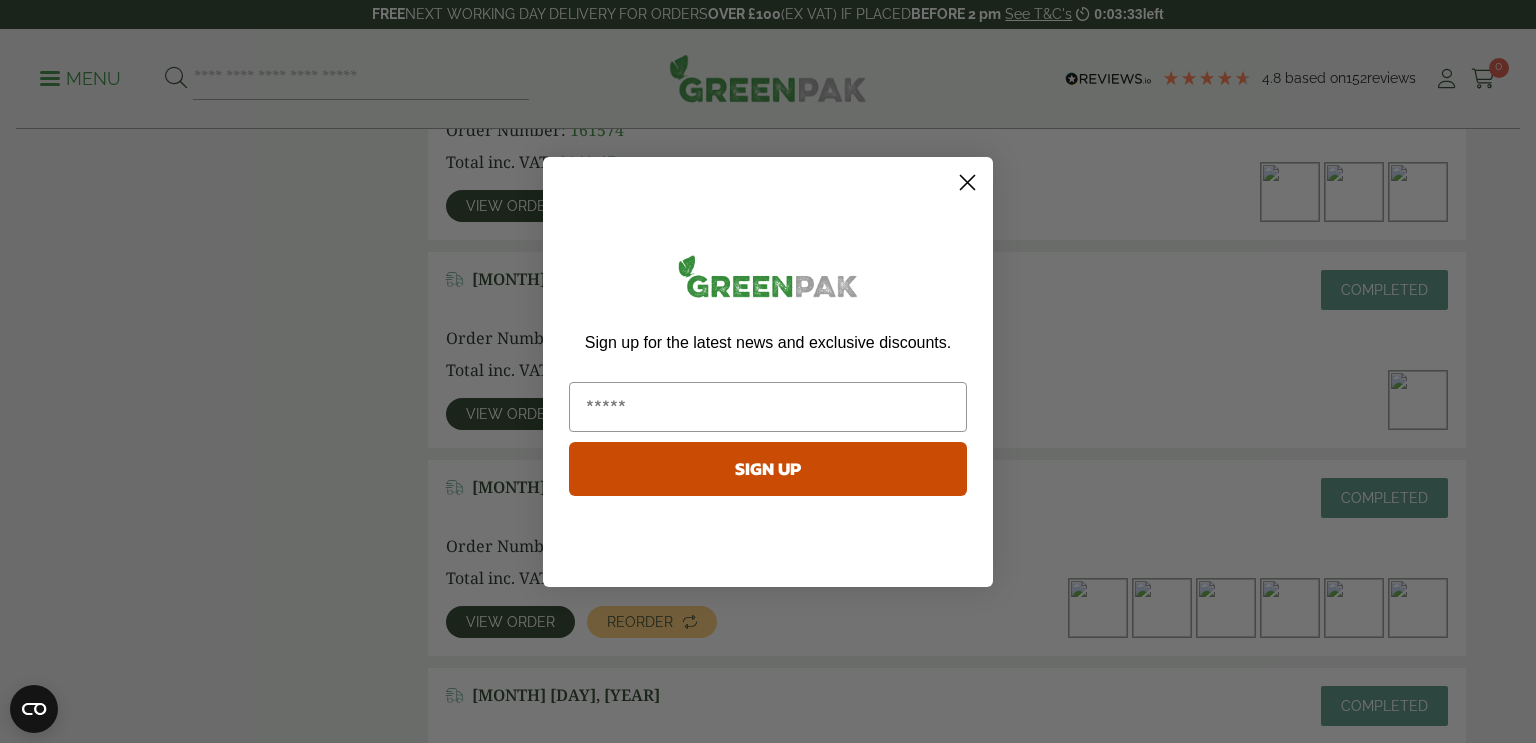 click 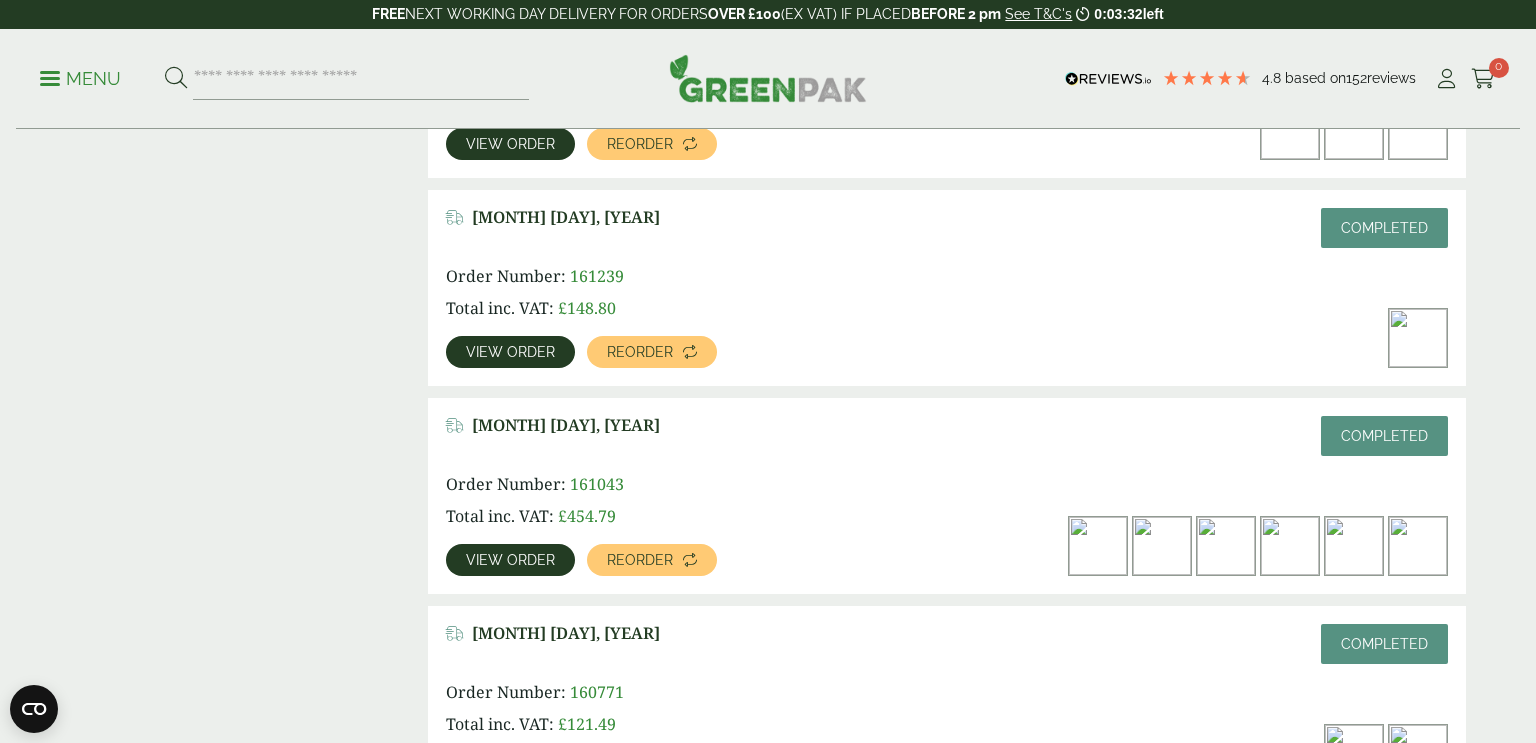 scroll, scrollTop: 672, scrollLeft: 0, axis: vertical 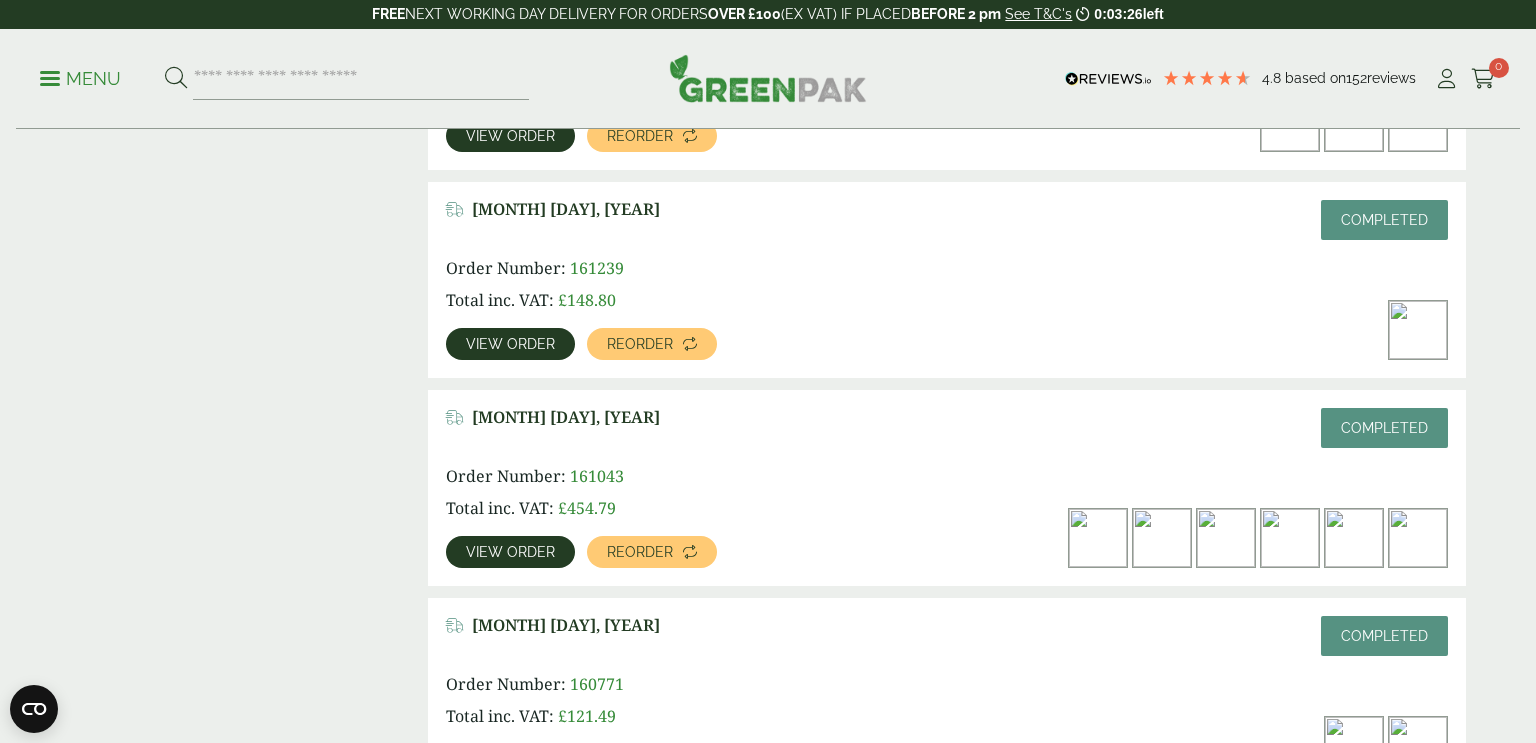 click at bounding box center [1226, 538] 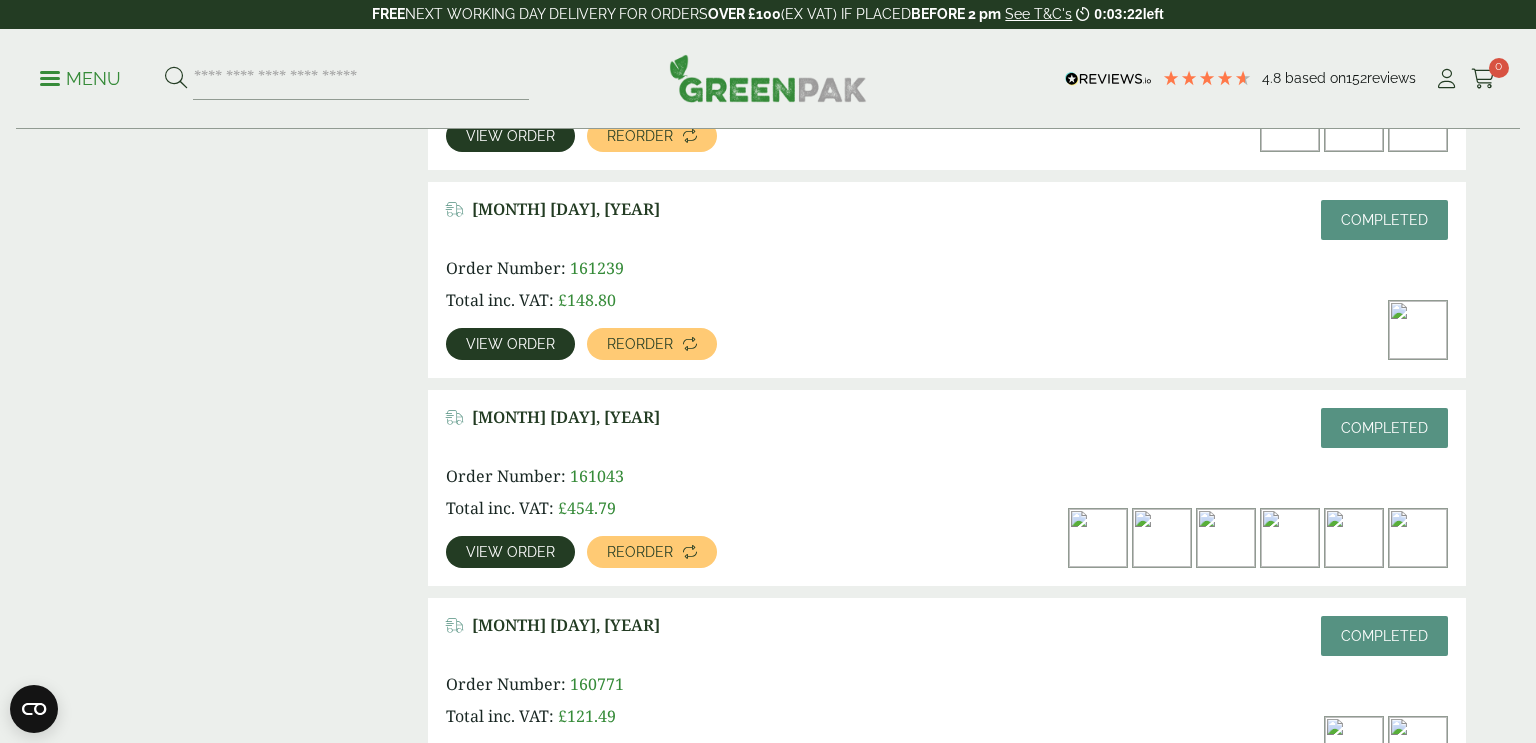 click on "View order" at bounding box center [510, 552] 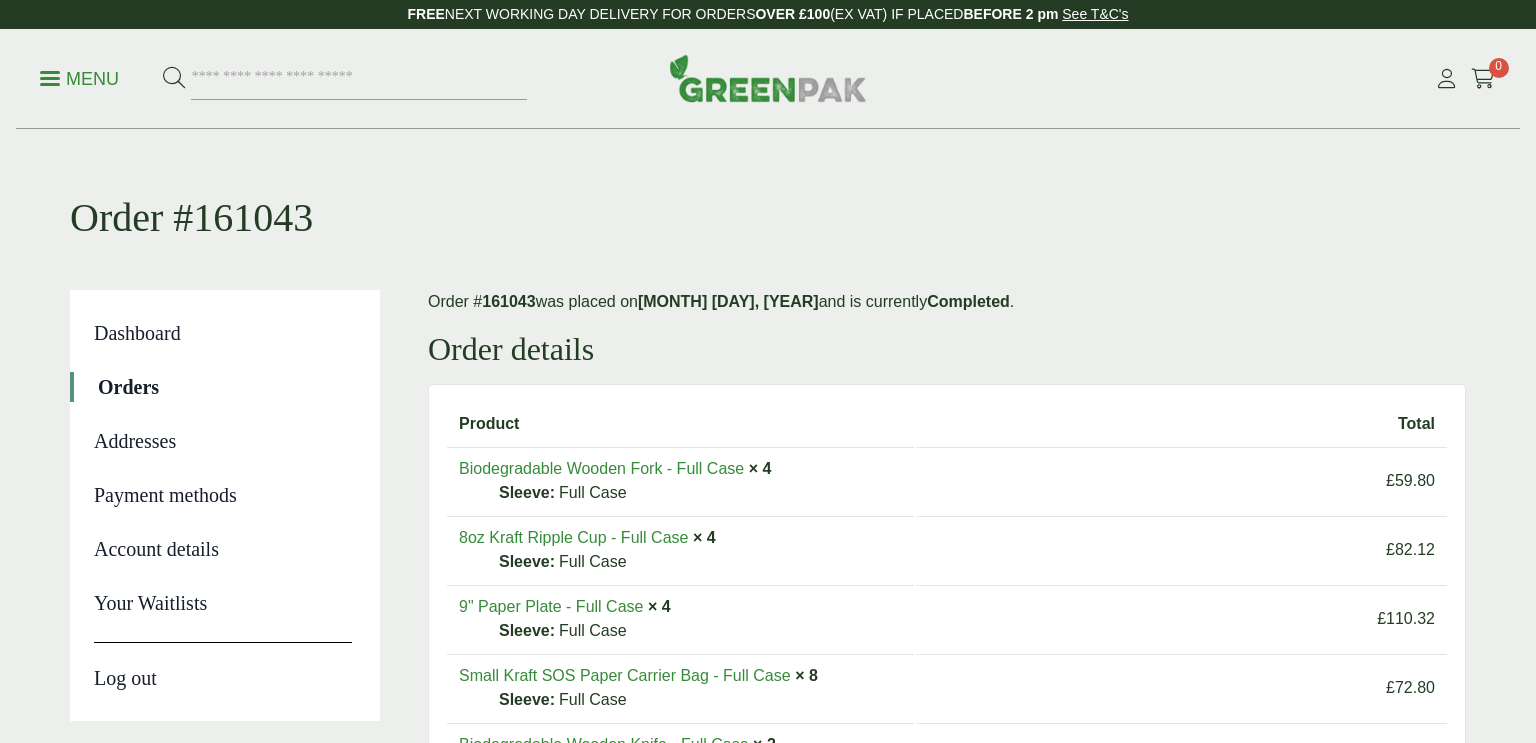 scroll, scrollTop: 0, scrollLeft: 0, axis: both 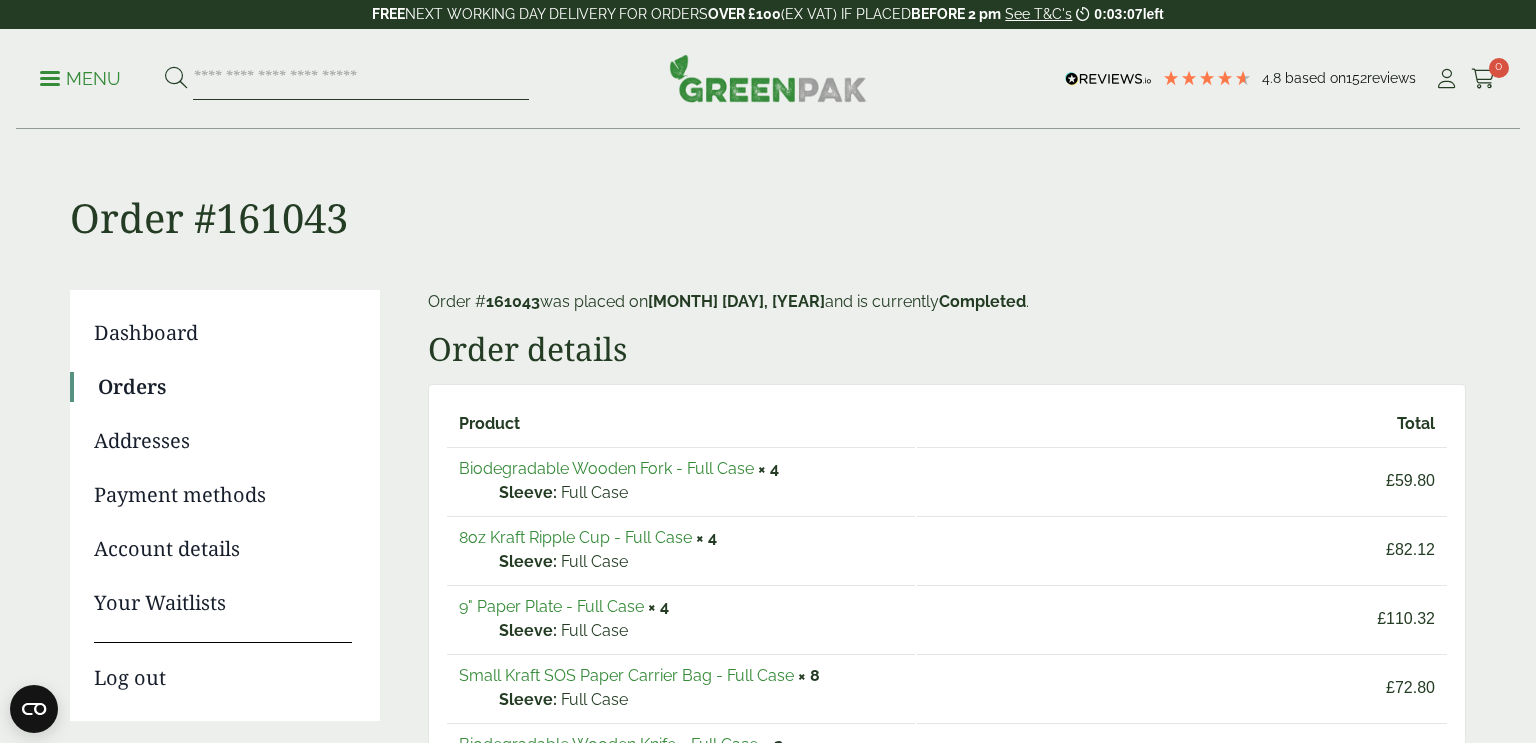 click at bounding box center (361, 79) 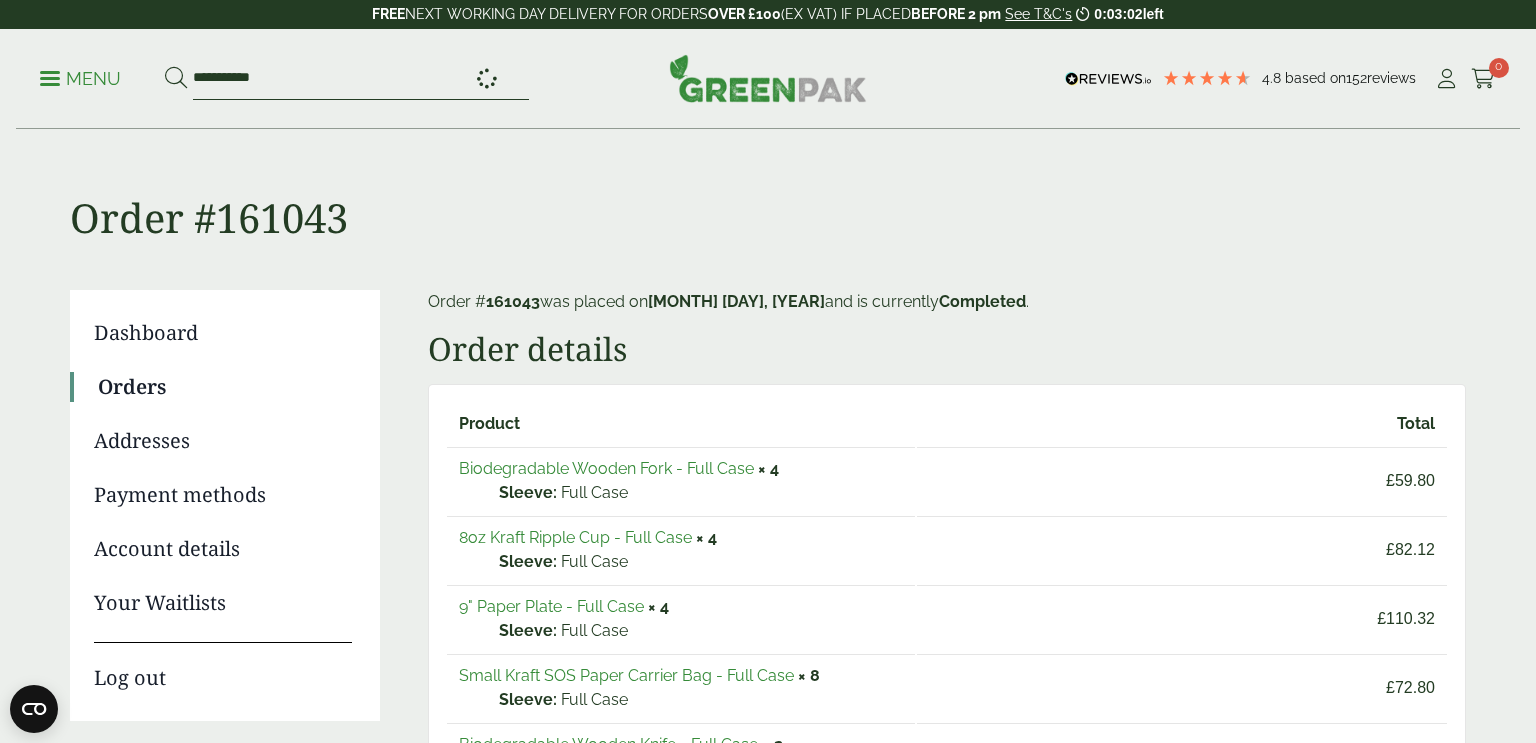 type on "**********" 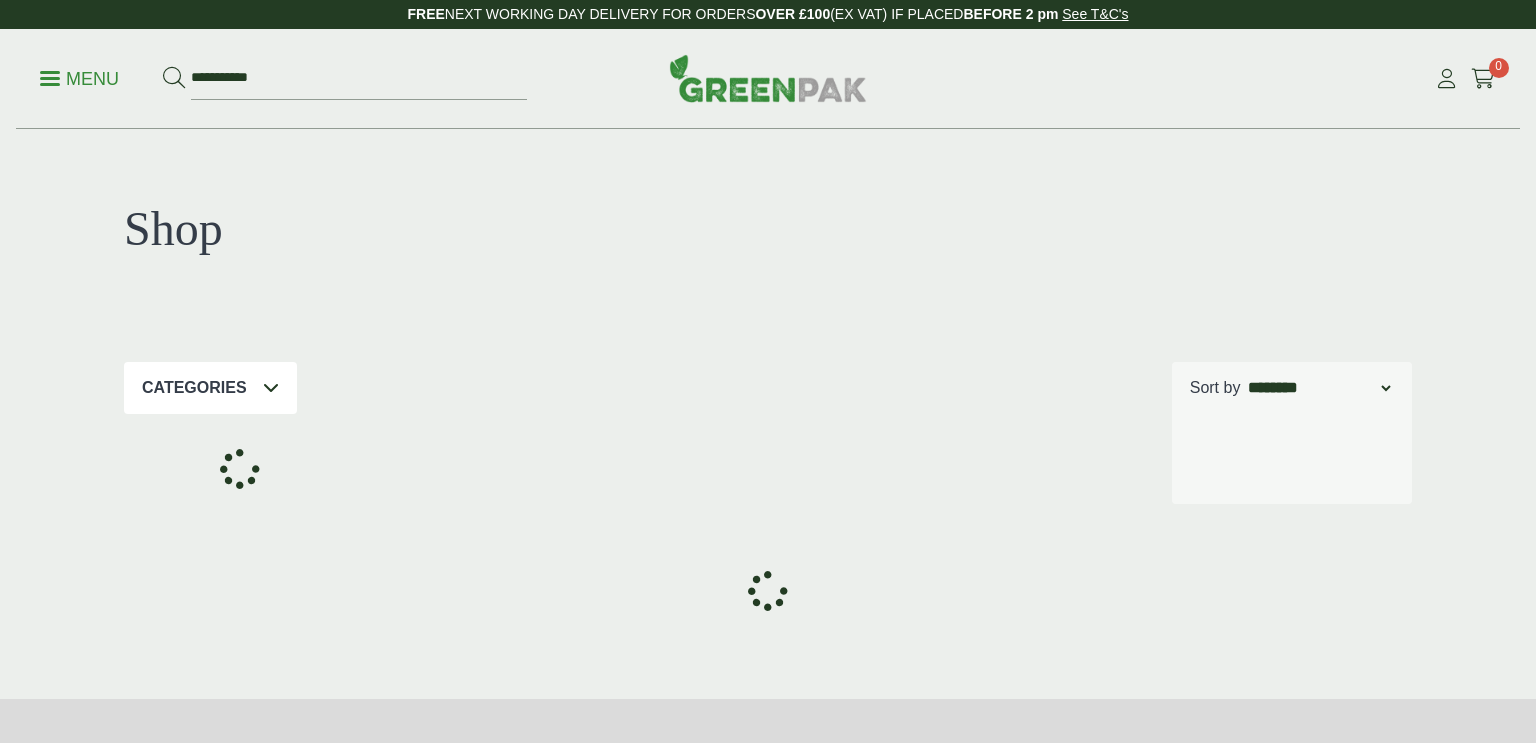scroll, scrollTop: 0, scrollLeft: 0, axis: both 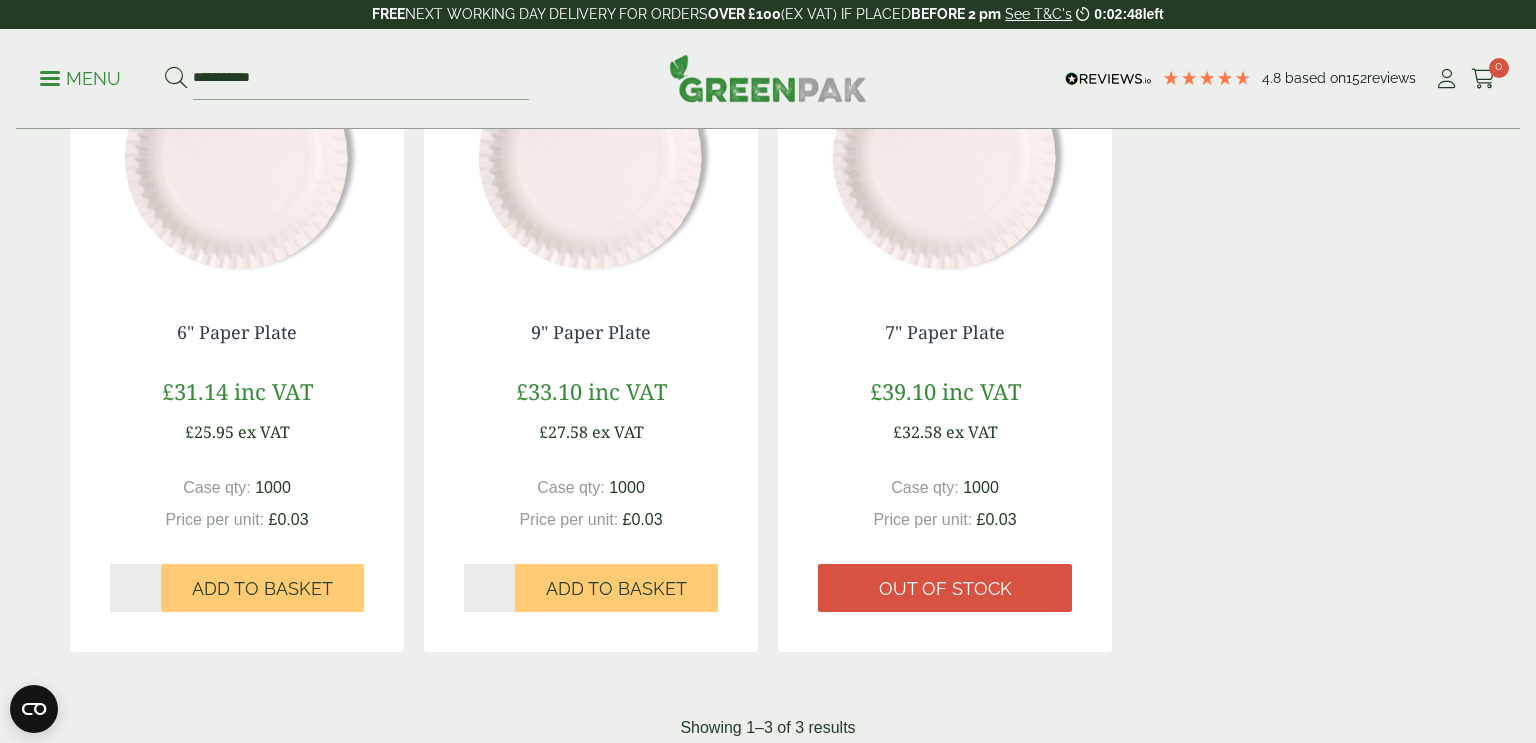 type on "*" 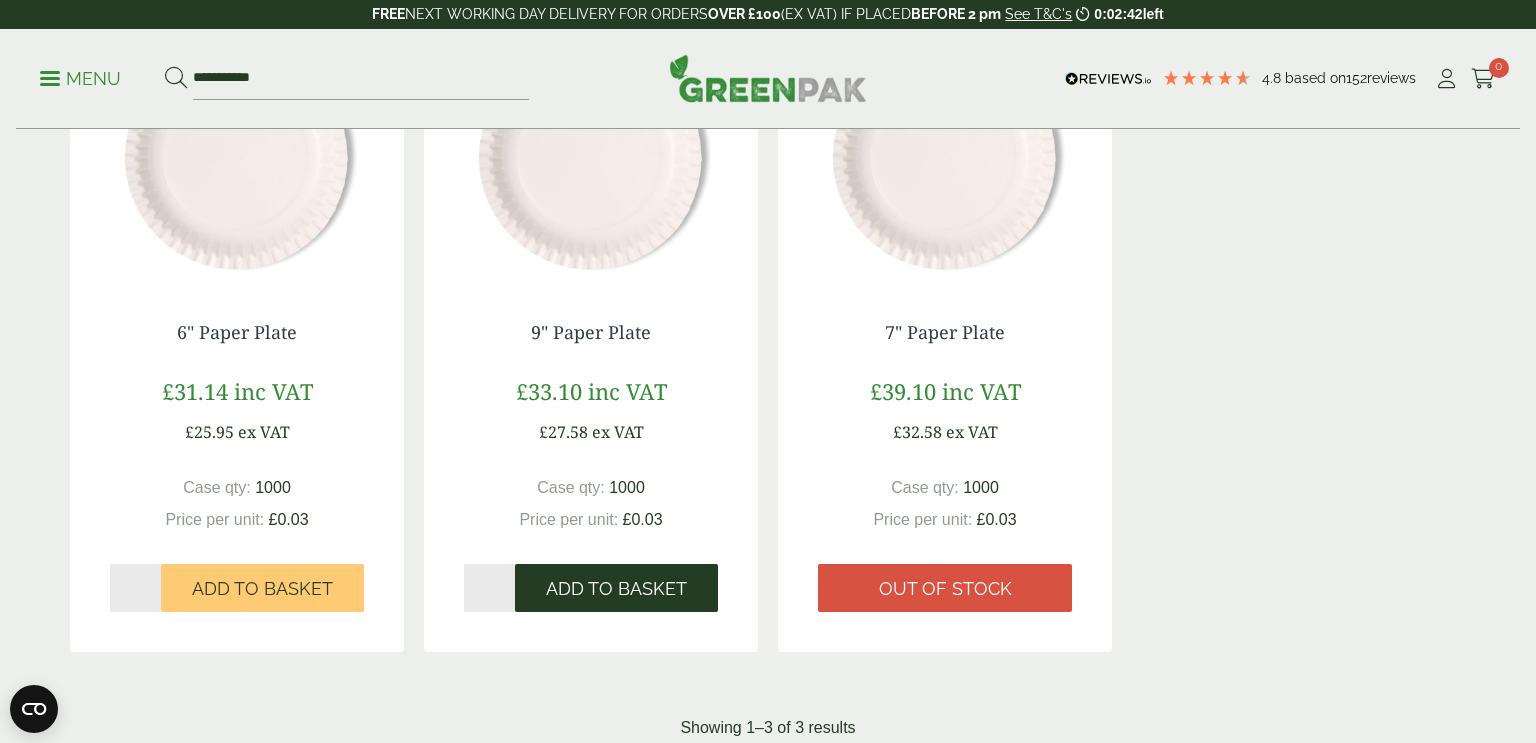 click on "Add to Basket" at bounding box center (616, 589) 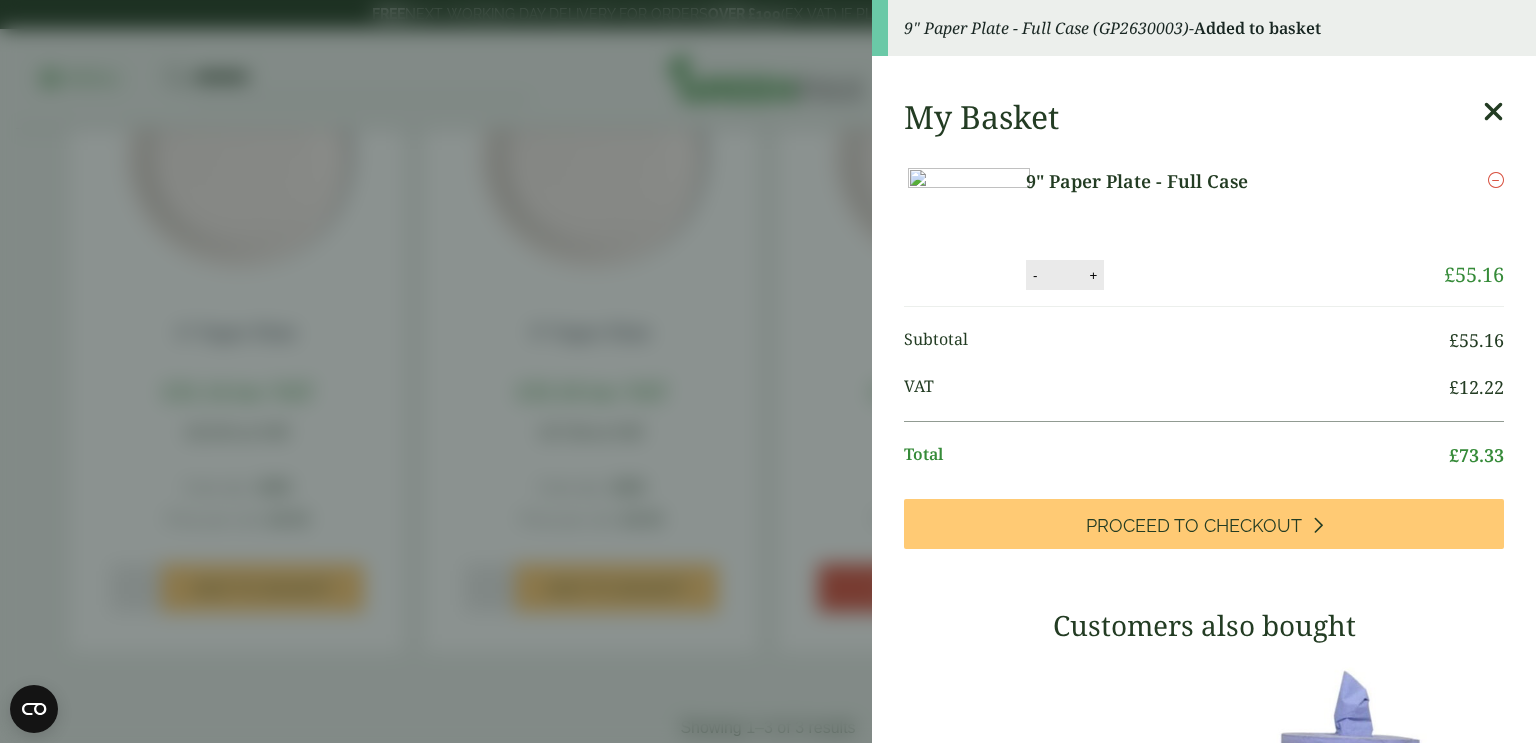 click at bounding box center [1493, 112] 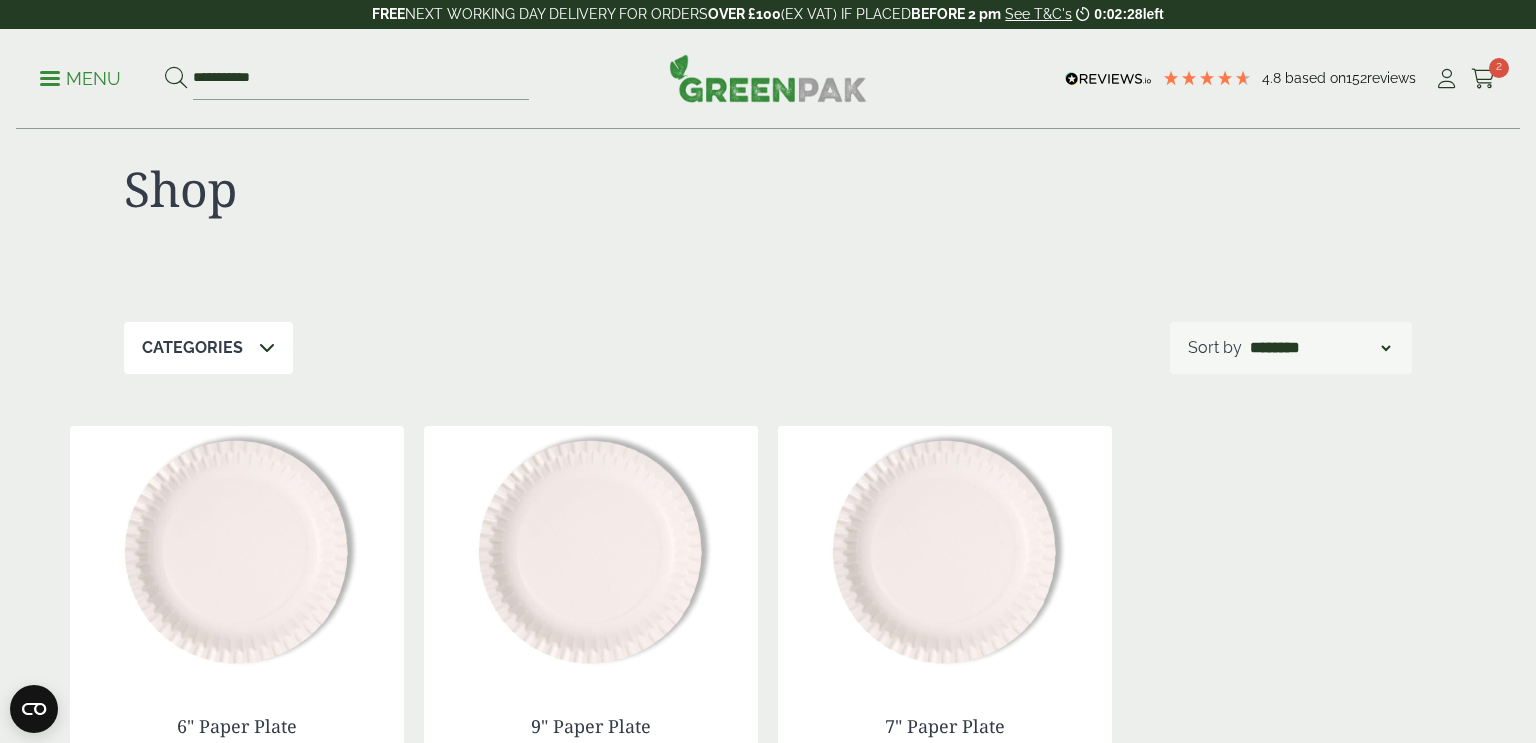 scroll, scrollTop: 0, scrollLeft: 0, axis: both 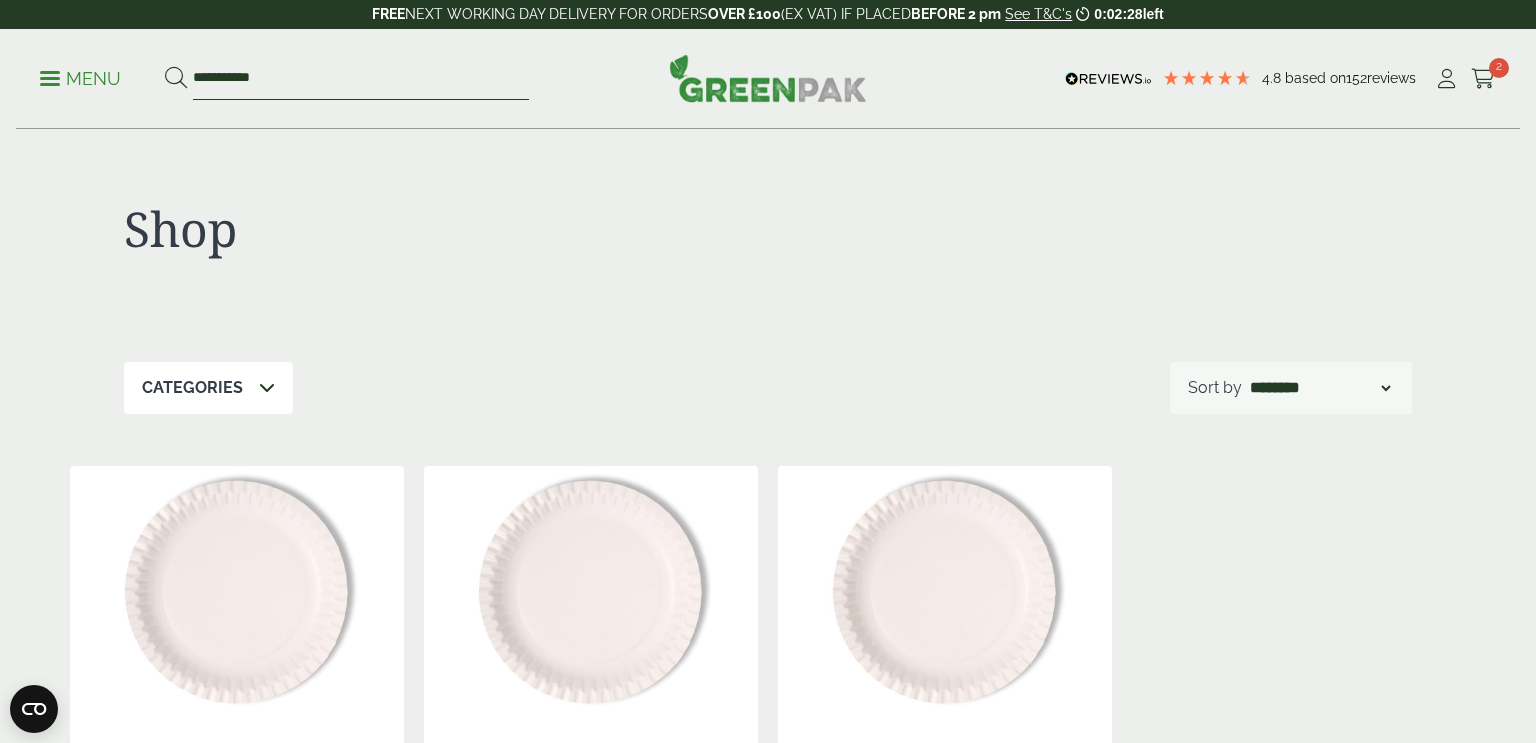 click on "**********" at bounding box center [361, 79] 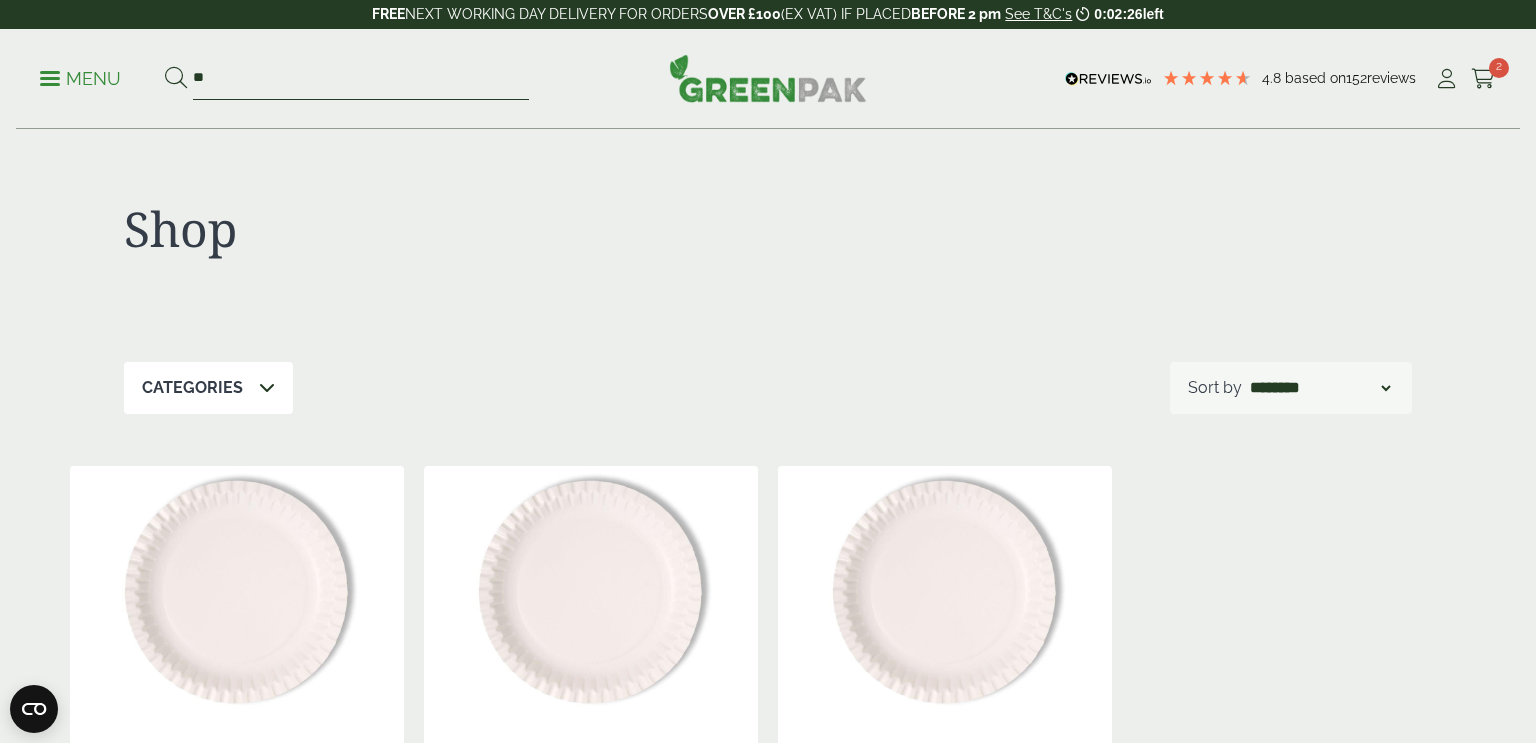 type on "*" 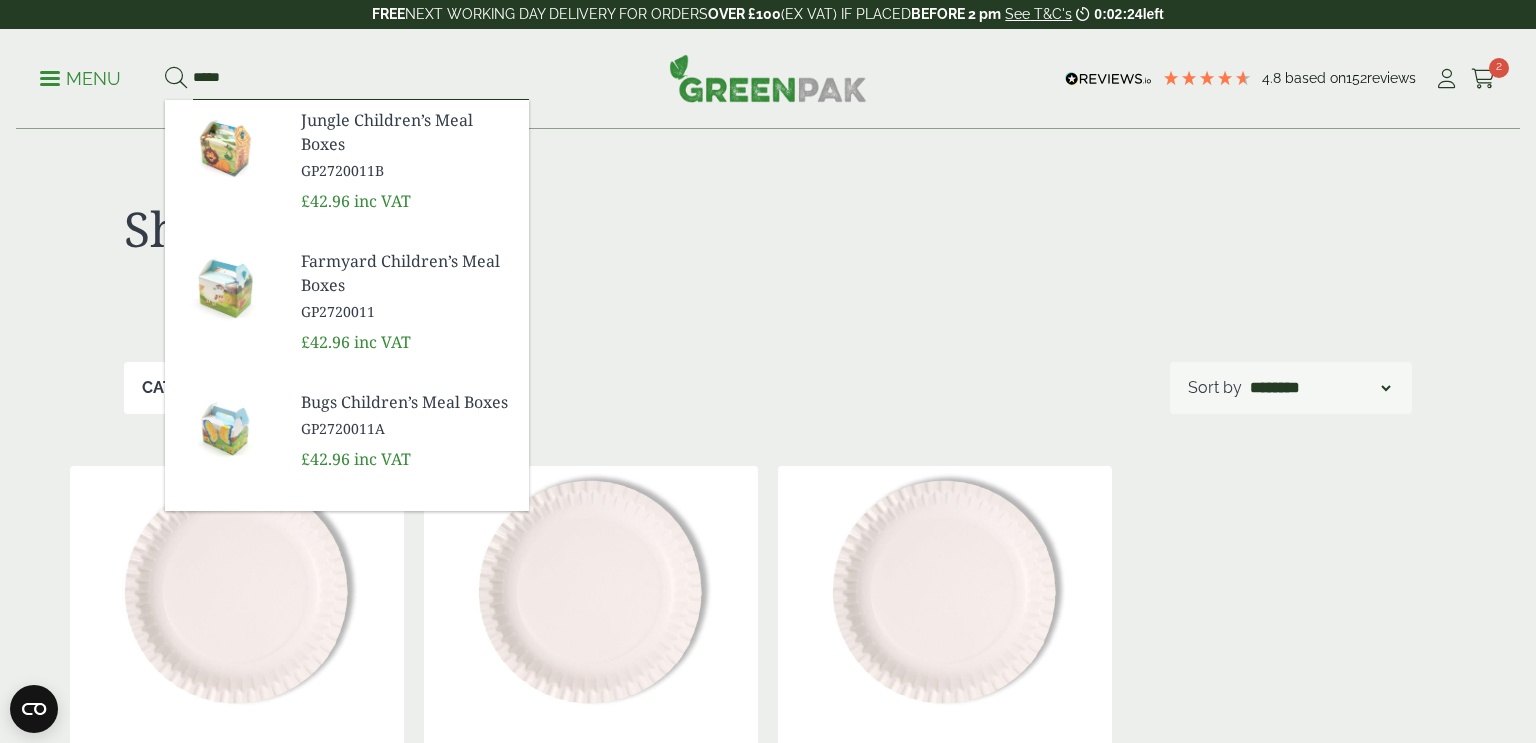 type on "*****" 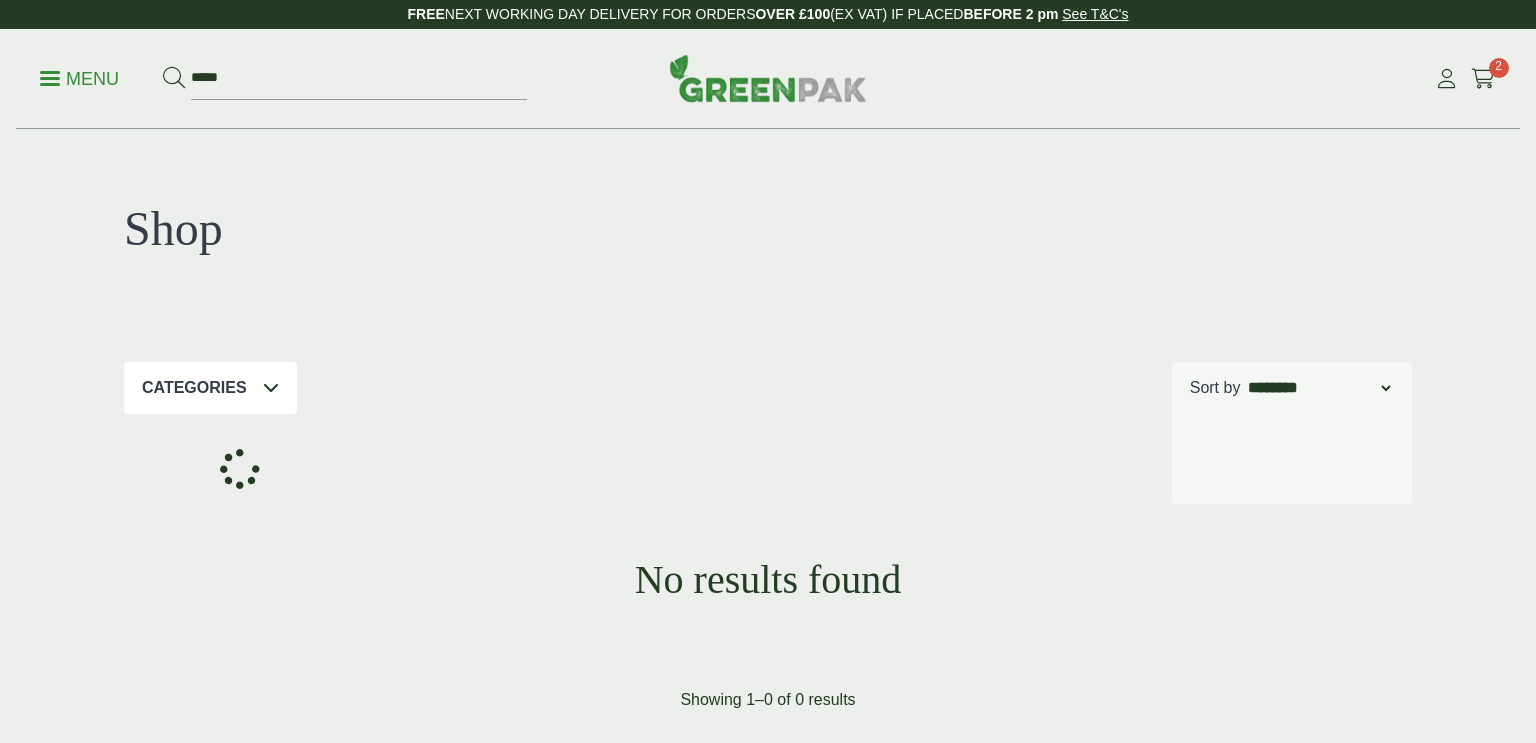 scroll, scrollTop: 0, scrollLeft: 0, axis: both 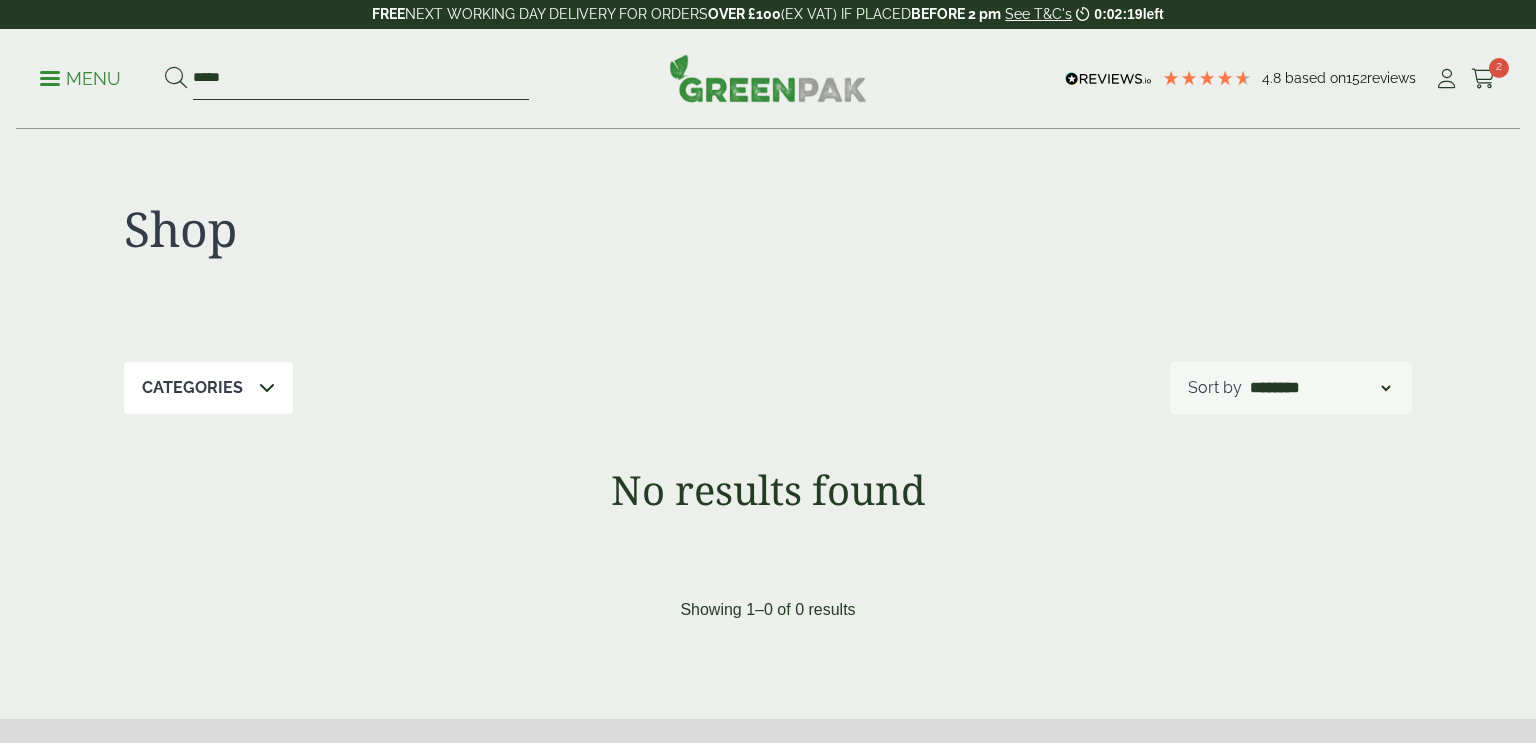 click on "*****" at bounding box center [361, 79] 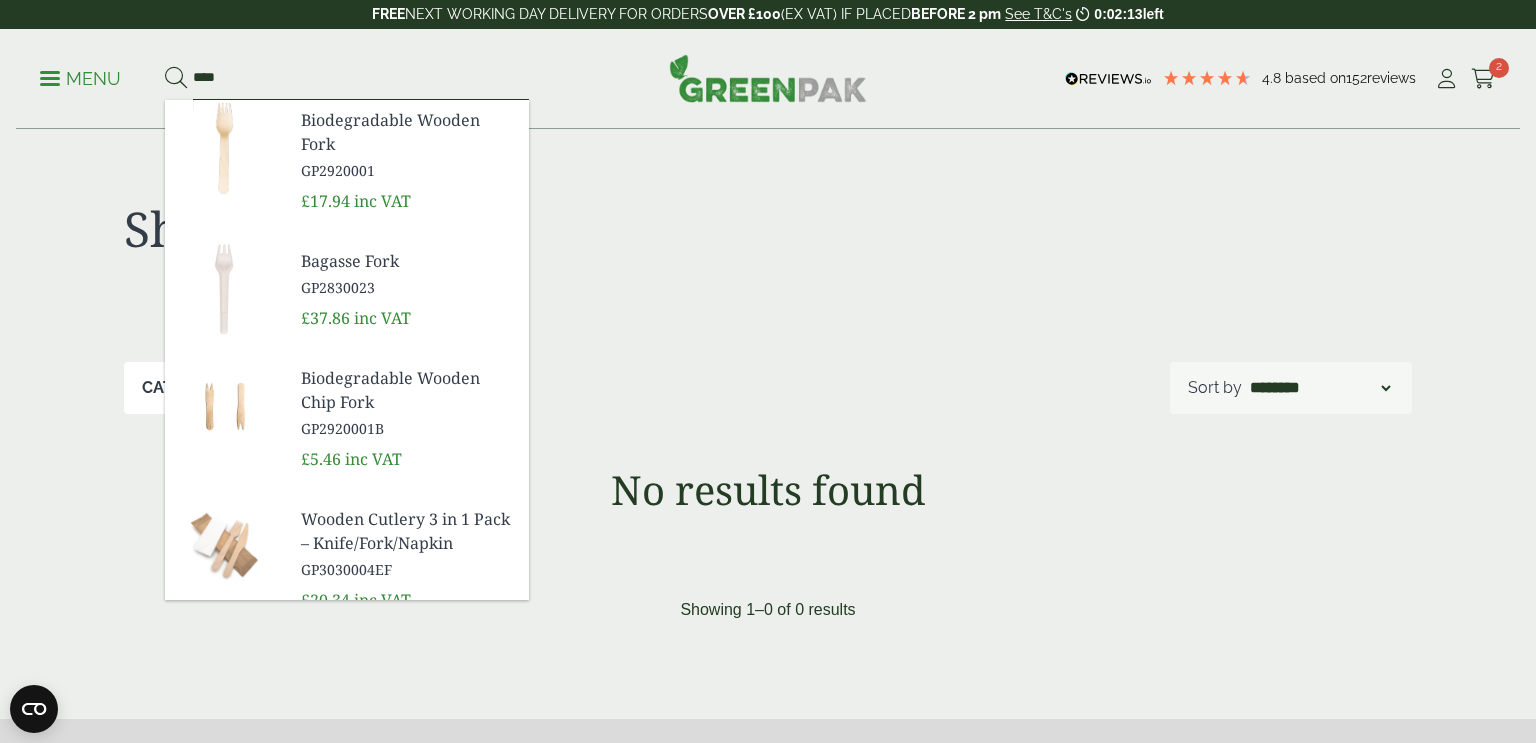 type on "****" 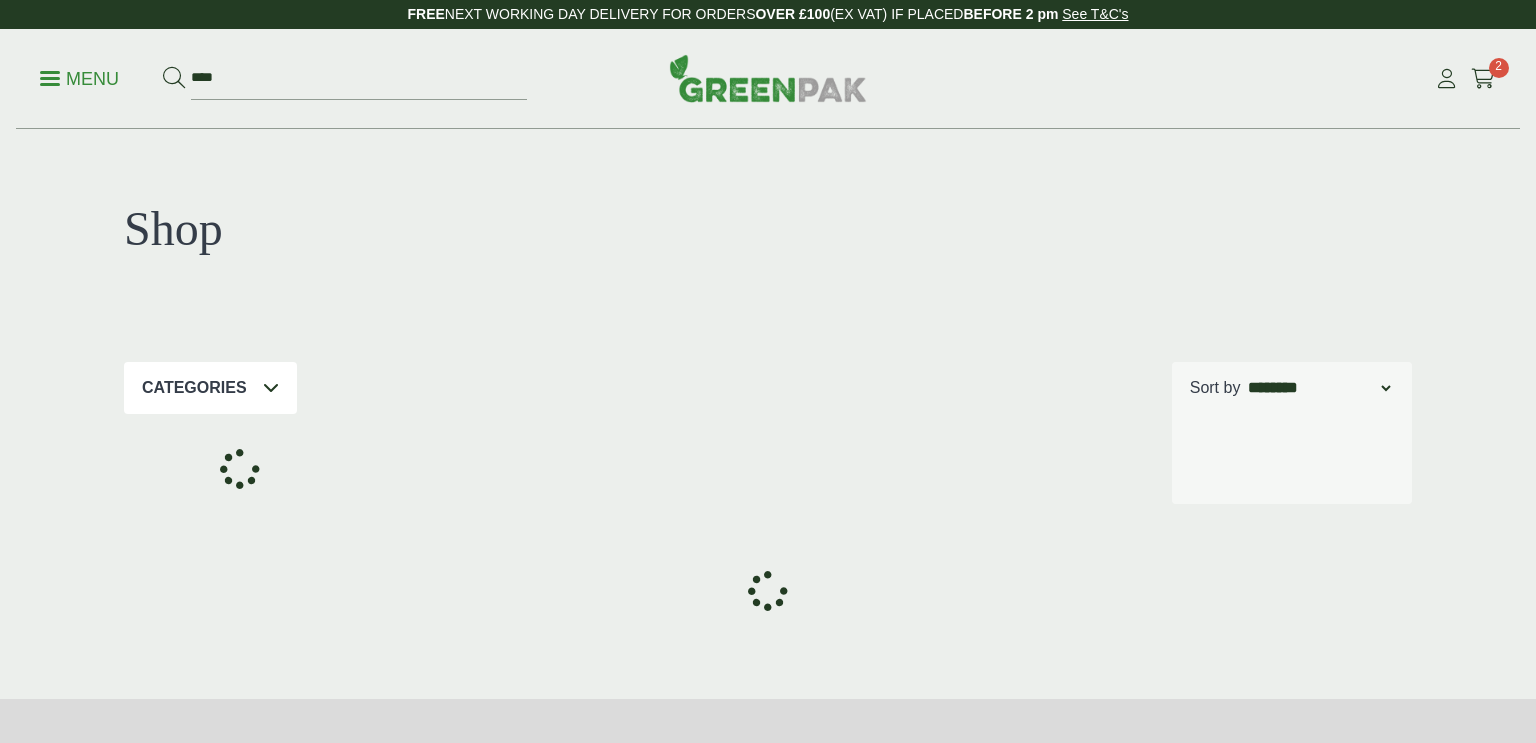 scroll, scrollTop: 0, scrollLeft: 0, axis: both 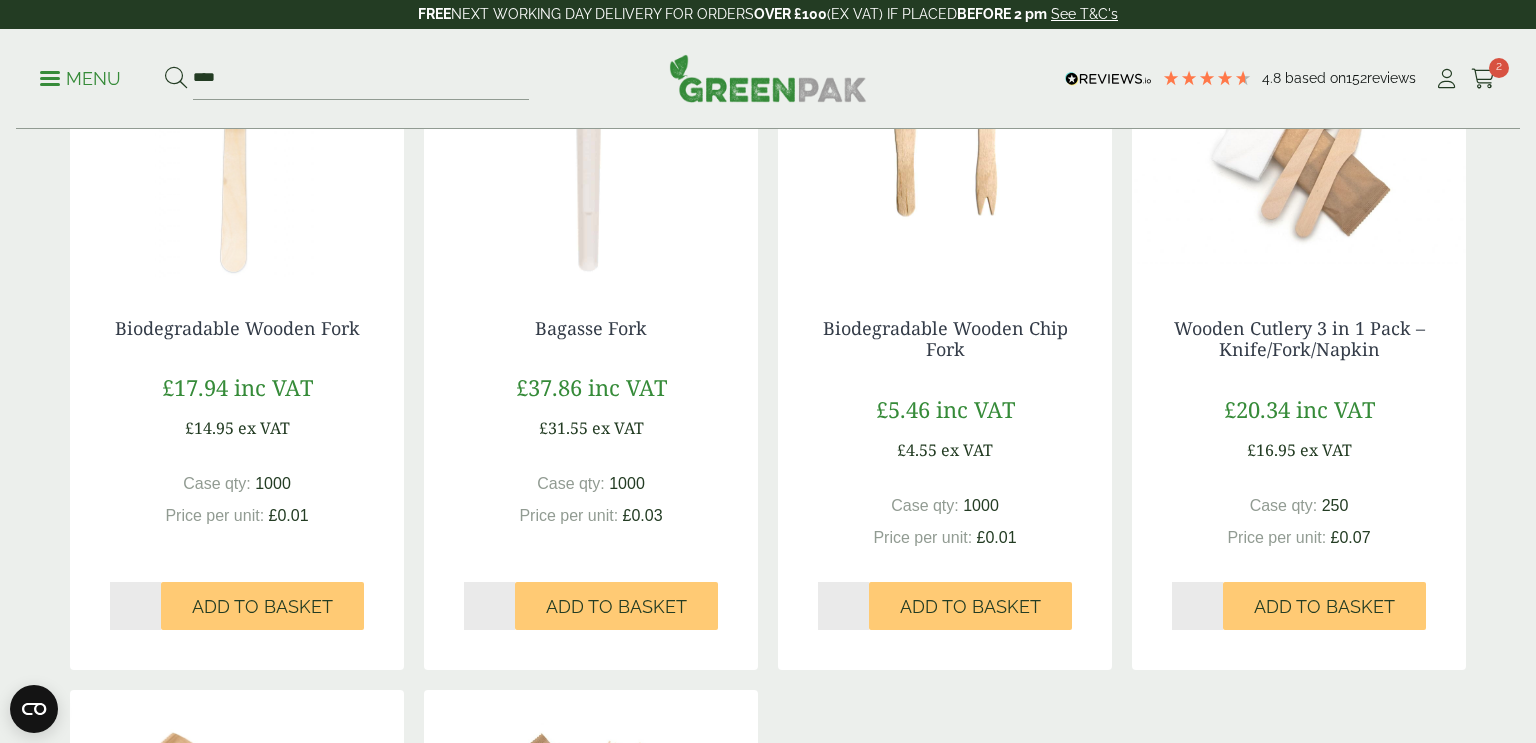 click on "*" at bounding box center [135, 606] 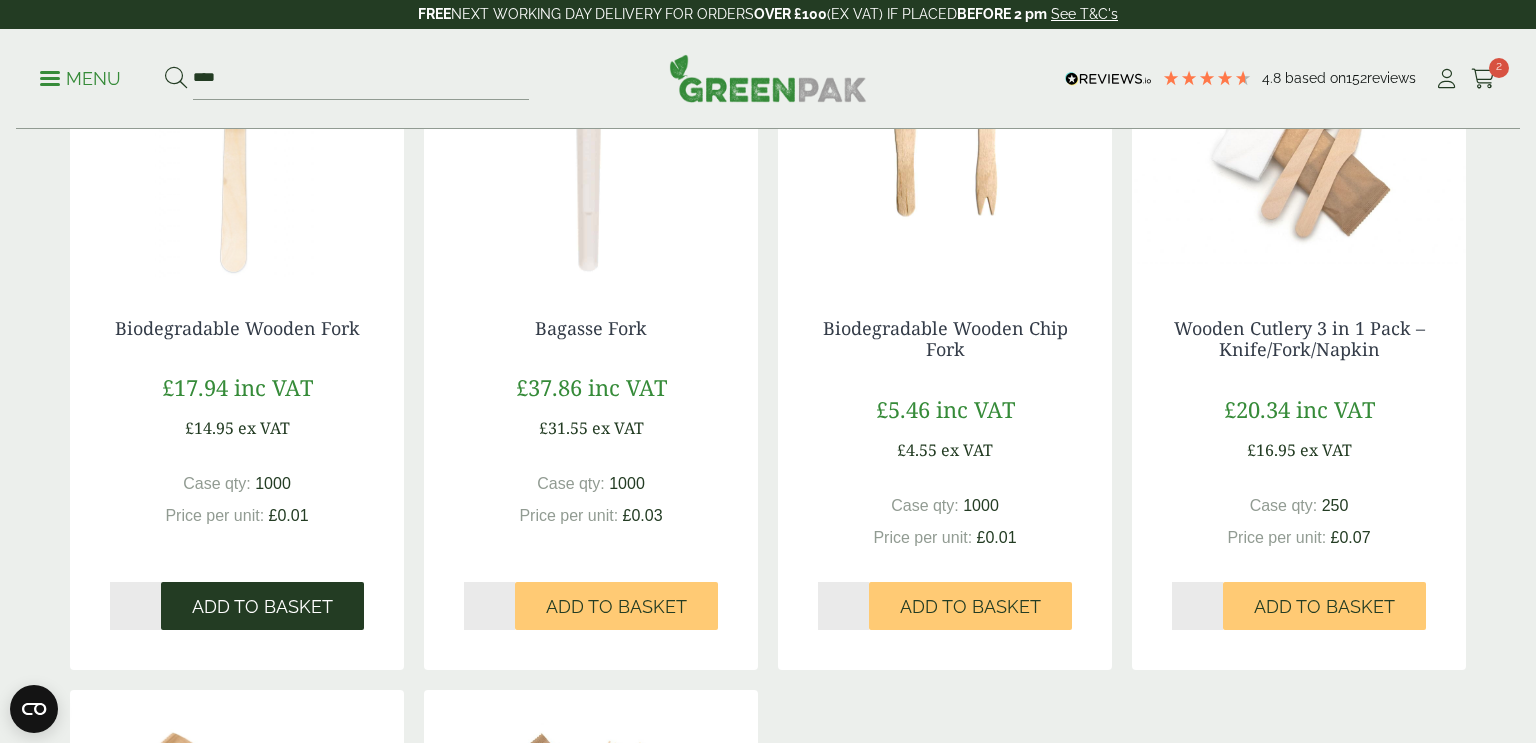 click on "Add to Basket" at bounding box center [262, 607] 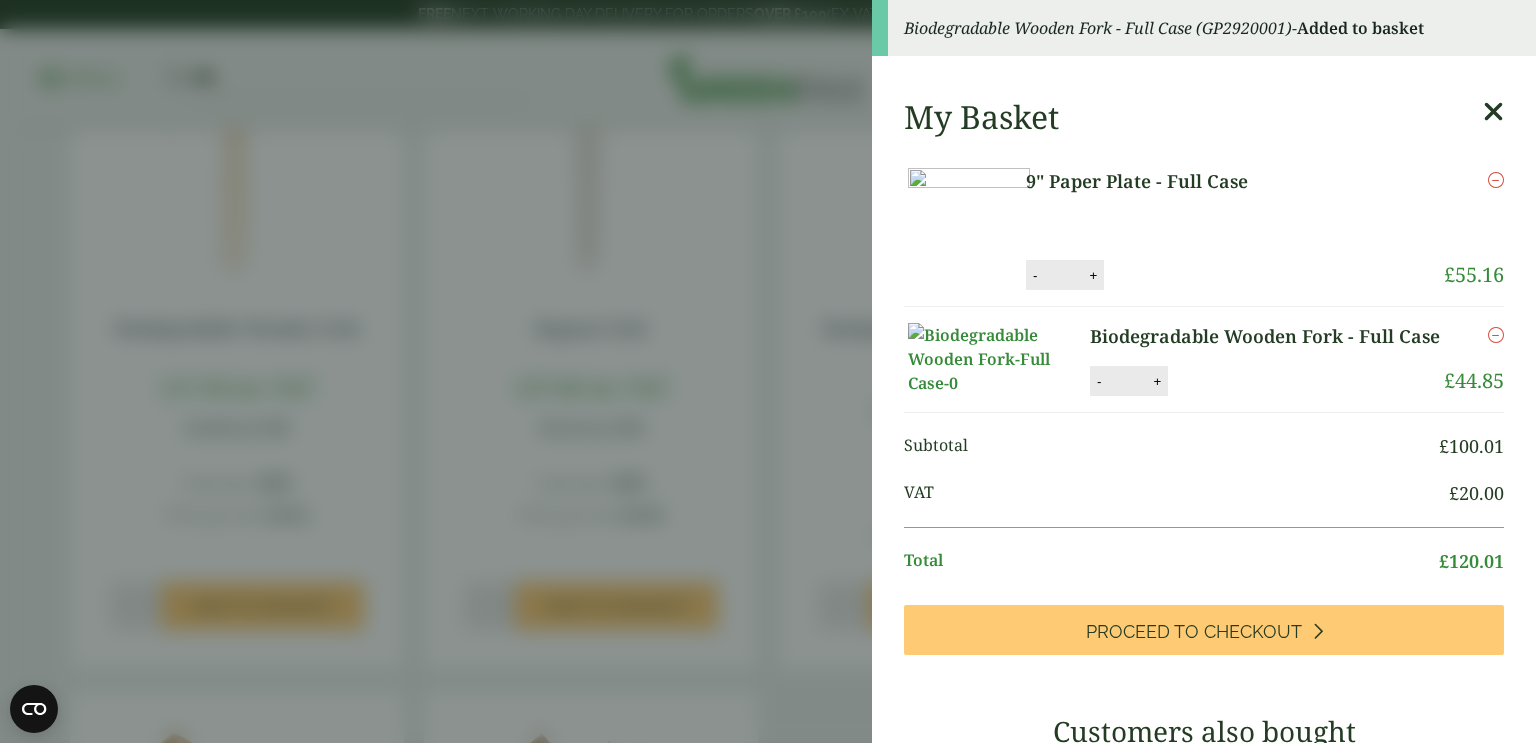 click at bounding box center (1493, 112) 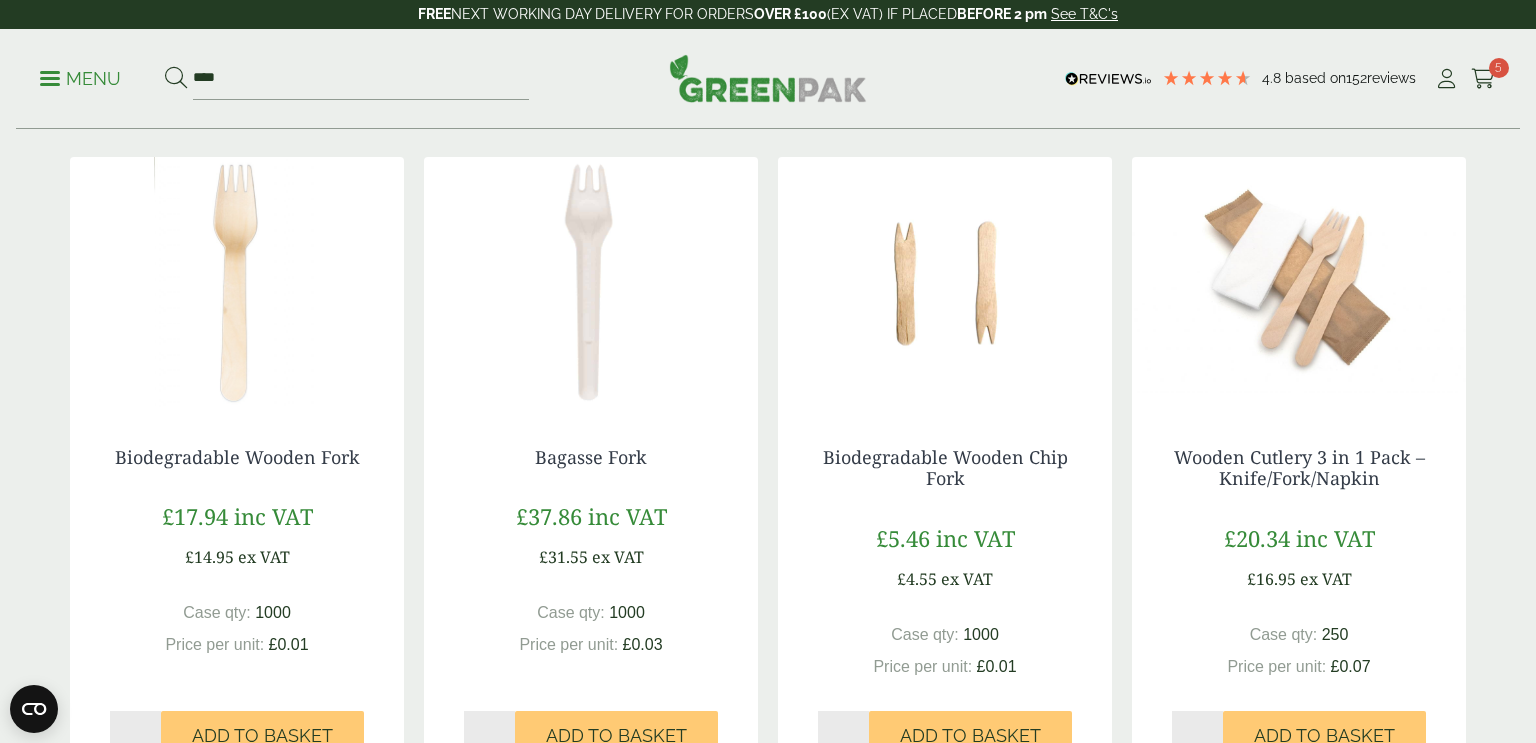scroll, scrollTop: 0, scrollLeft: 0, axis: both 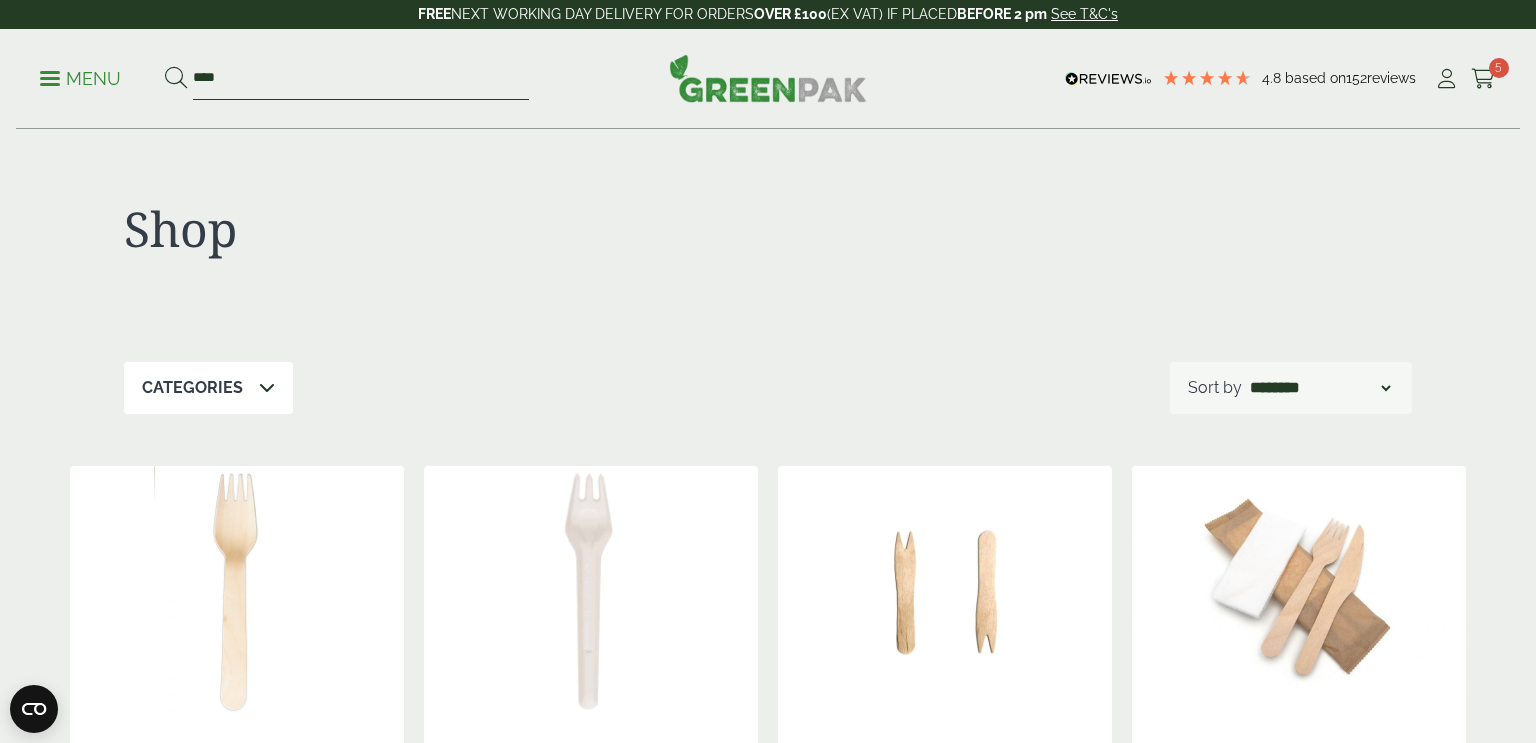 click on "****" at bounding box center [361, 79] 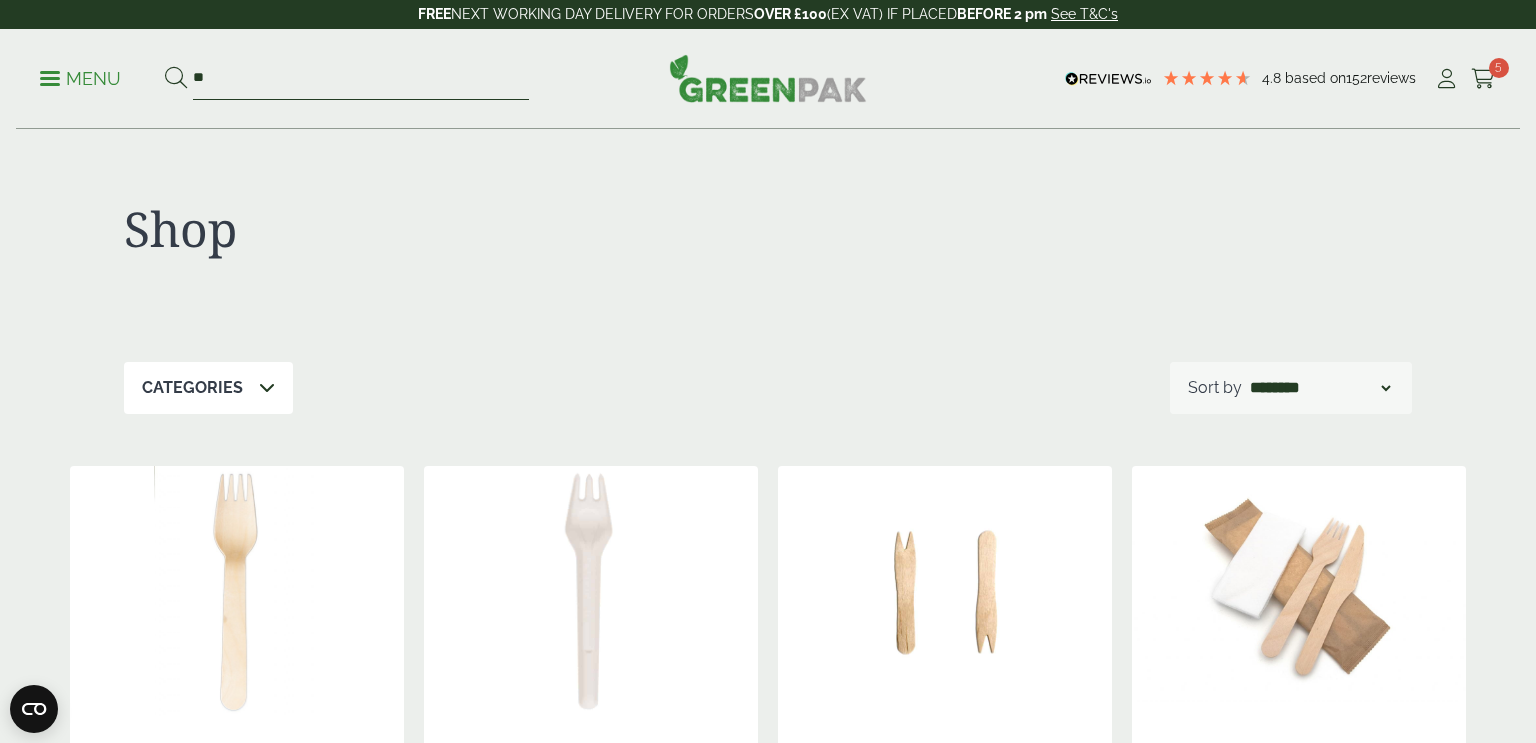type on "*" 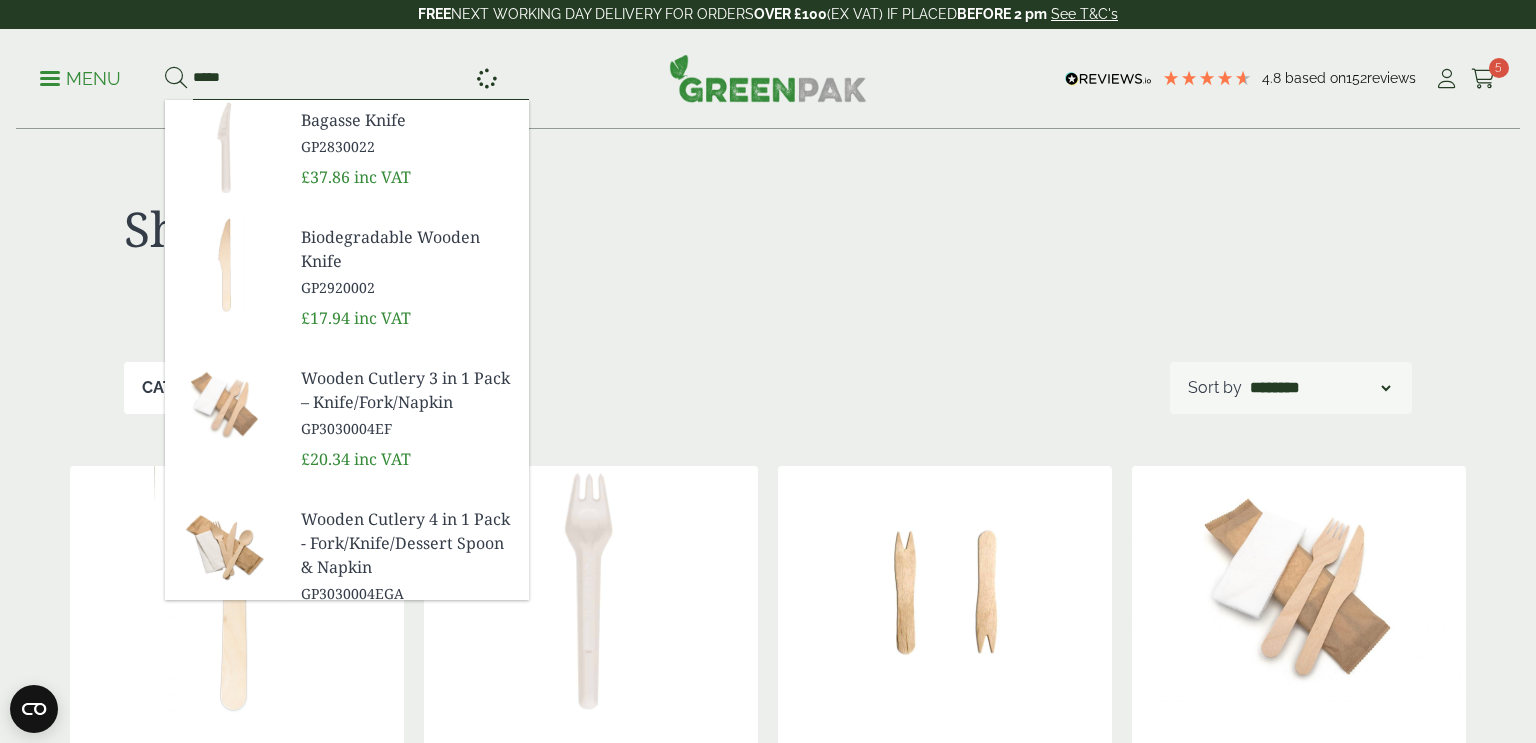 type on "*****" 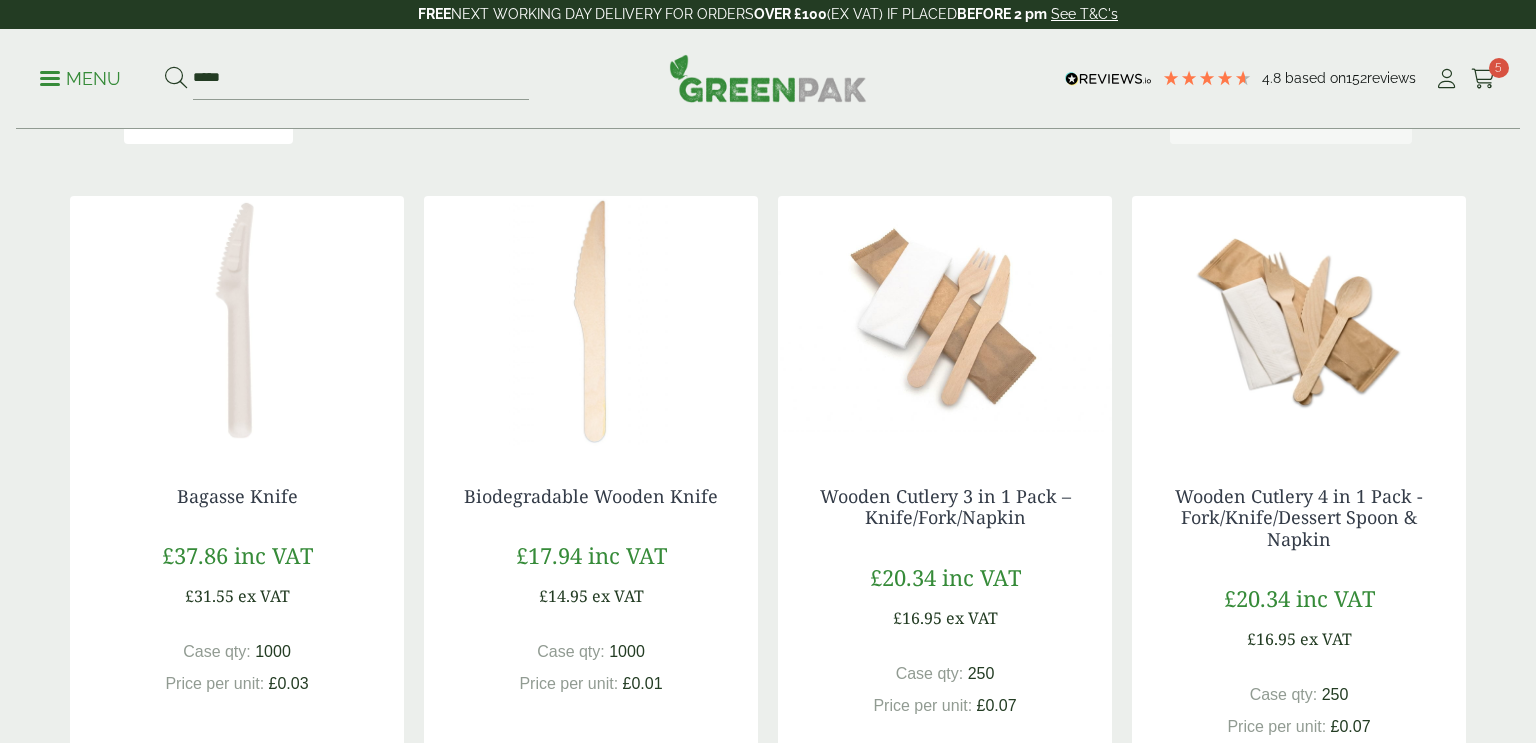 scroll, scrollTop: 0, scrollLeft: 0, axis: both 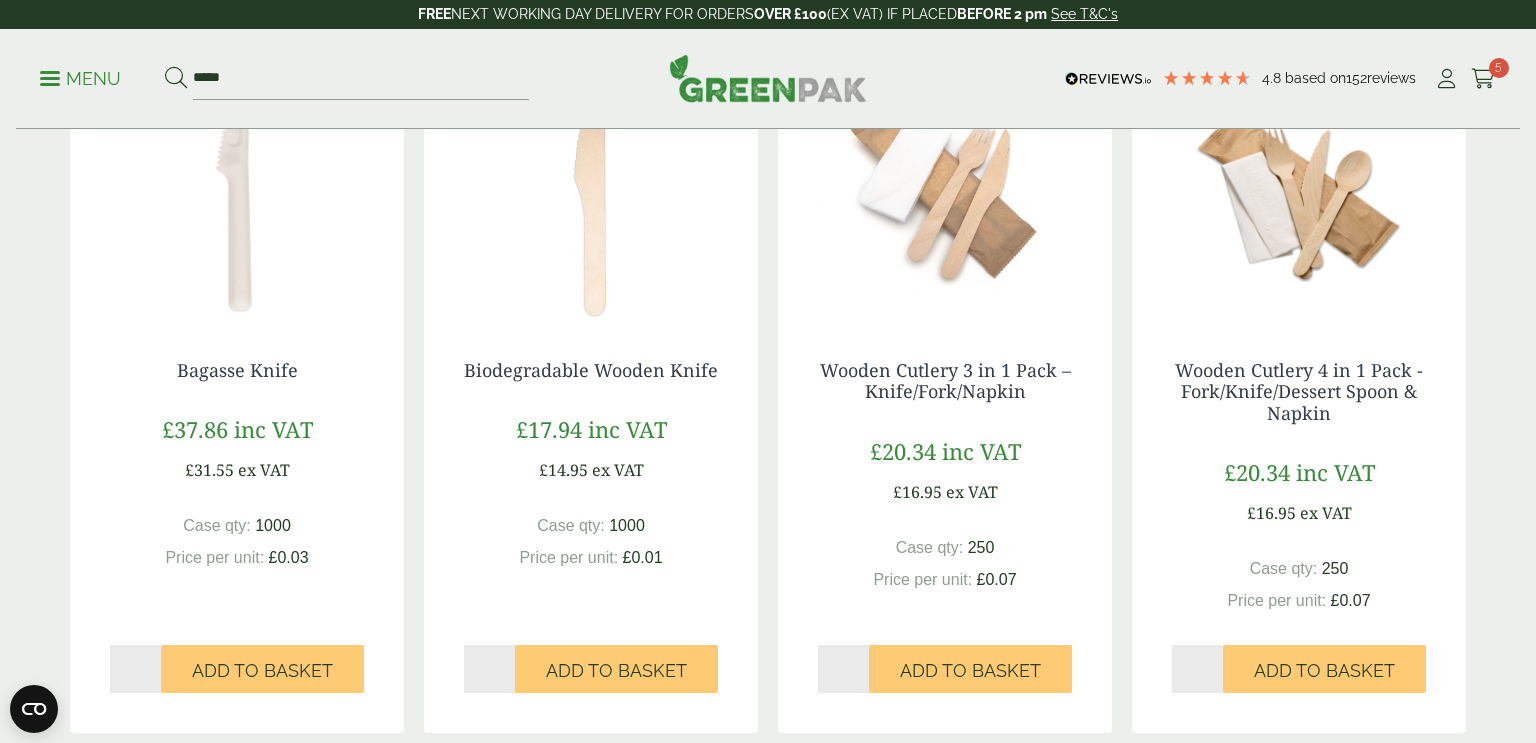type on "*" 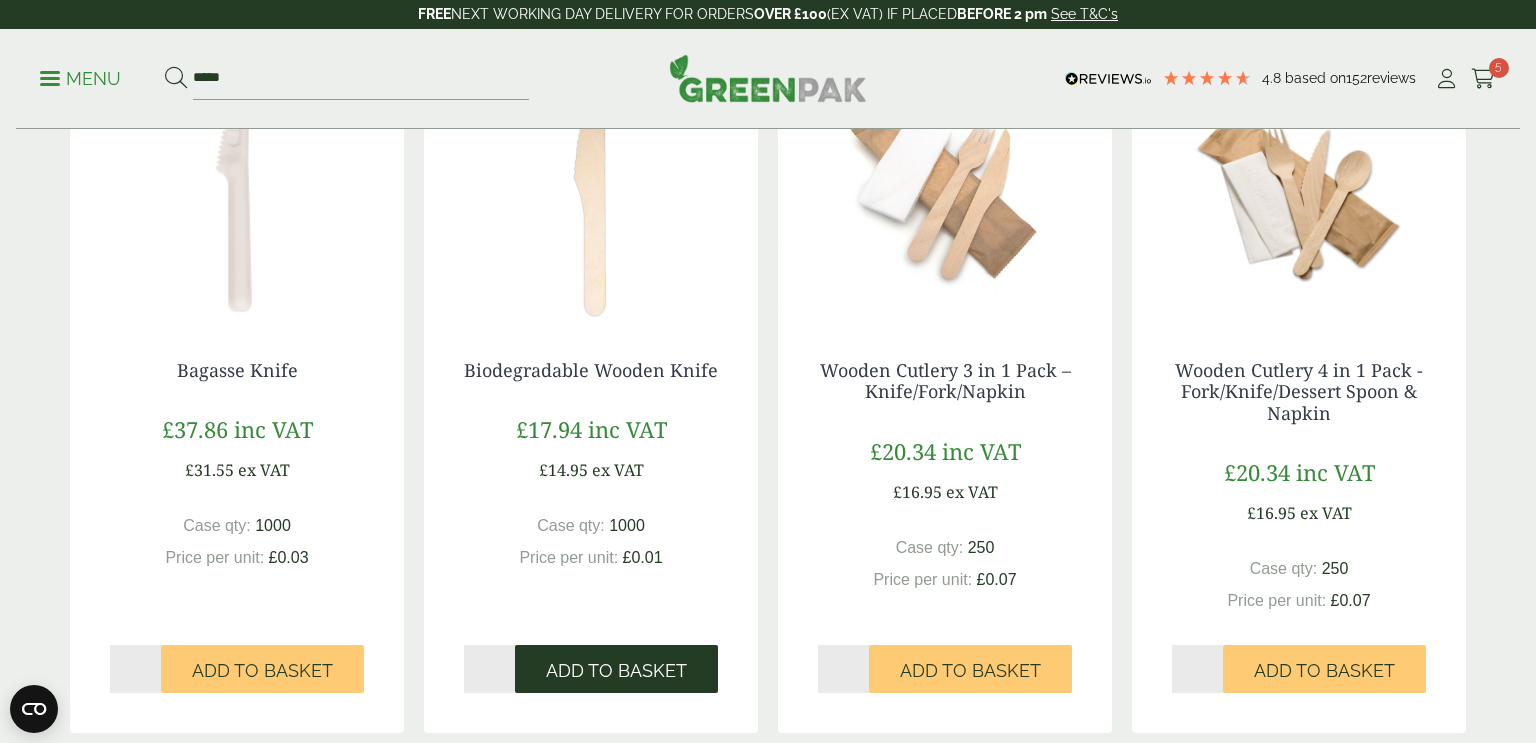 click on "Add to Basket" at bounding box center (616, 671) 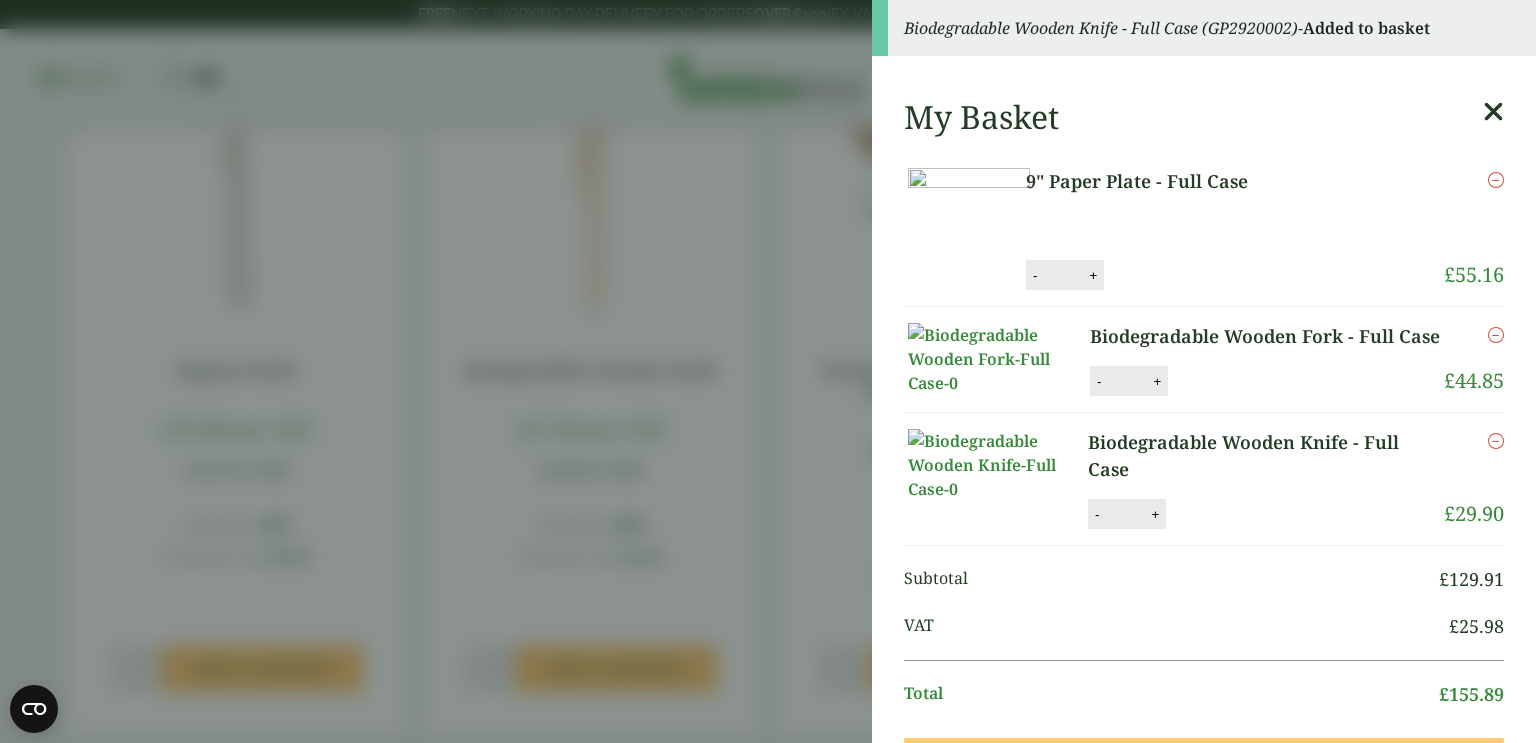 click at bounding box center [1493, 112] 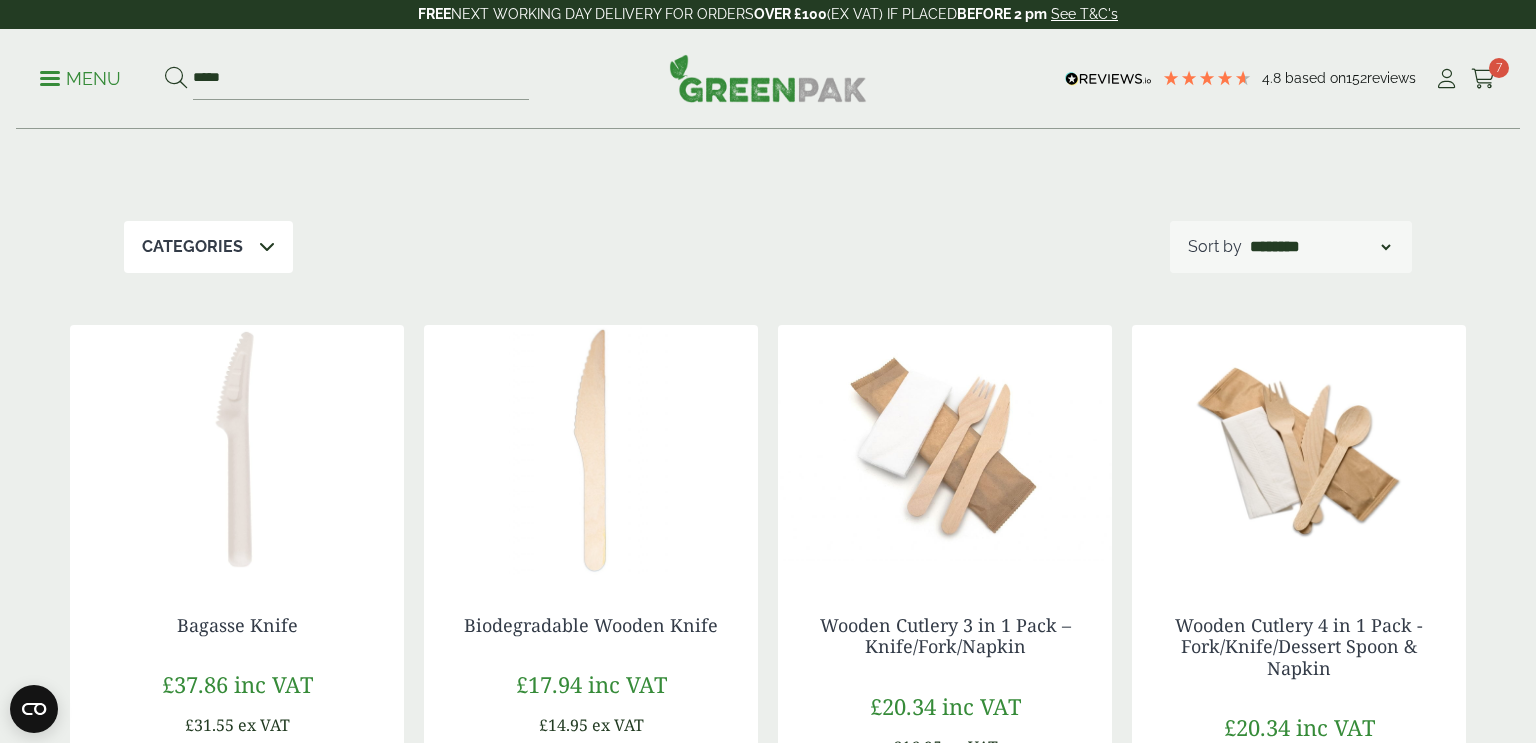 scroll, scrollTop: 291, scrollLeft: 0, axis: vertical 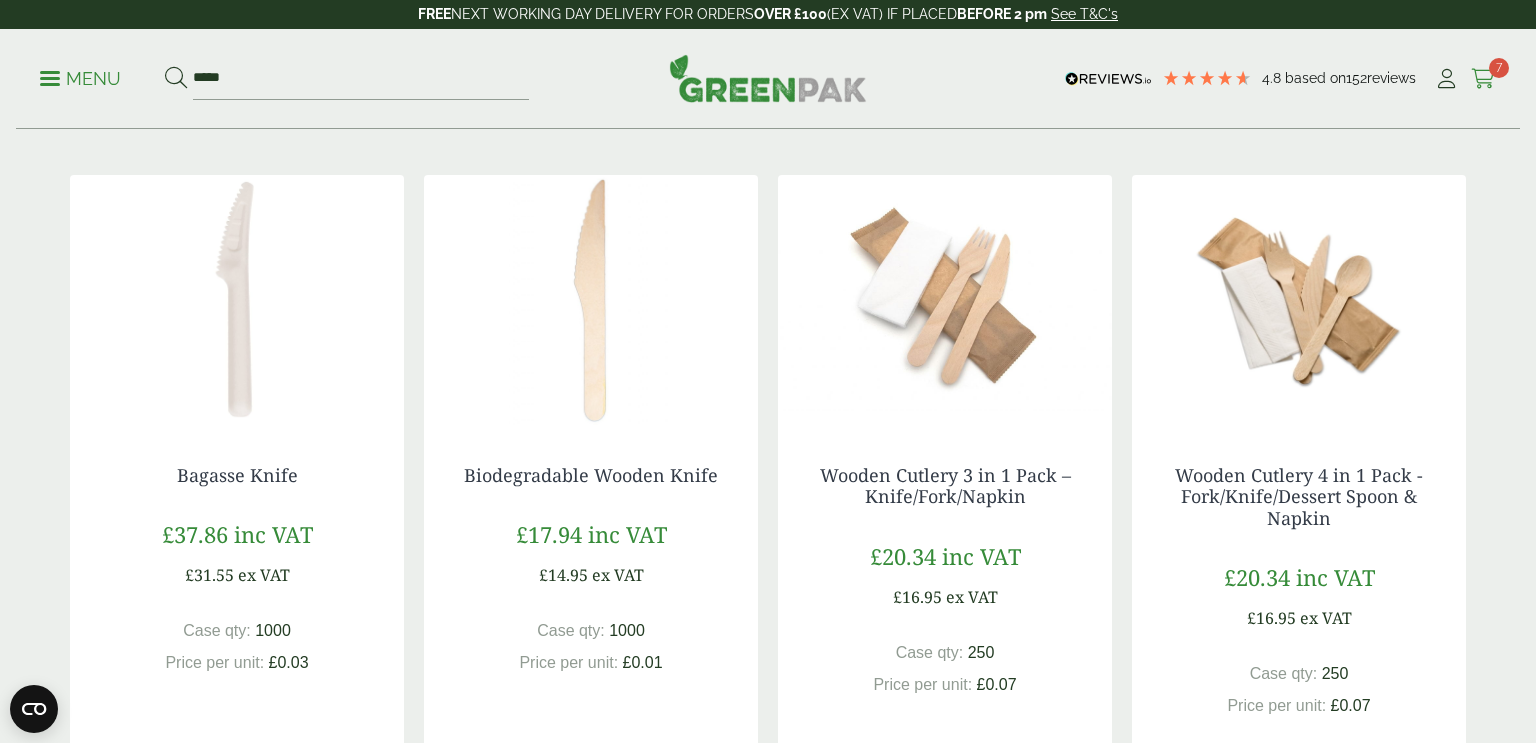click on "7" at bounding box center [1499, 68] 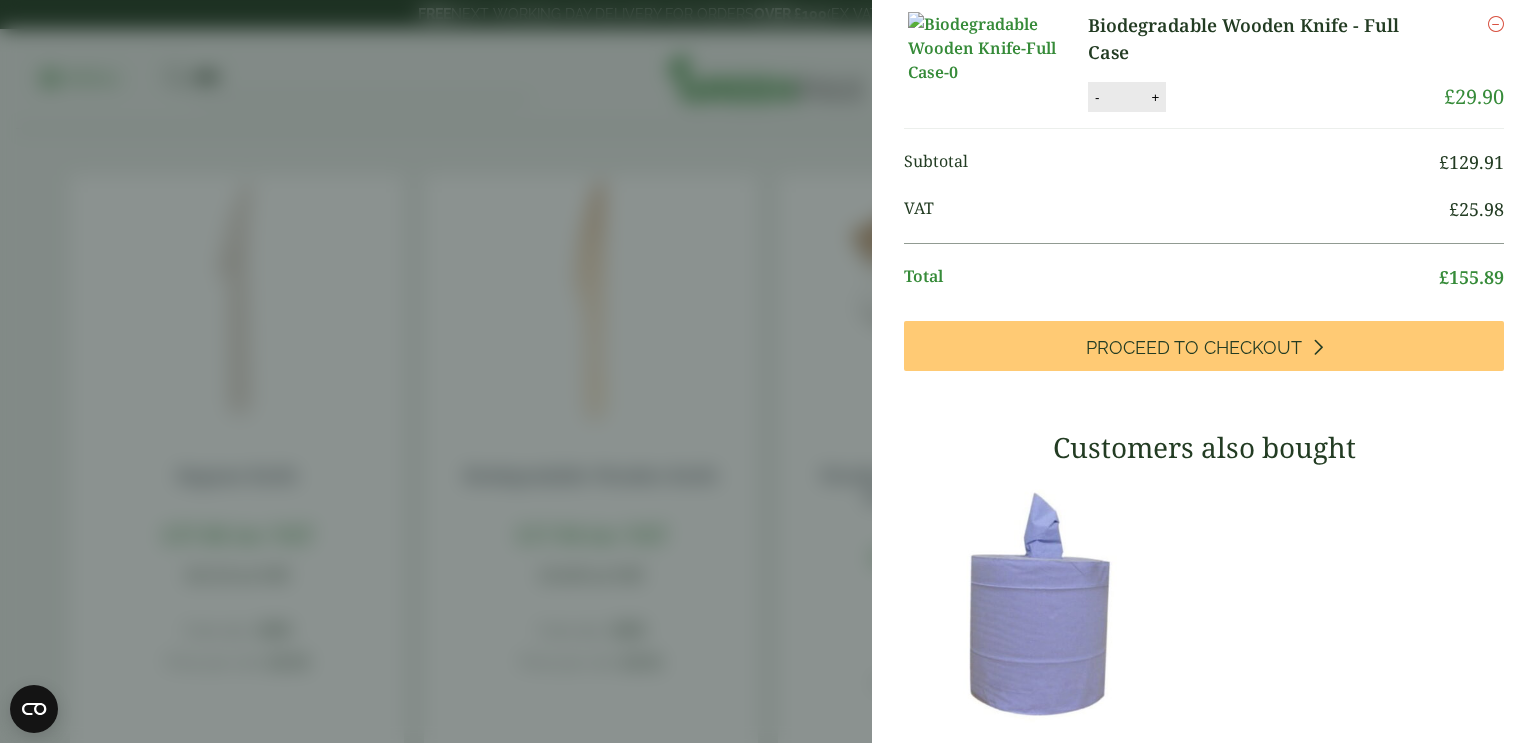 scroll, scrollTop: 0, scrollLeft: 0, axis: both 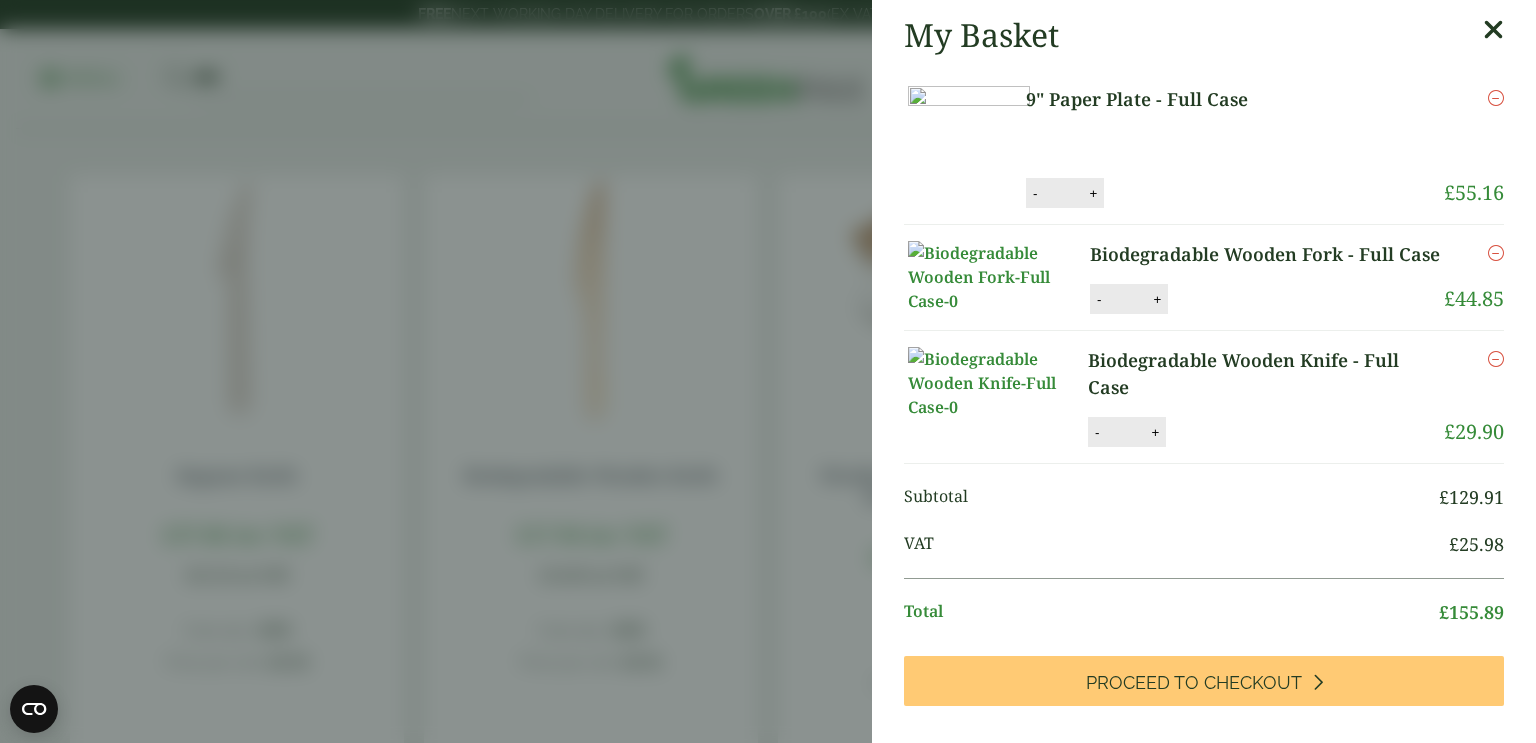 click at bounding box center [1493, 30] 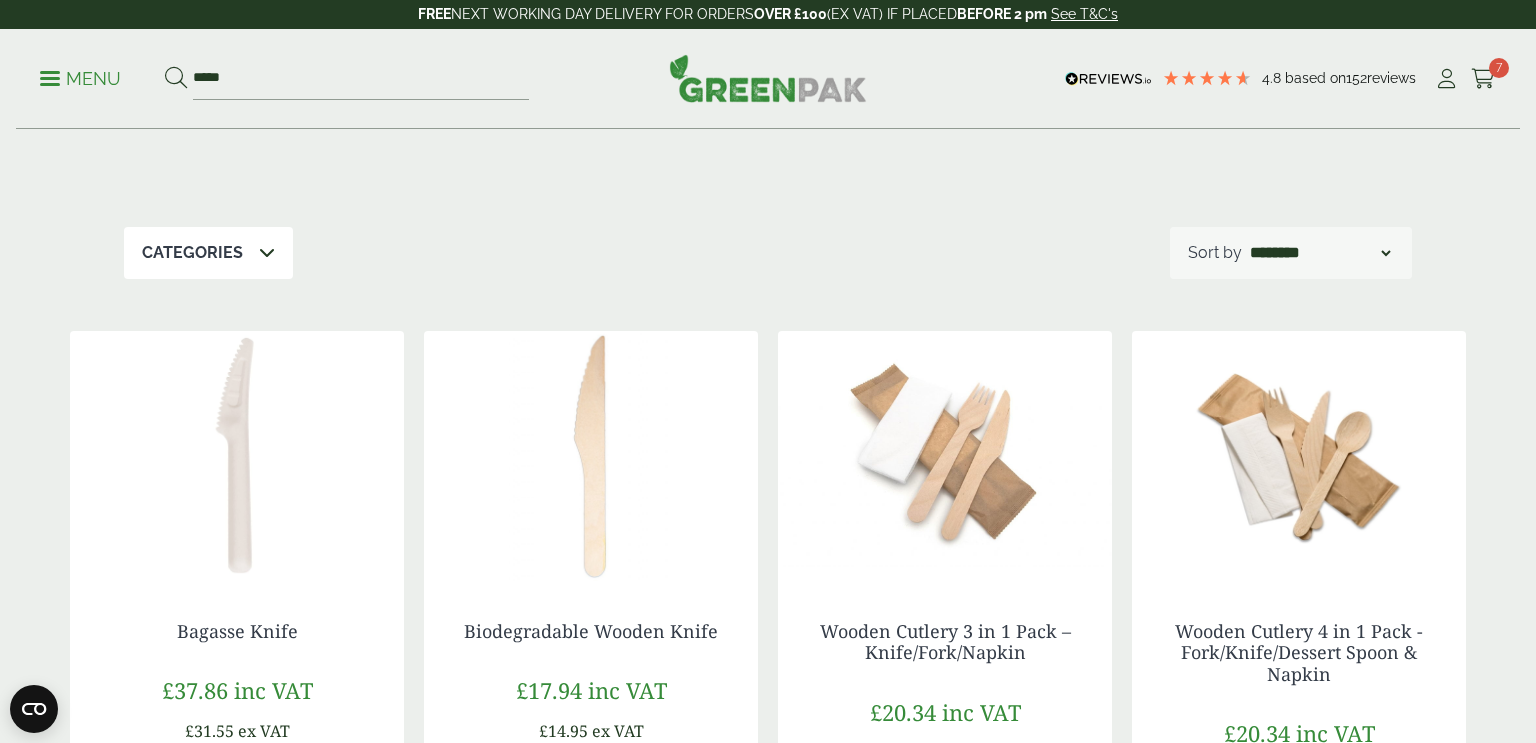 scroll, scrollTop: 0, scrollLeft: 0, axis: both 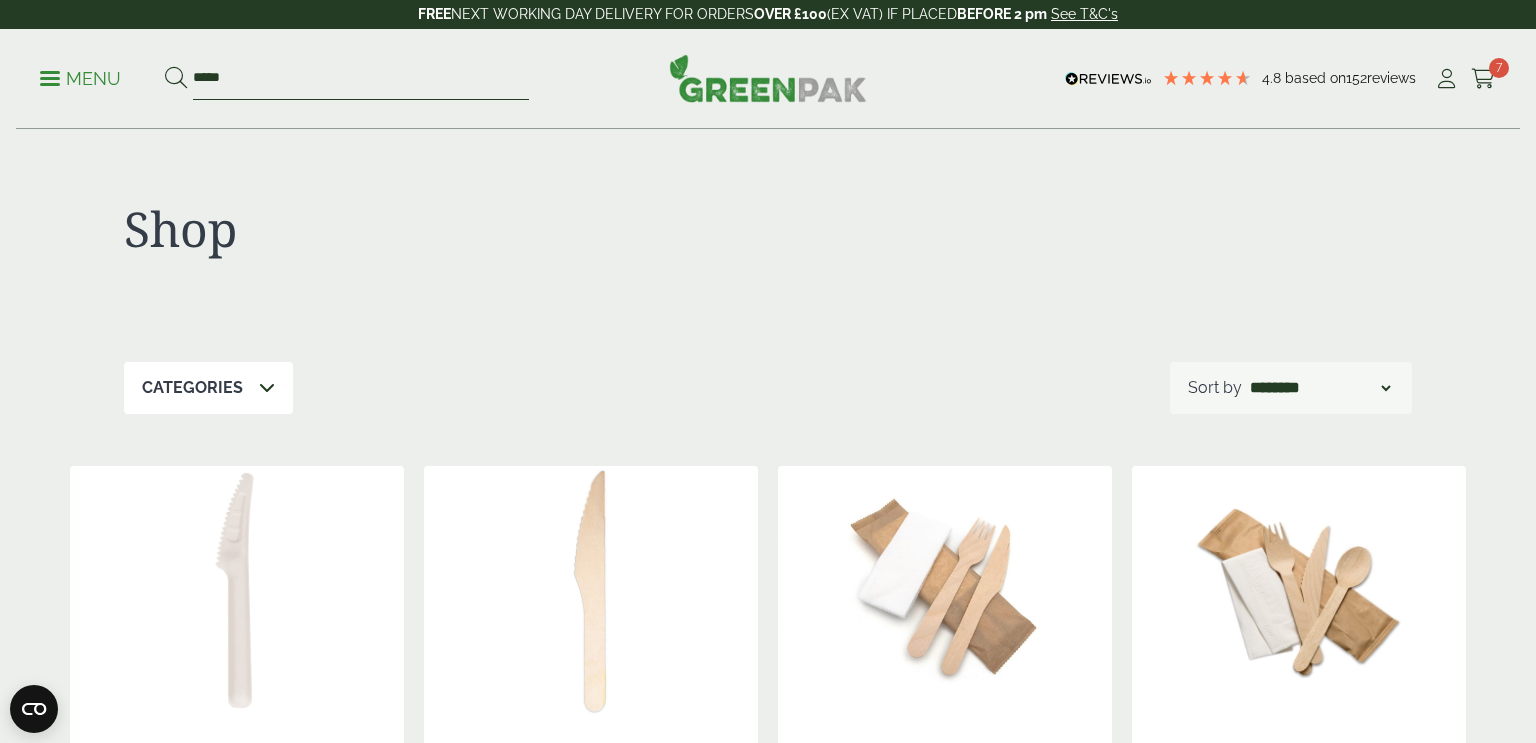 click on "*****" at bounding box center [361, 79] 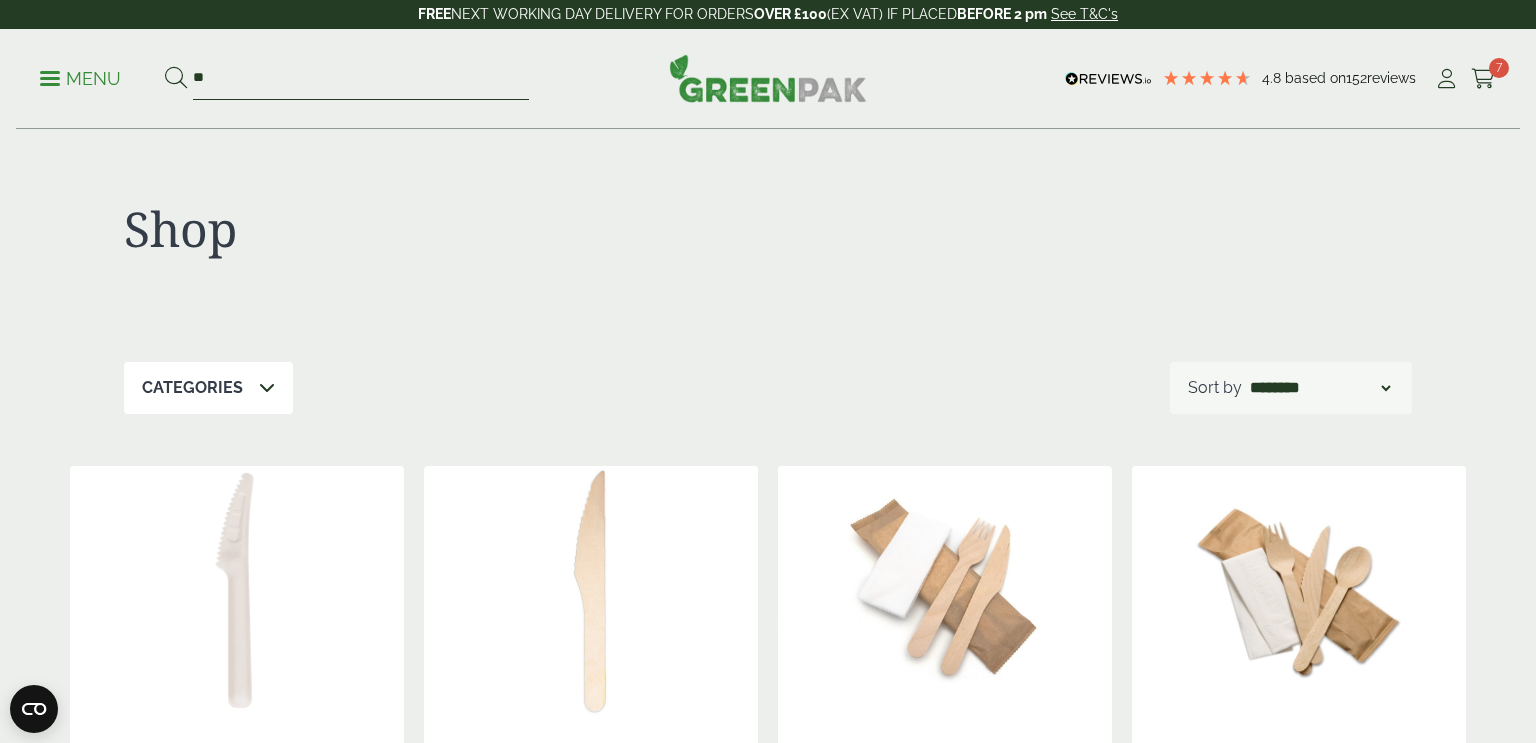 type on "*" 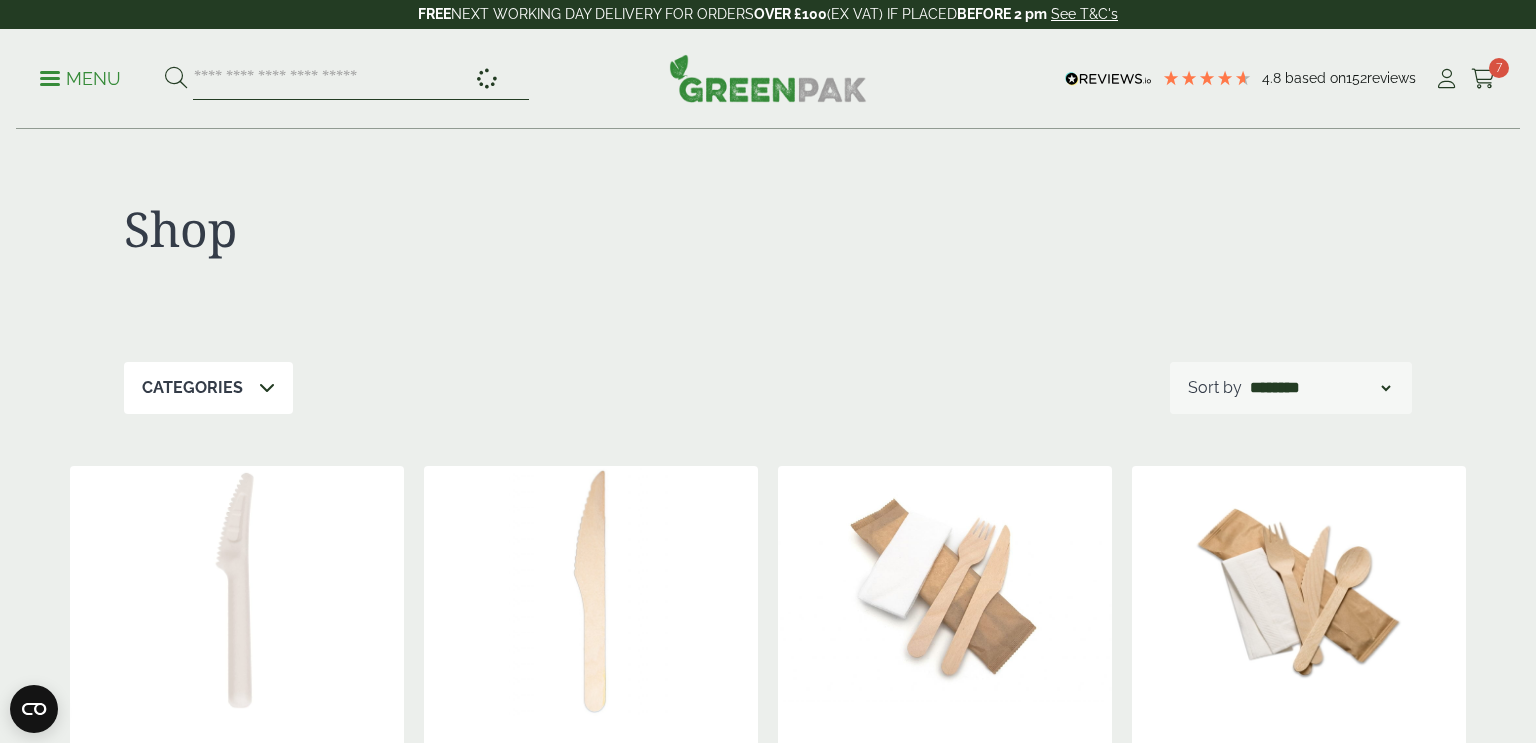 type on "*" 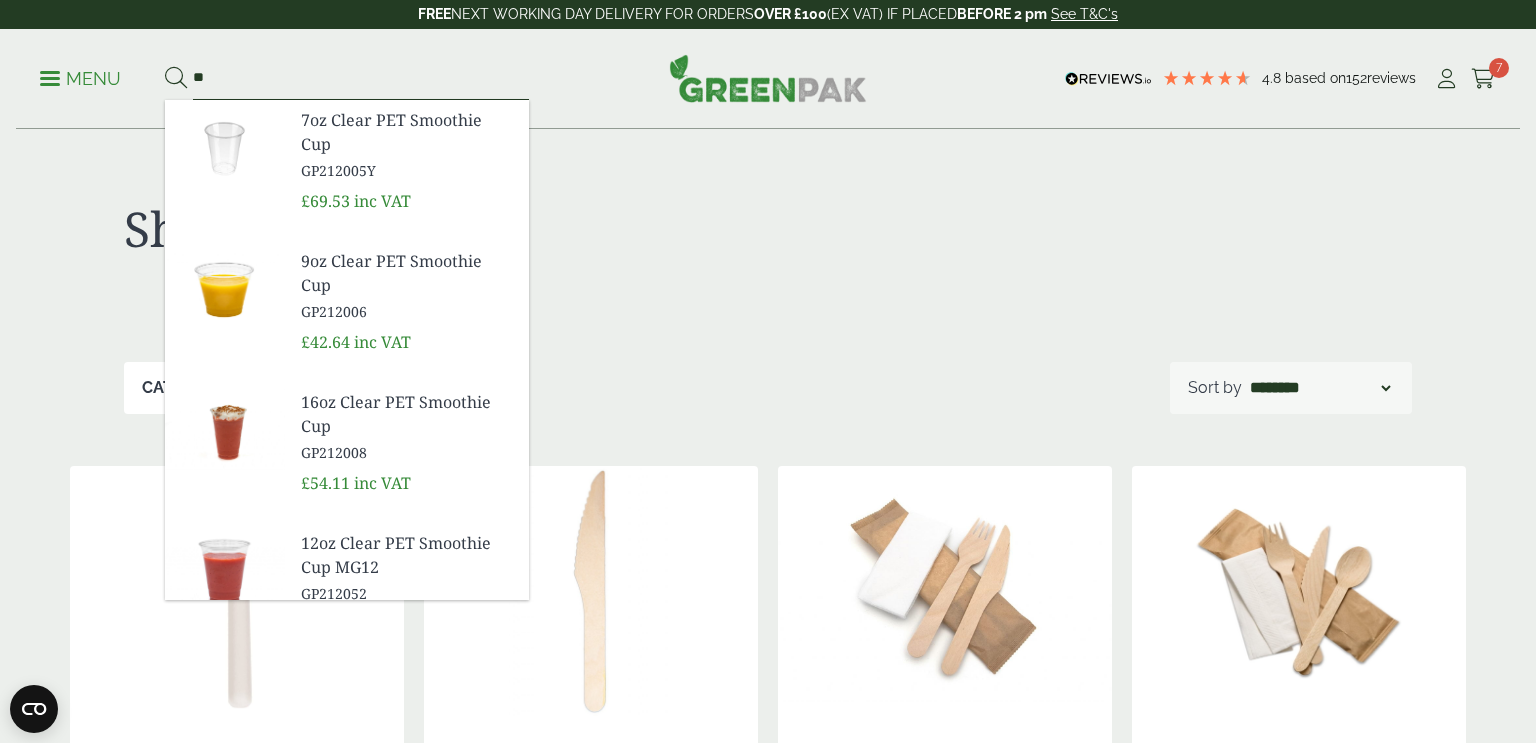 type on "*" 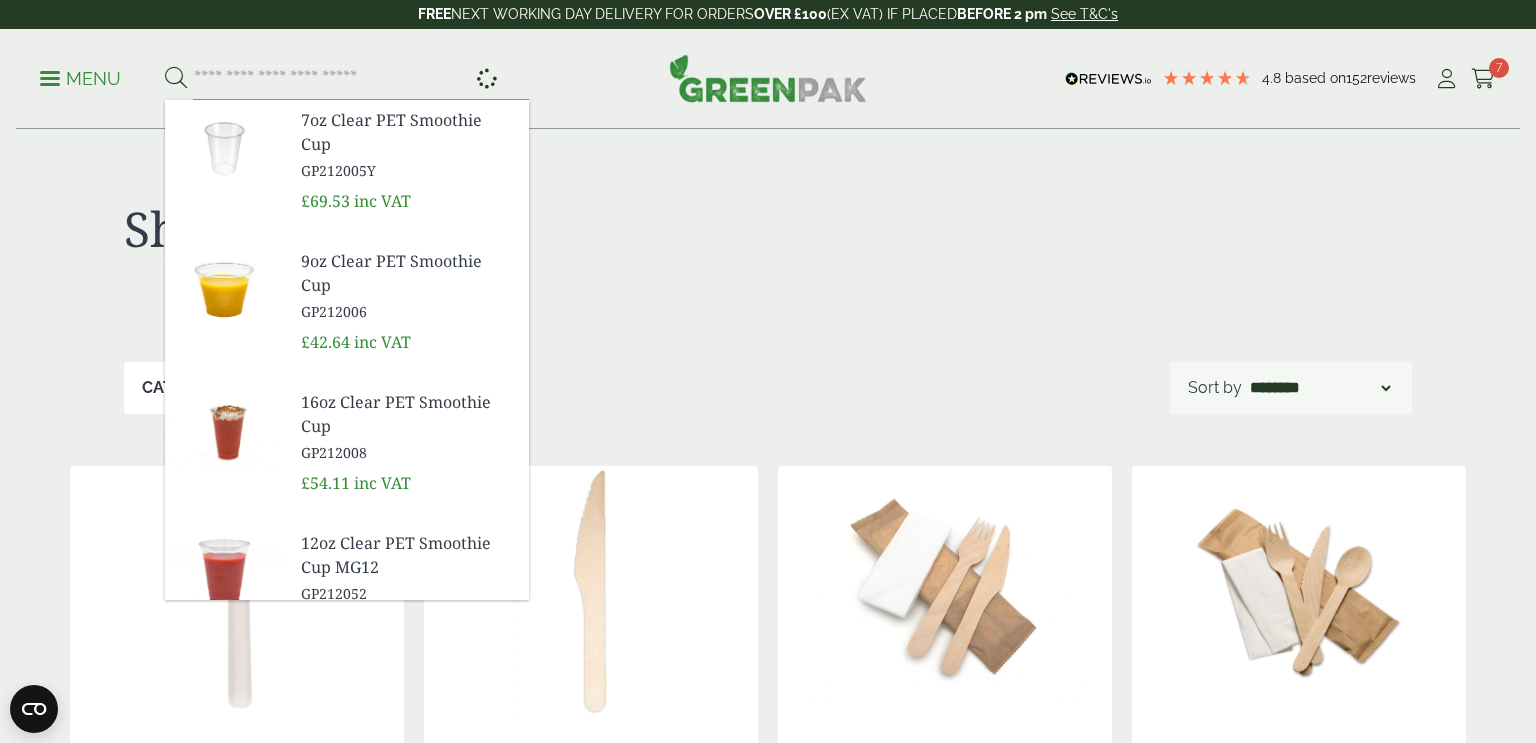 click at bounding box center [1090, 241] 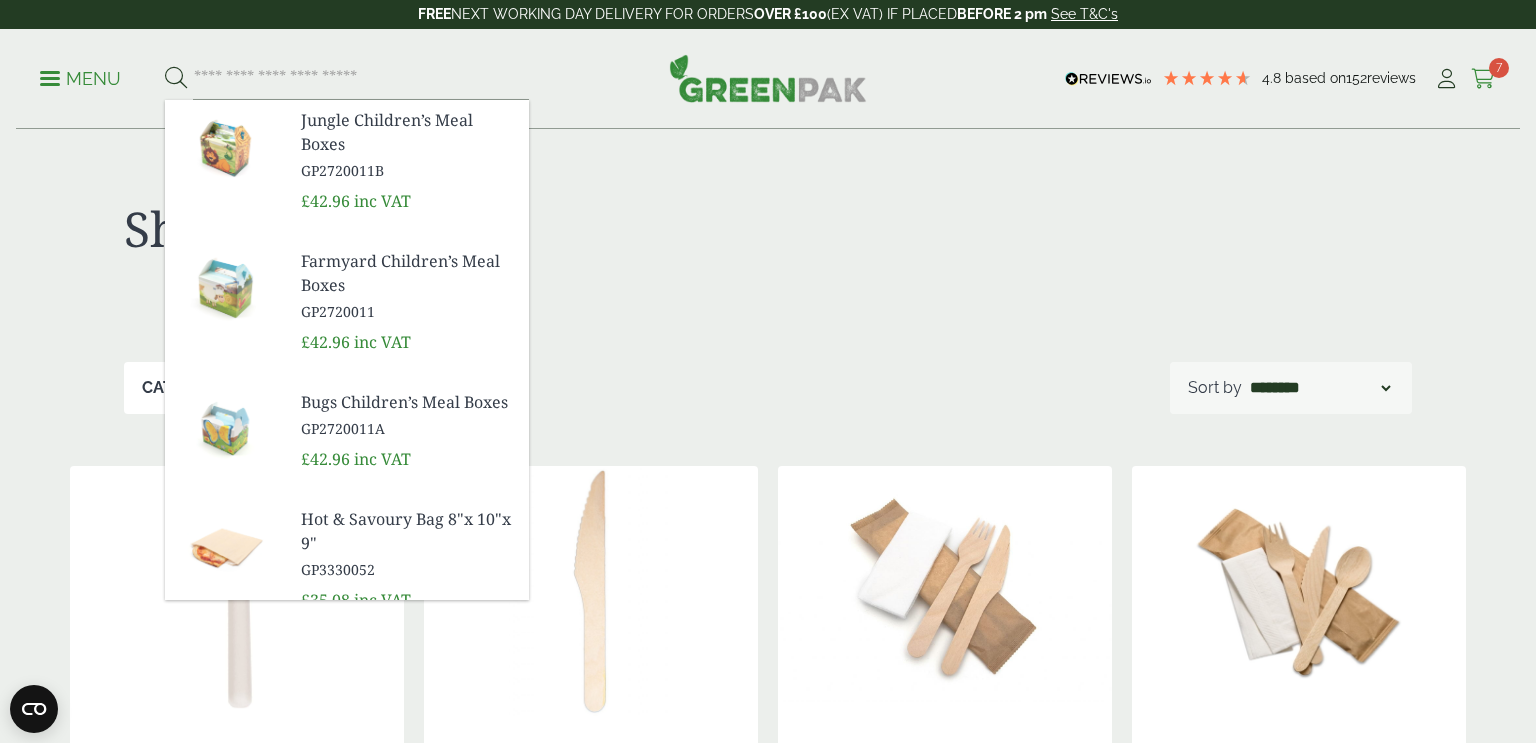 click at bounding box center [1483, 79] 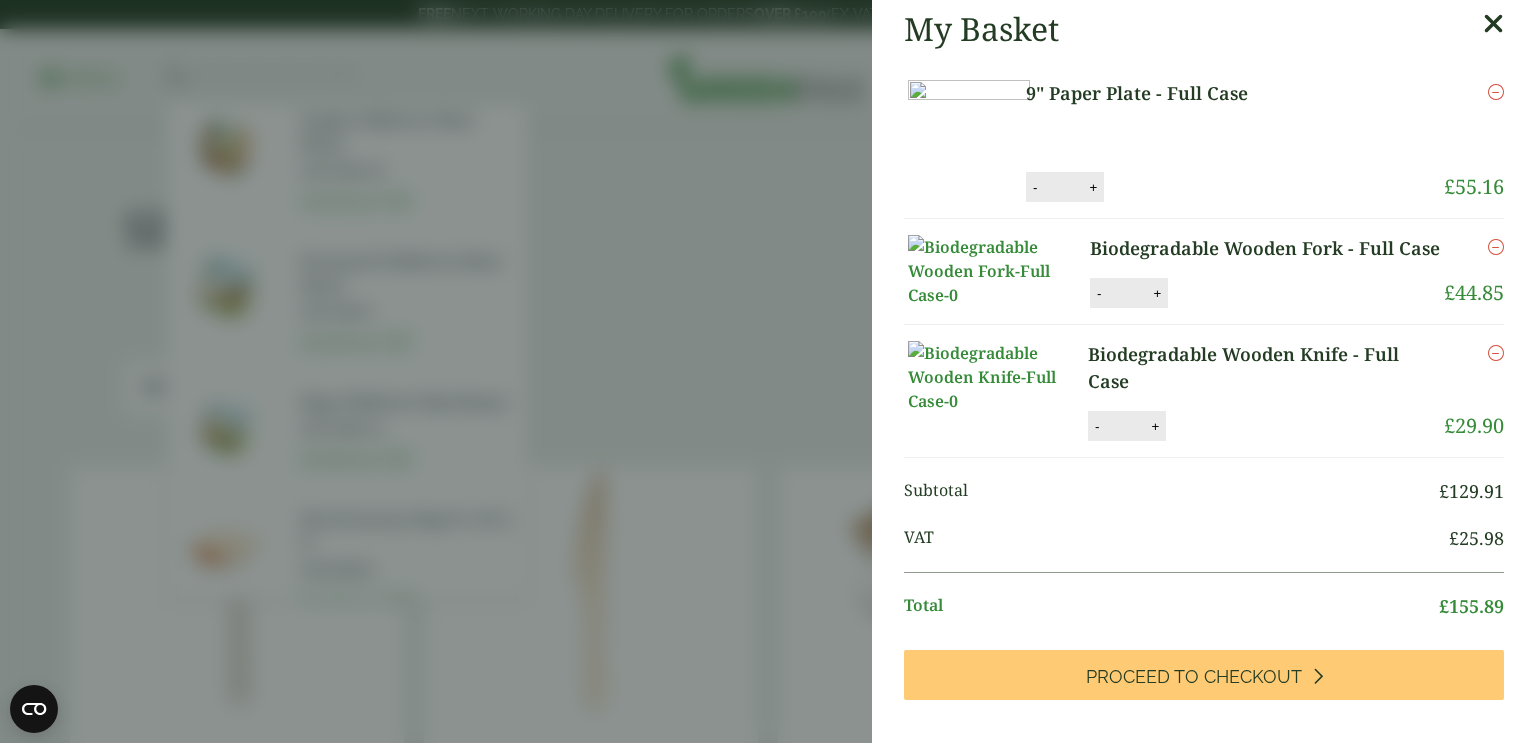 scroll, scrollTop: 0, scrollLeft: 0, axis: both 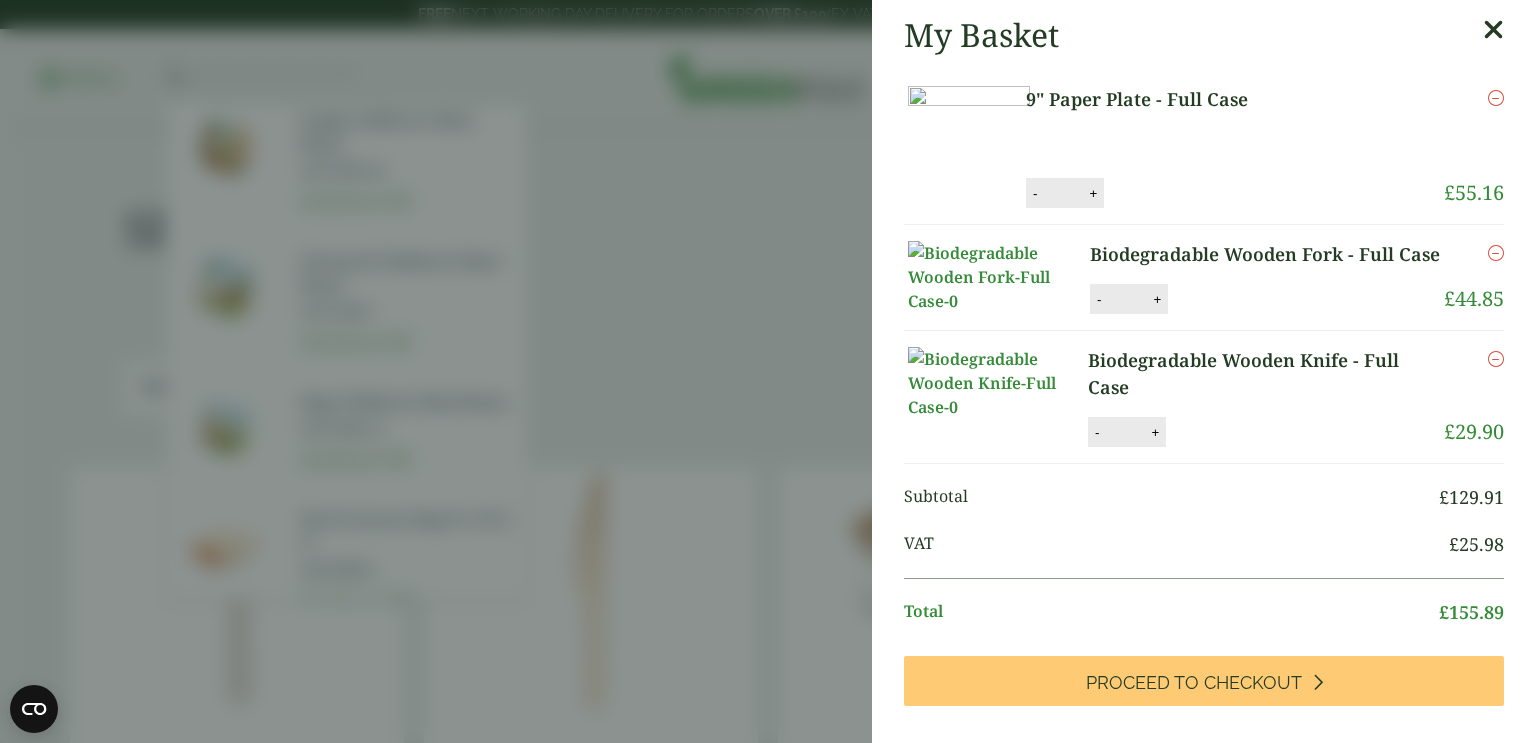 click at bounding box center (1493, 30) 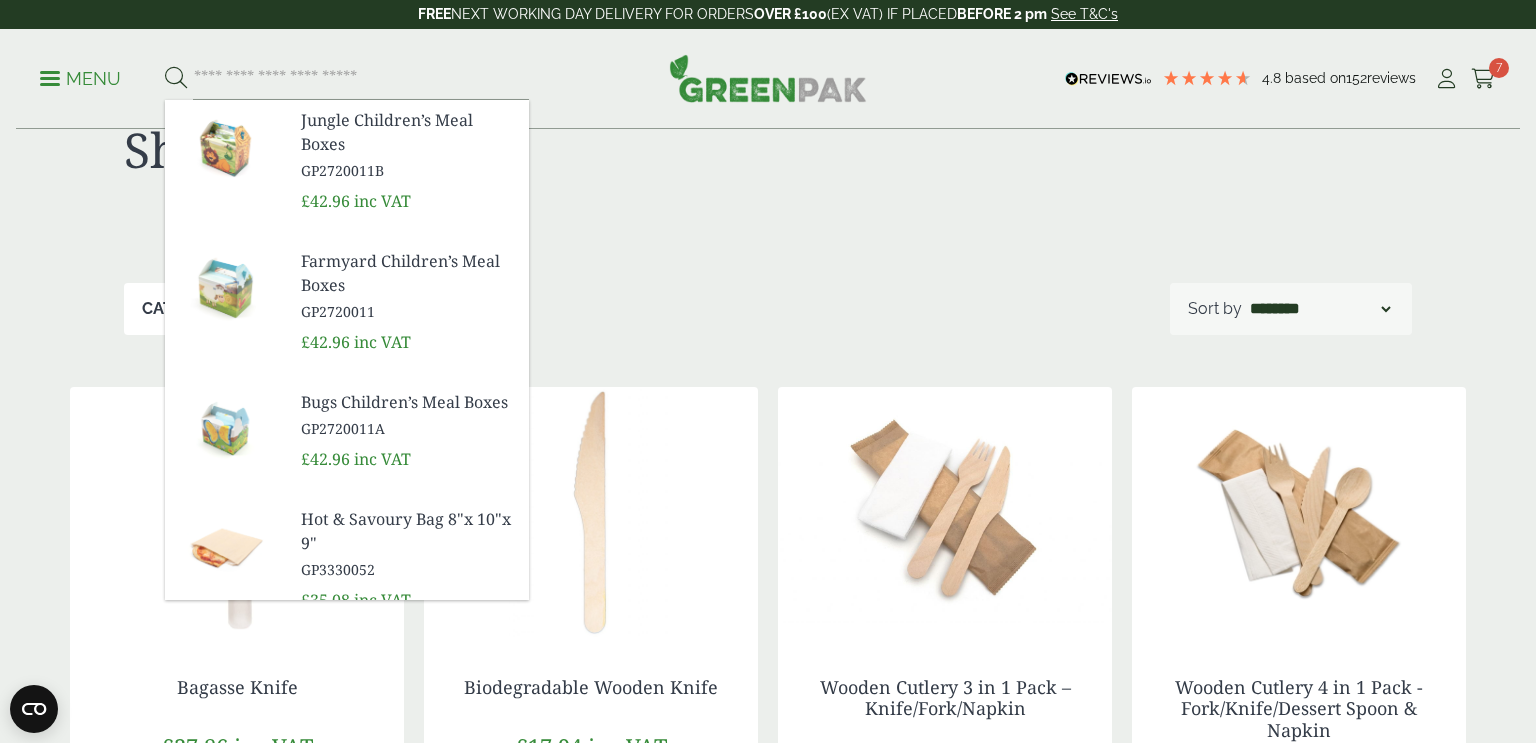 scroll, scrollTop: 194, scrollLeft: 0, axis: vertical 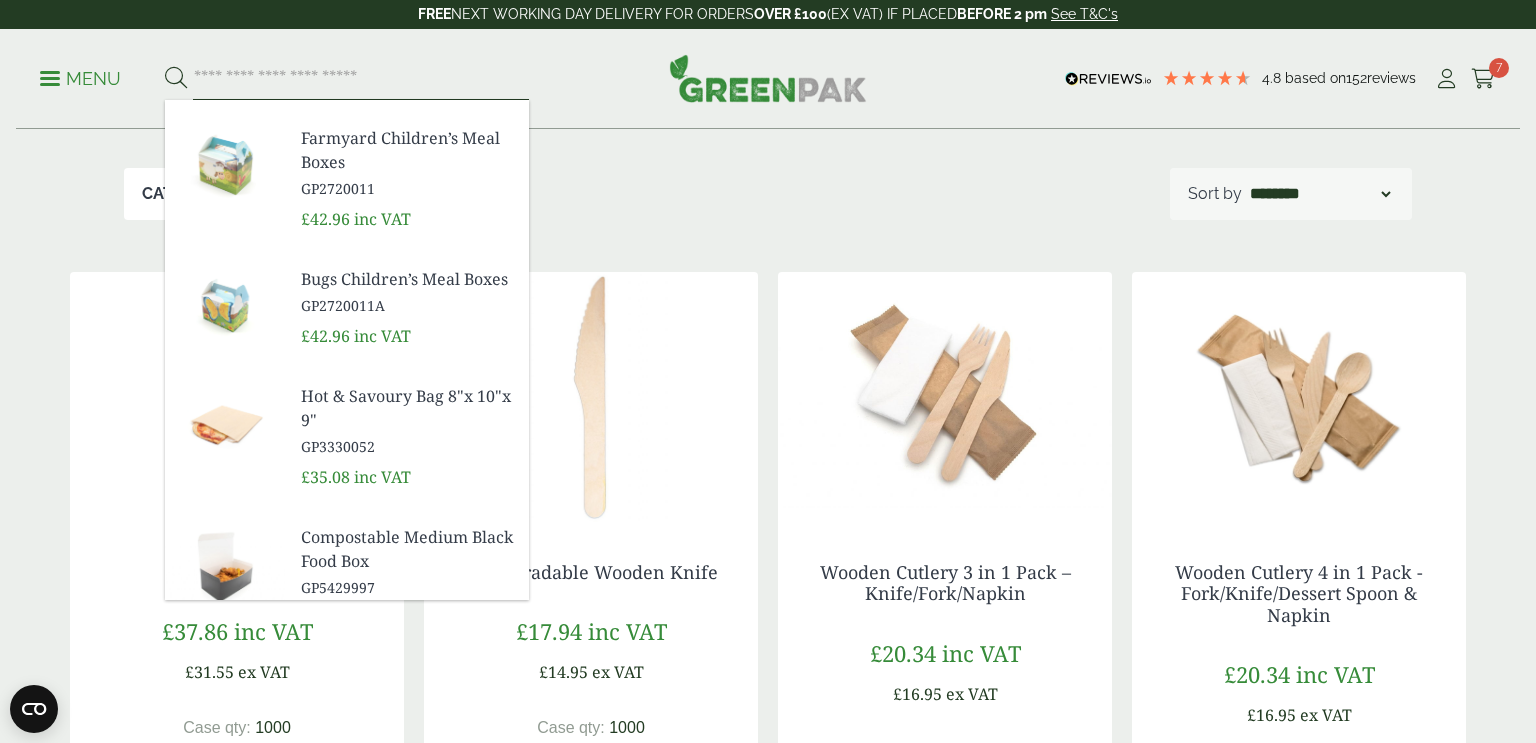 click at bounding box center [361, 79] 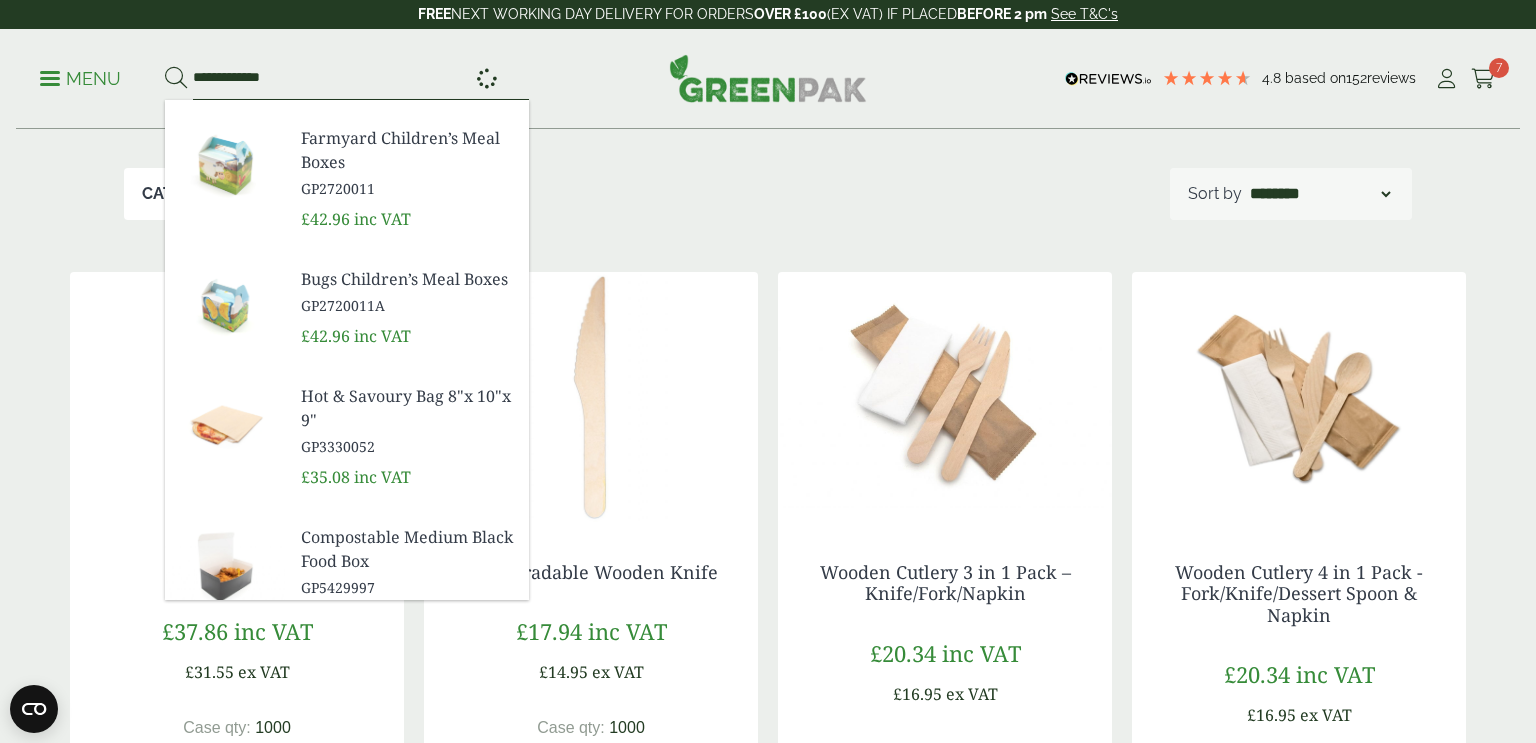 type on "**********" 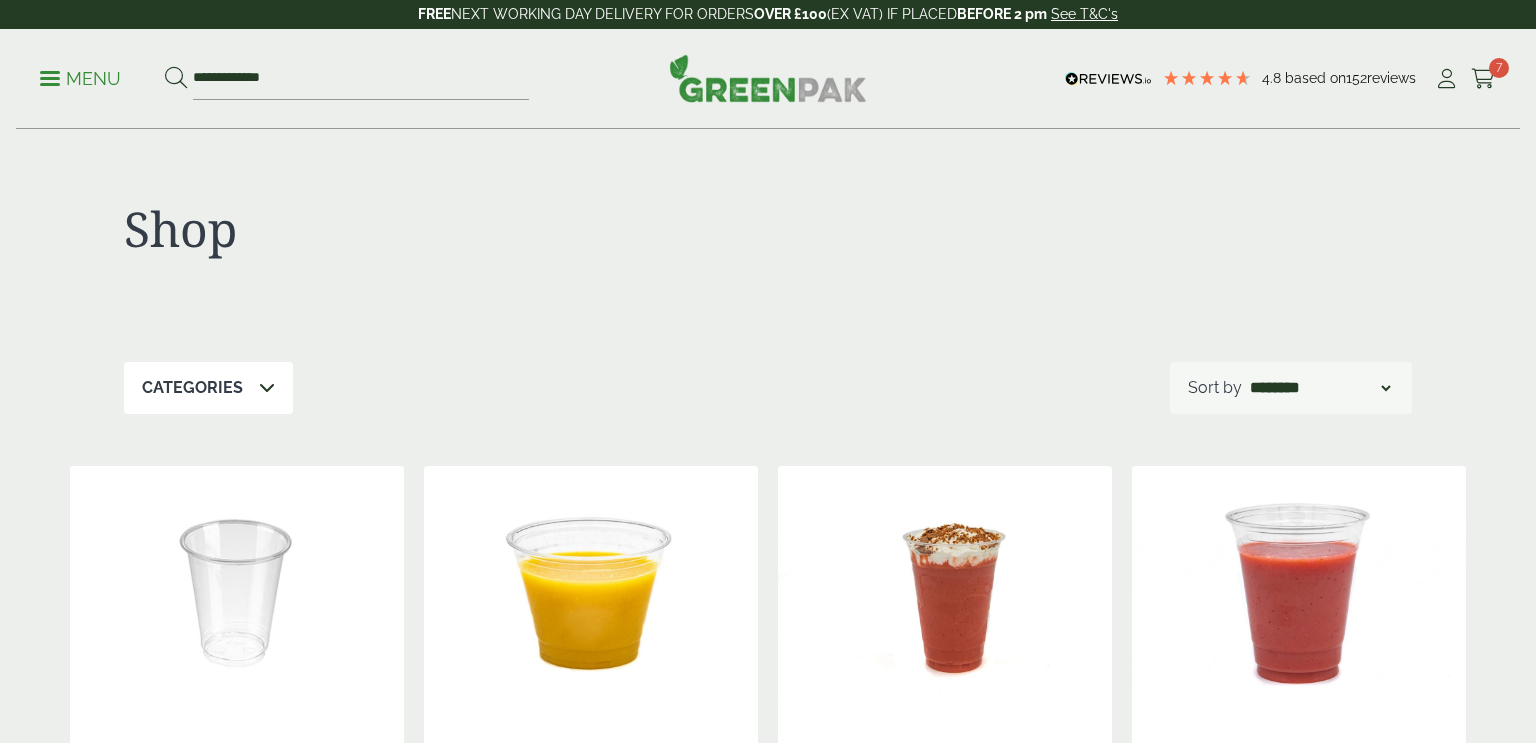 scroll, scrollTop: 0, scrollLeft: 0, axis: both 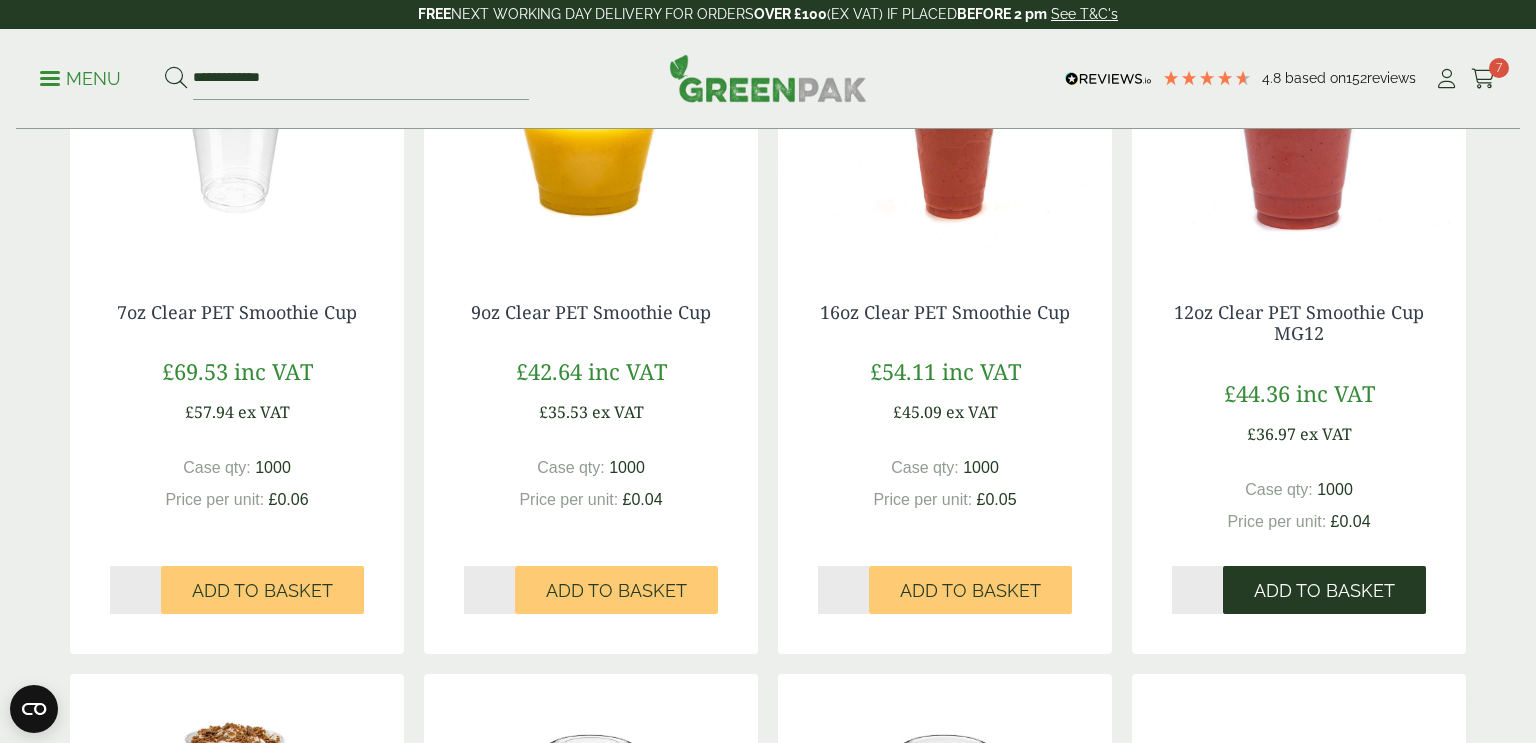 click on "Add to Basket" at bounding box center (1324, 590) 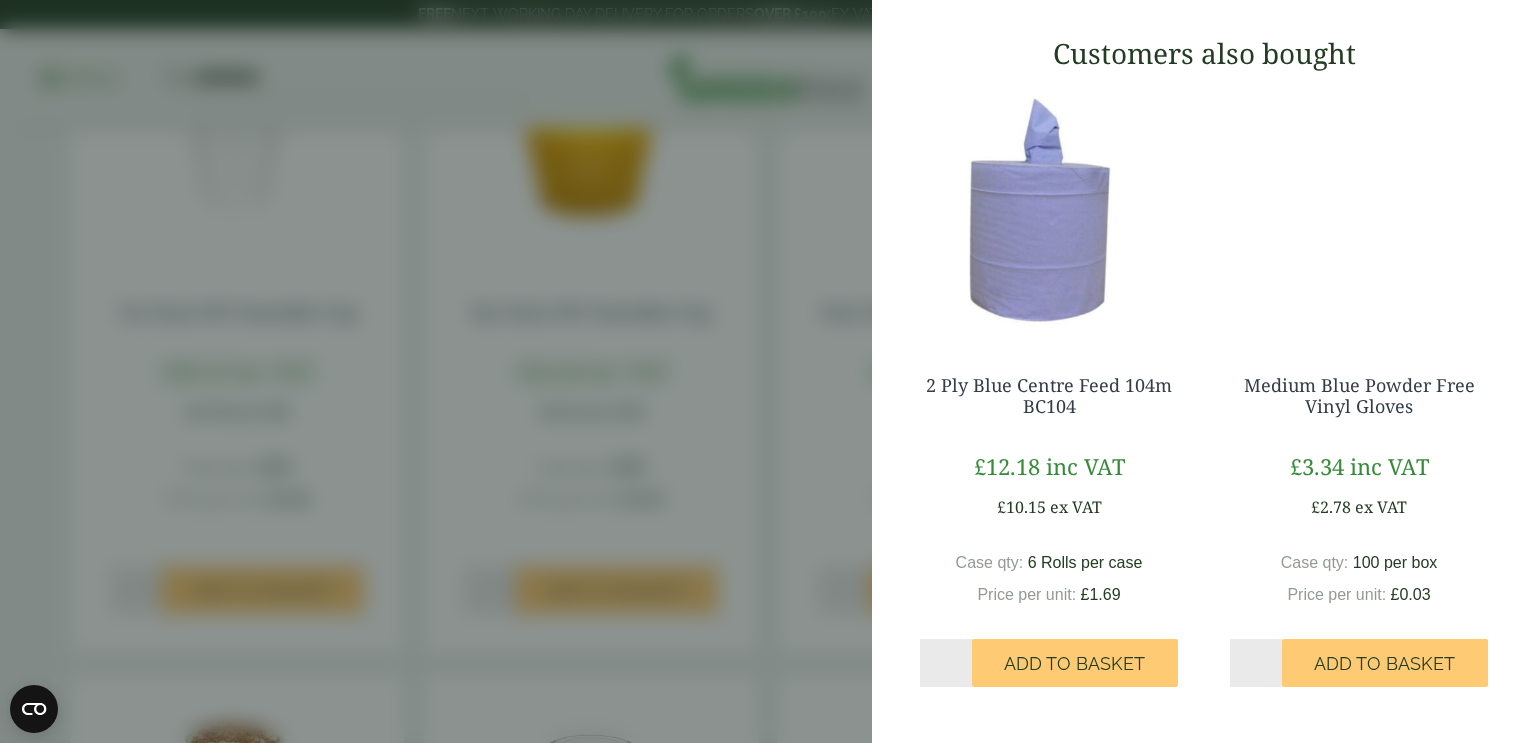 scroll, scrollTop: 700, scrollLeft: 0, axis: vertical 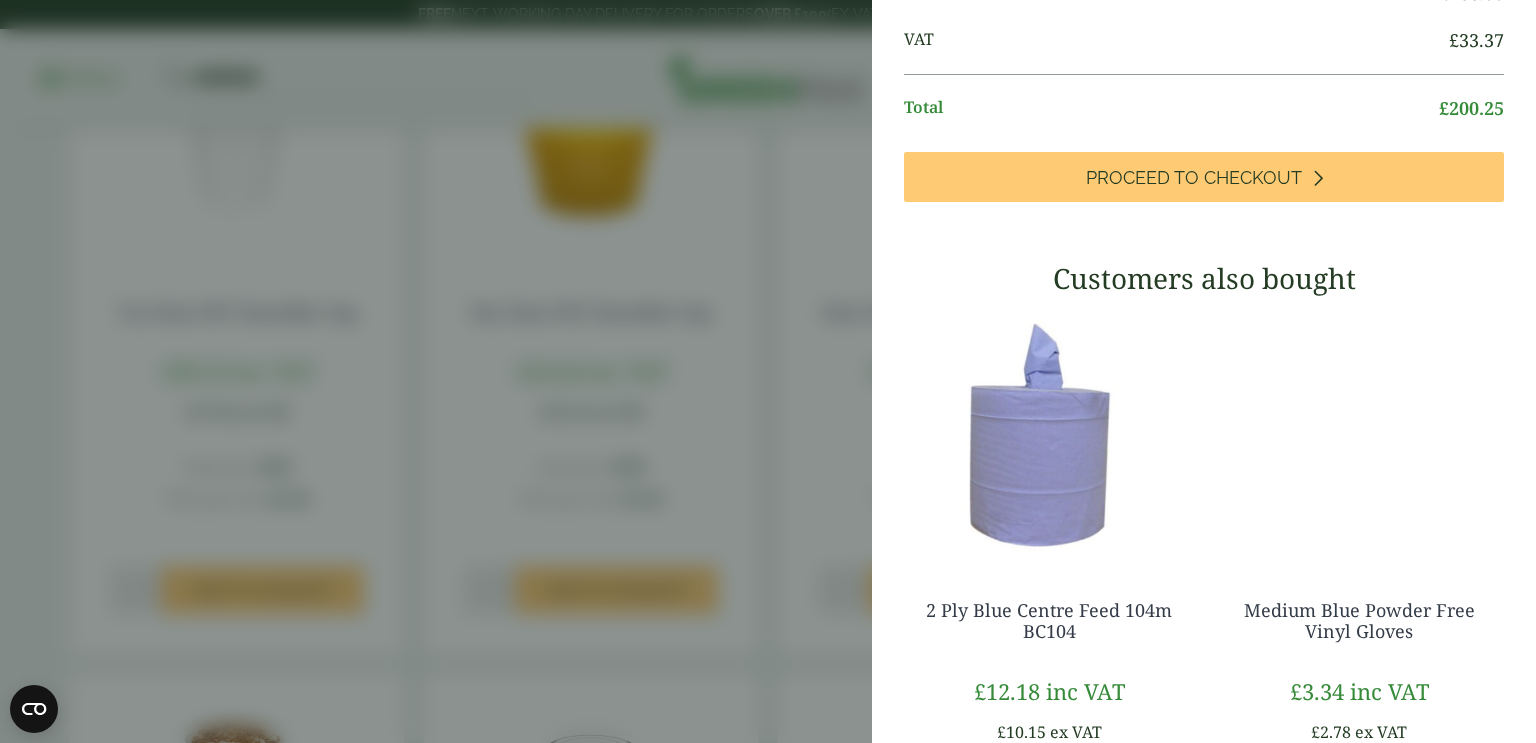 click on "+" at bounding box center (1016, -72) 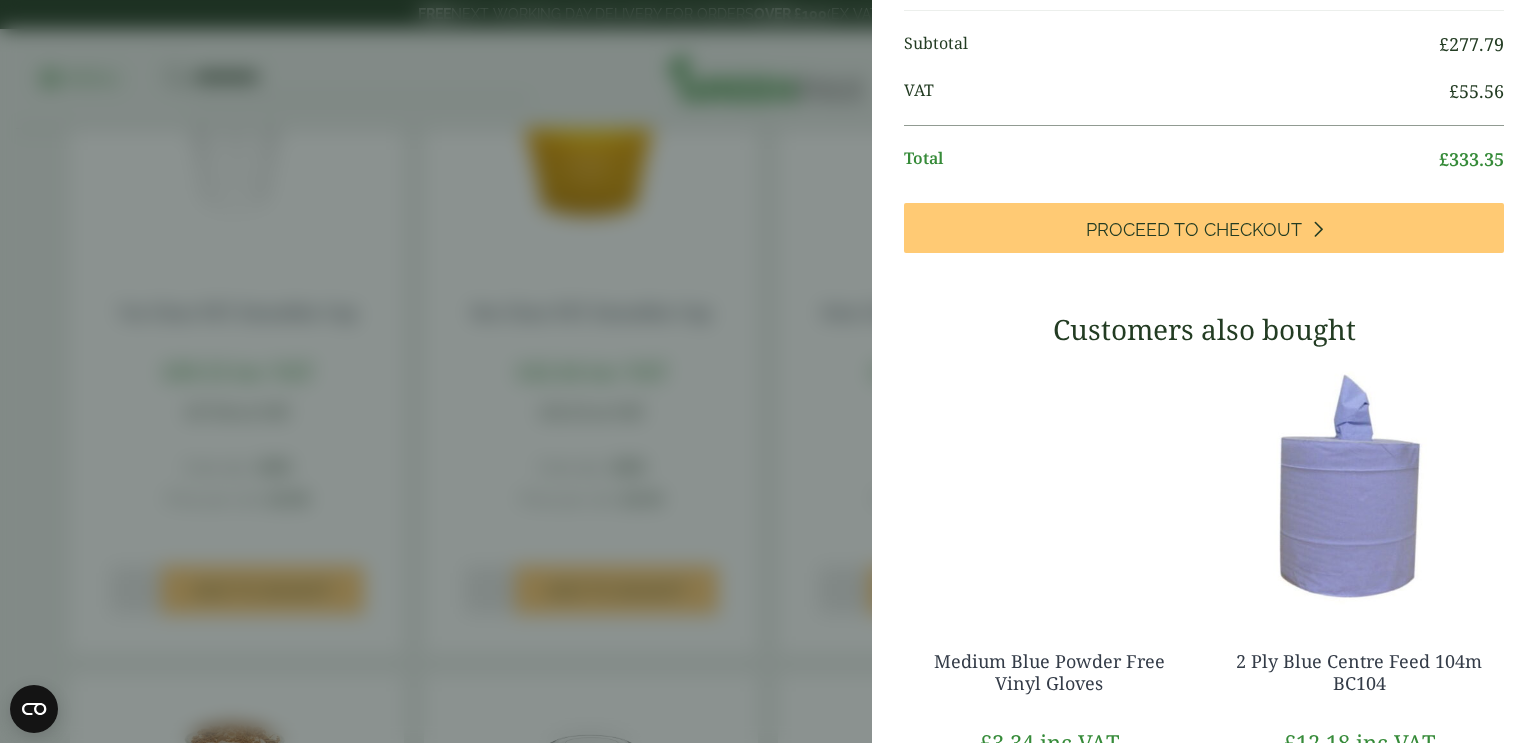 scroll, scrollTop: 0, scrollLeft: 0, axis: both 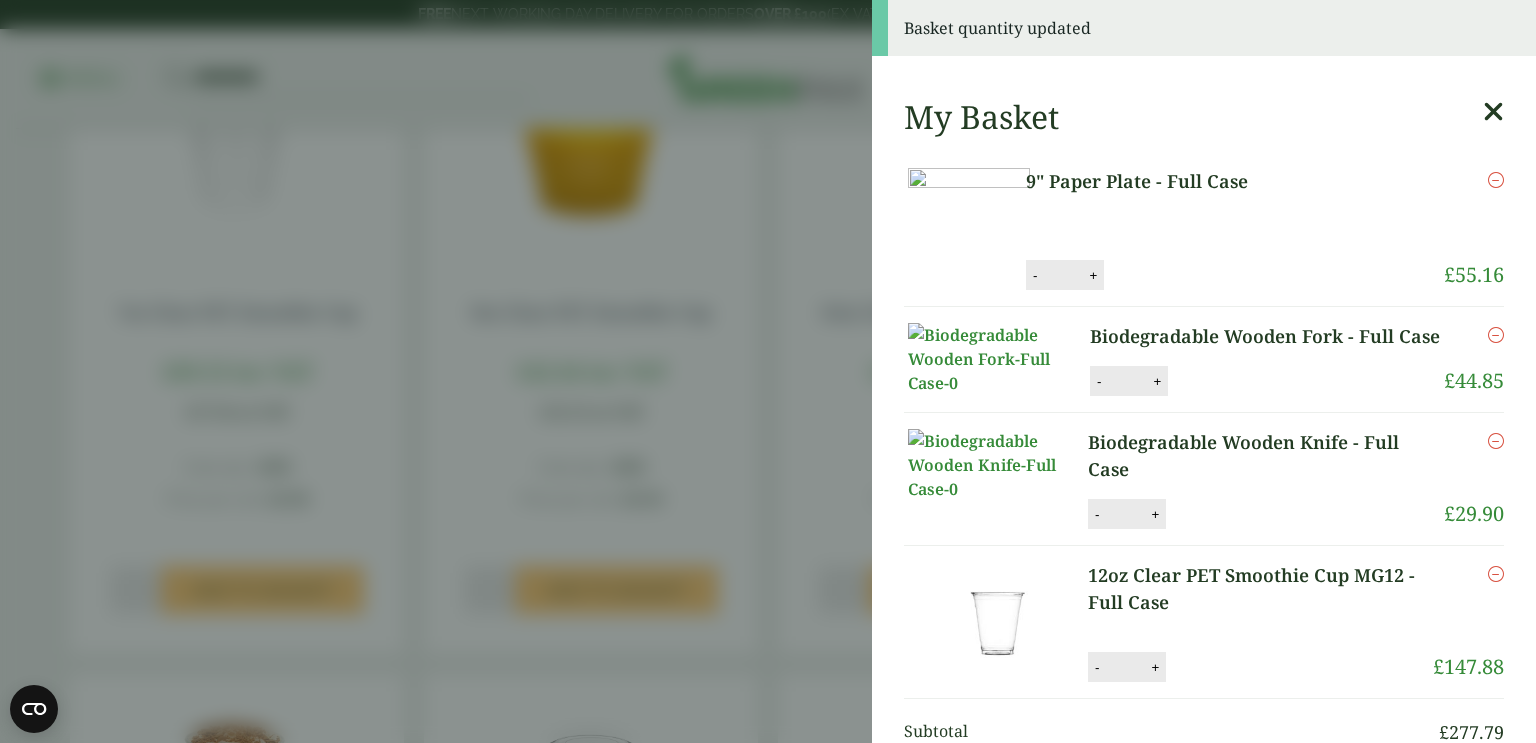 click at bounding box center (1493, 112) 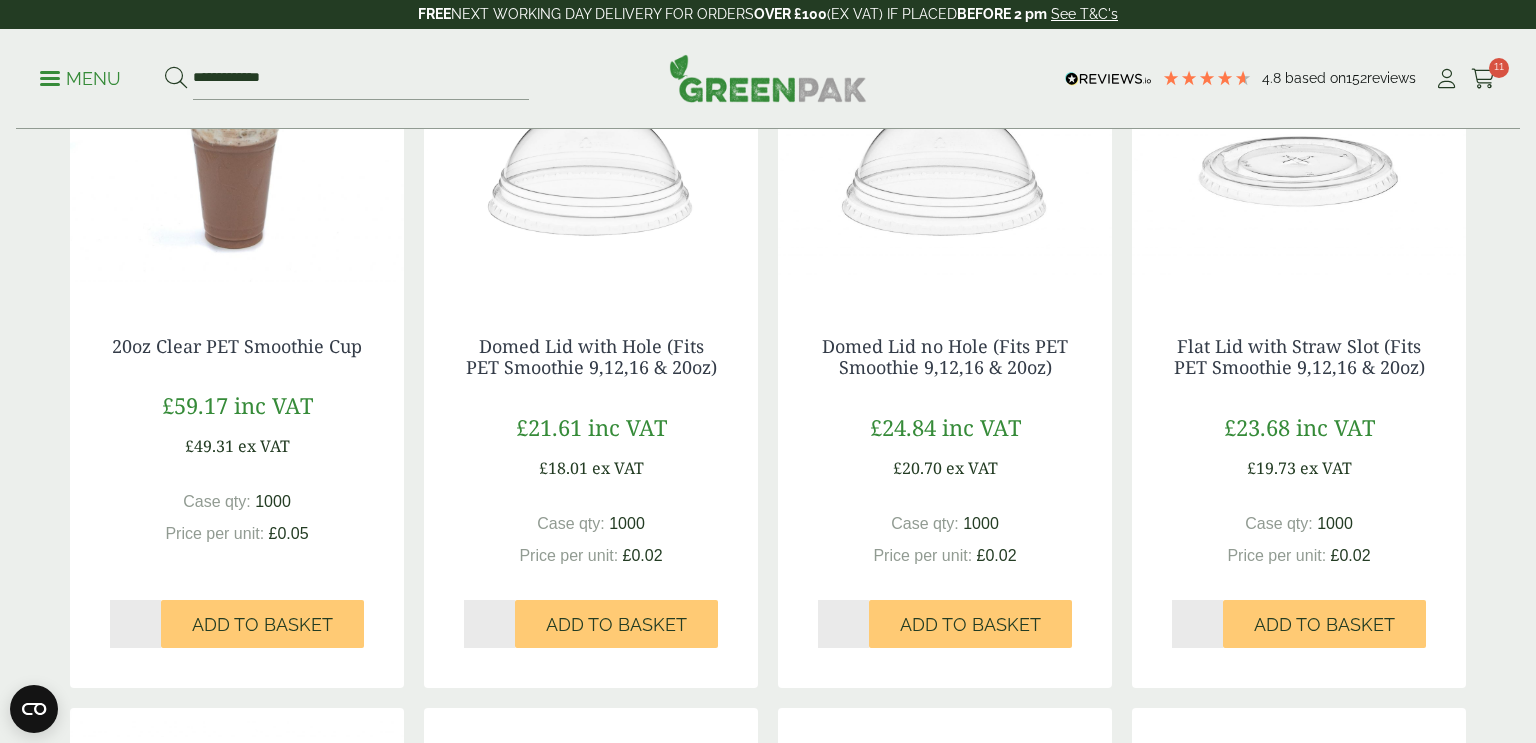 scroll, scrollTop: 1084, scrollLeft: 0, axis: vertical 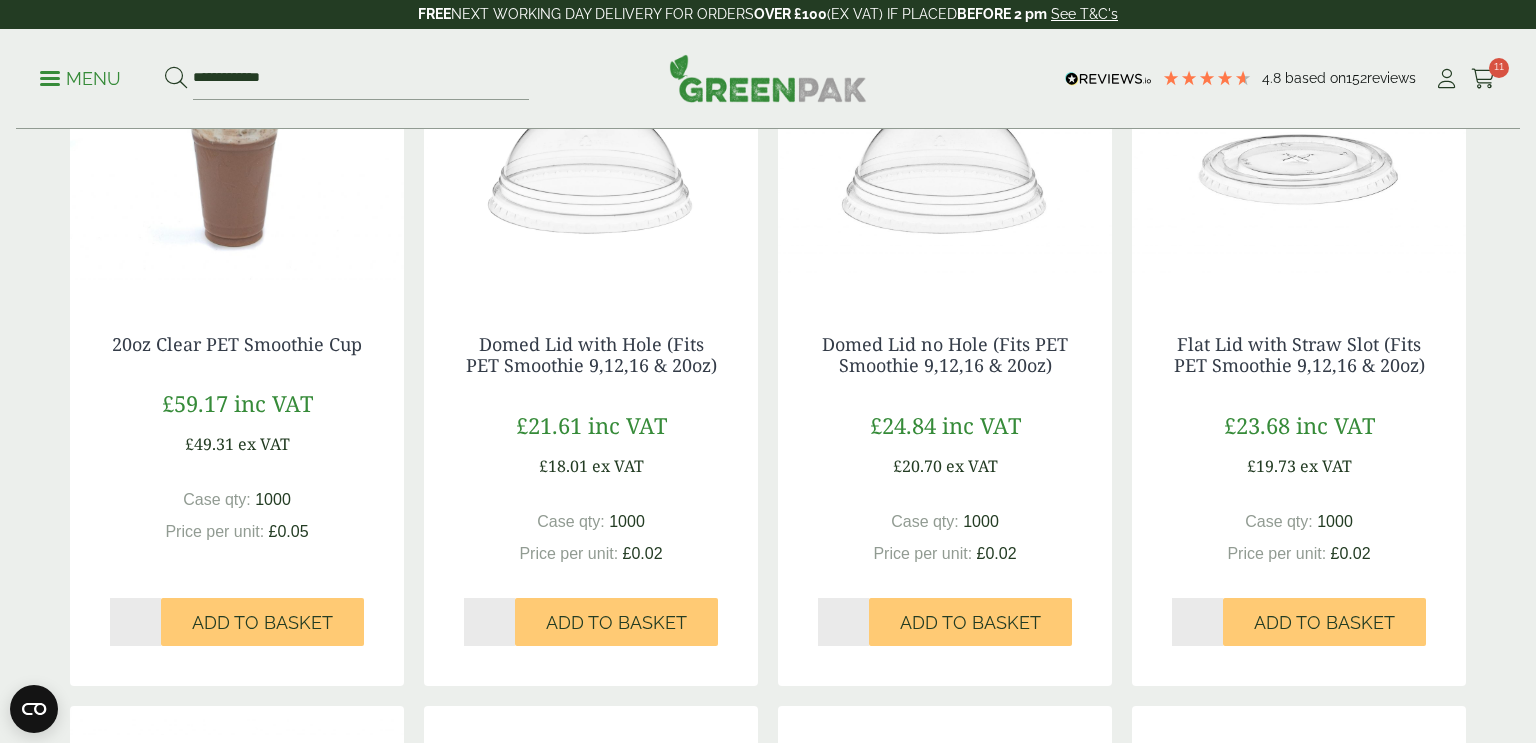 click on "Add to Basket" at bounding box center [616, 622] 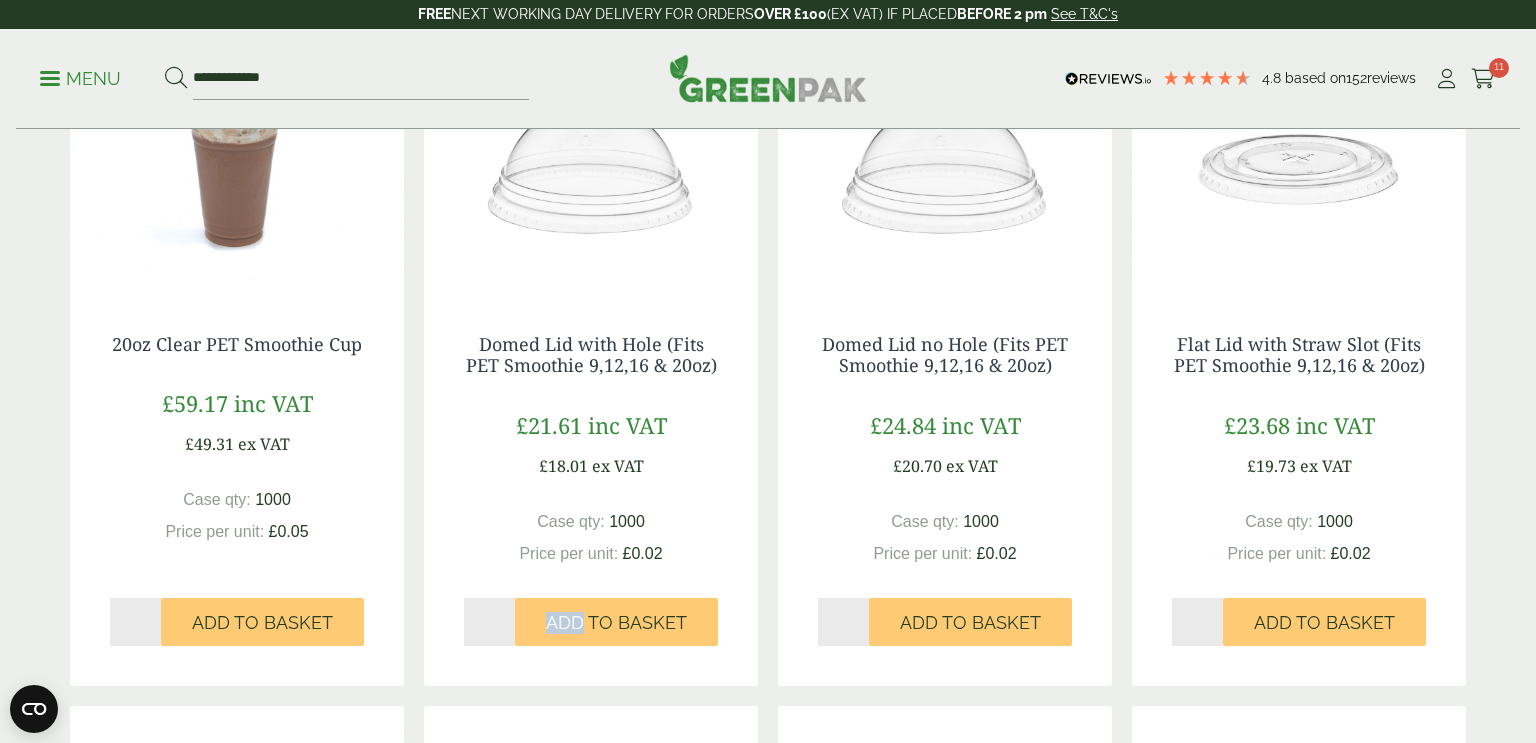 click on "Add to Basket" at bounding box center (616, 622) 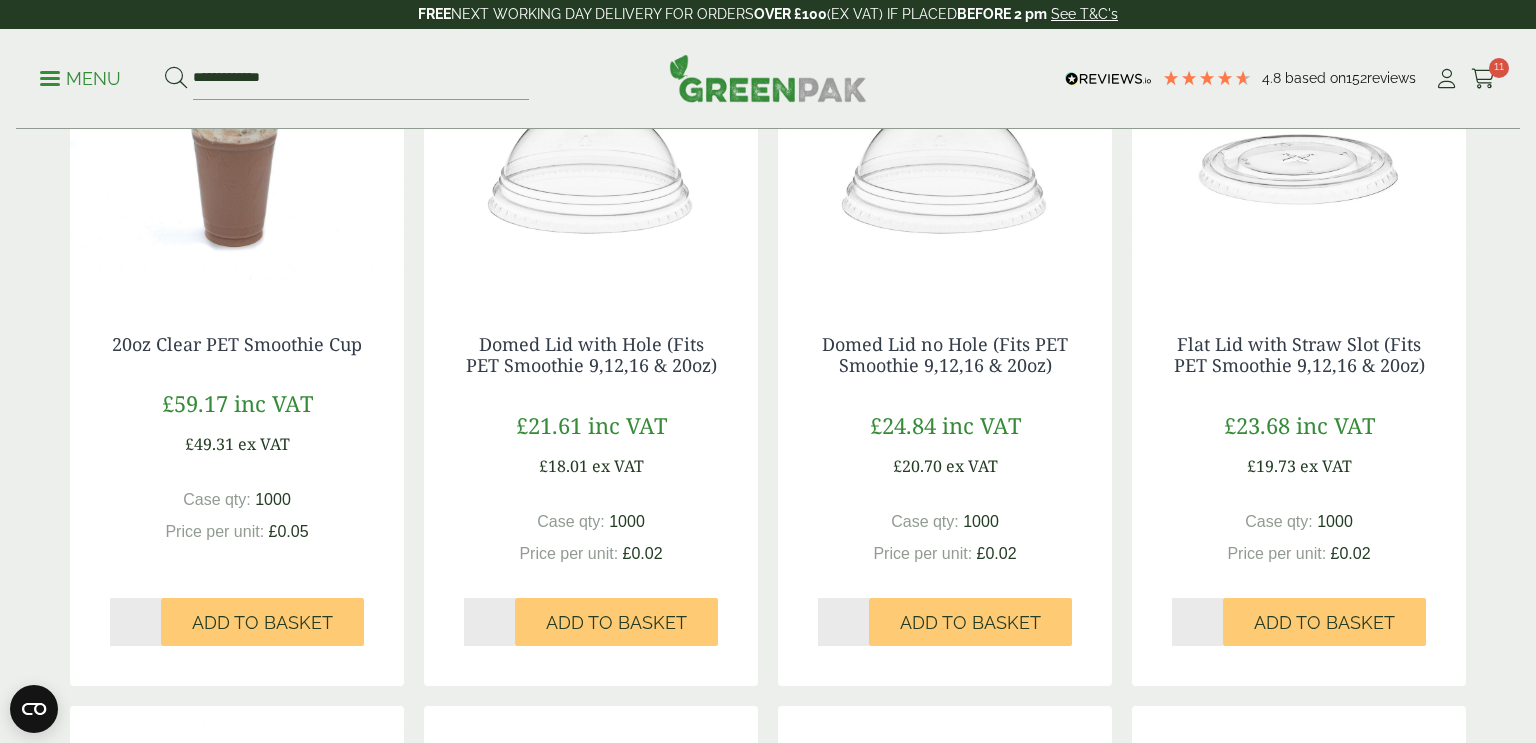 click on "*" at bounding box center [489, 622] 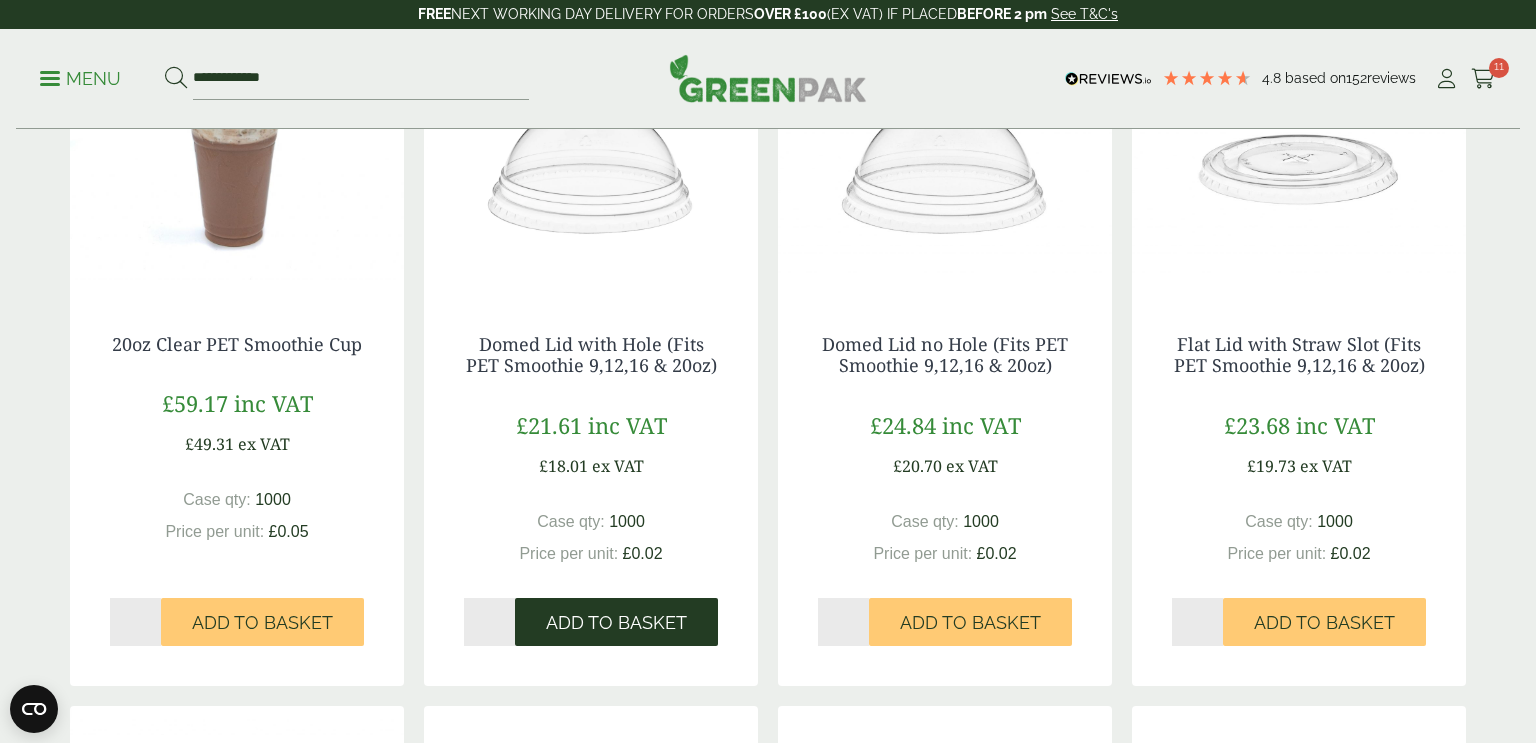 click on "Add to Basket" at bounding box center (616, 622) 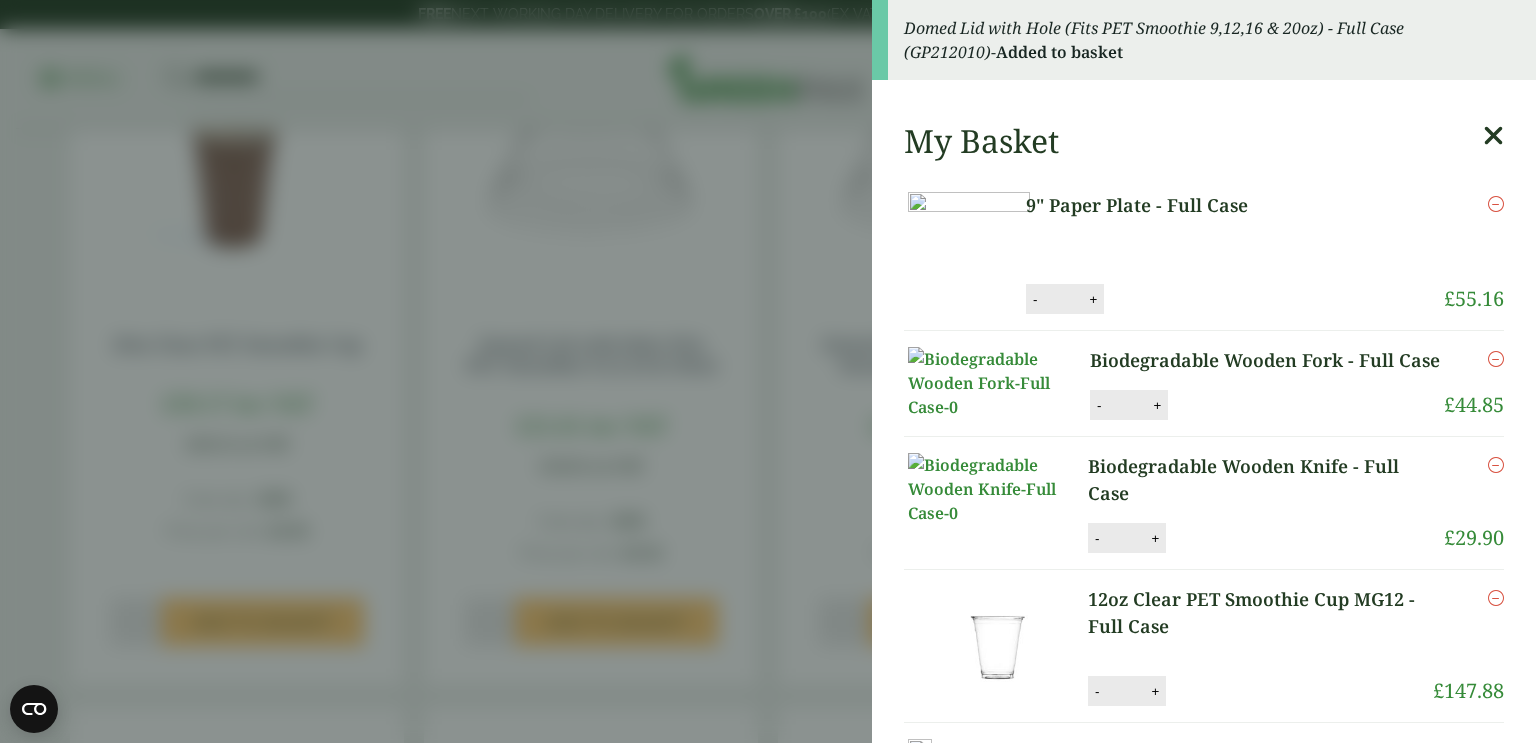 click at bounding box center [1493, 136] 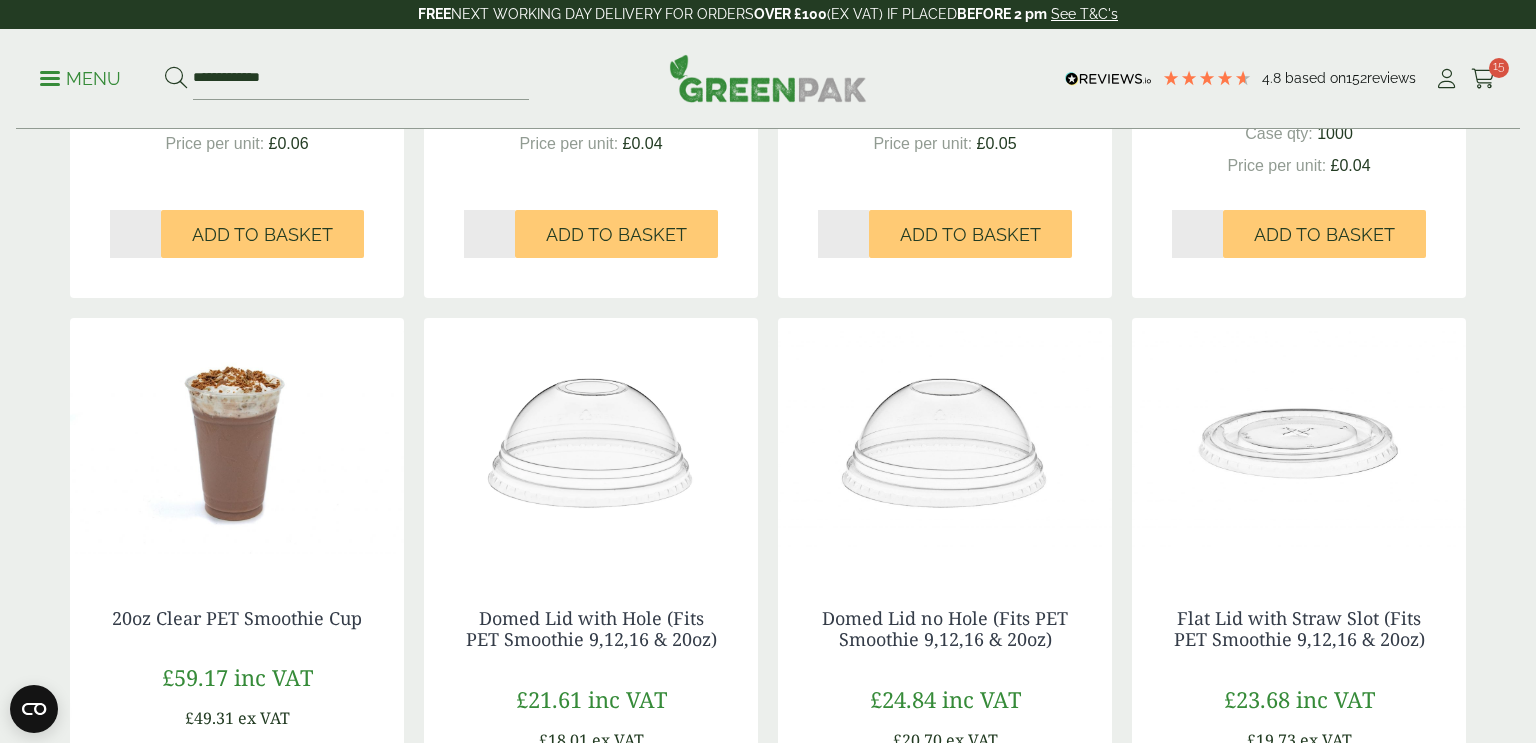 scroll, scrollTop: 756, scrollLeft: 0, axis: vertical 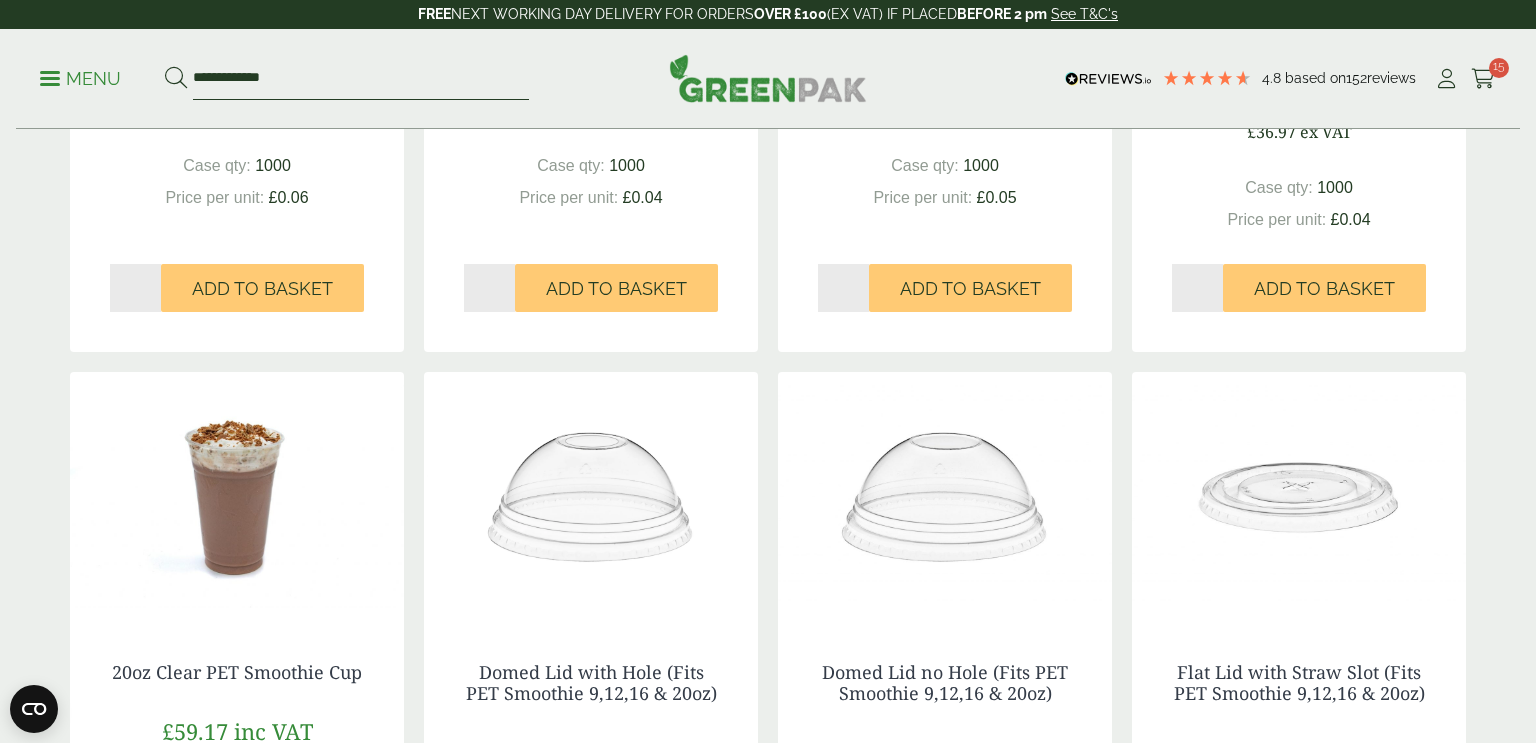 click on "**********" at bounding box center (361, 79) 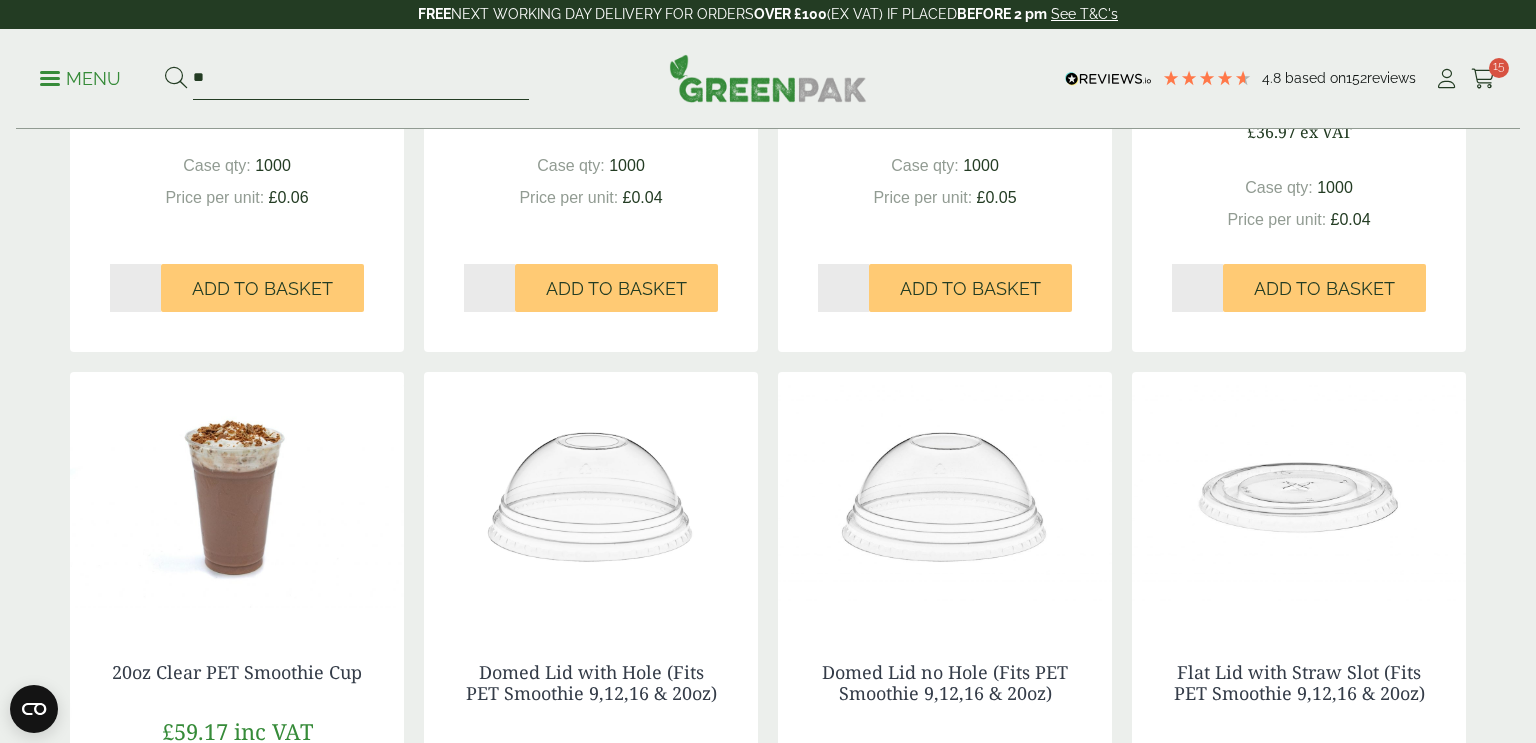 type on "*" 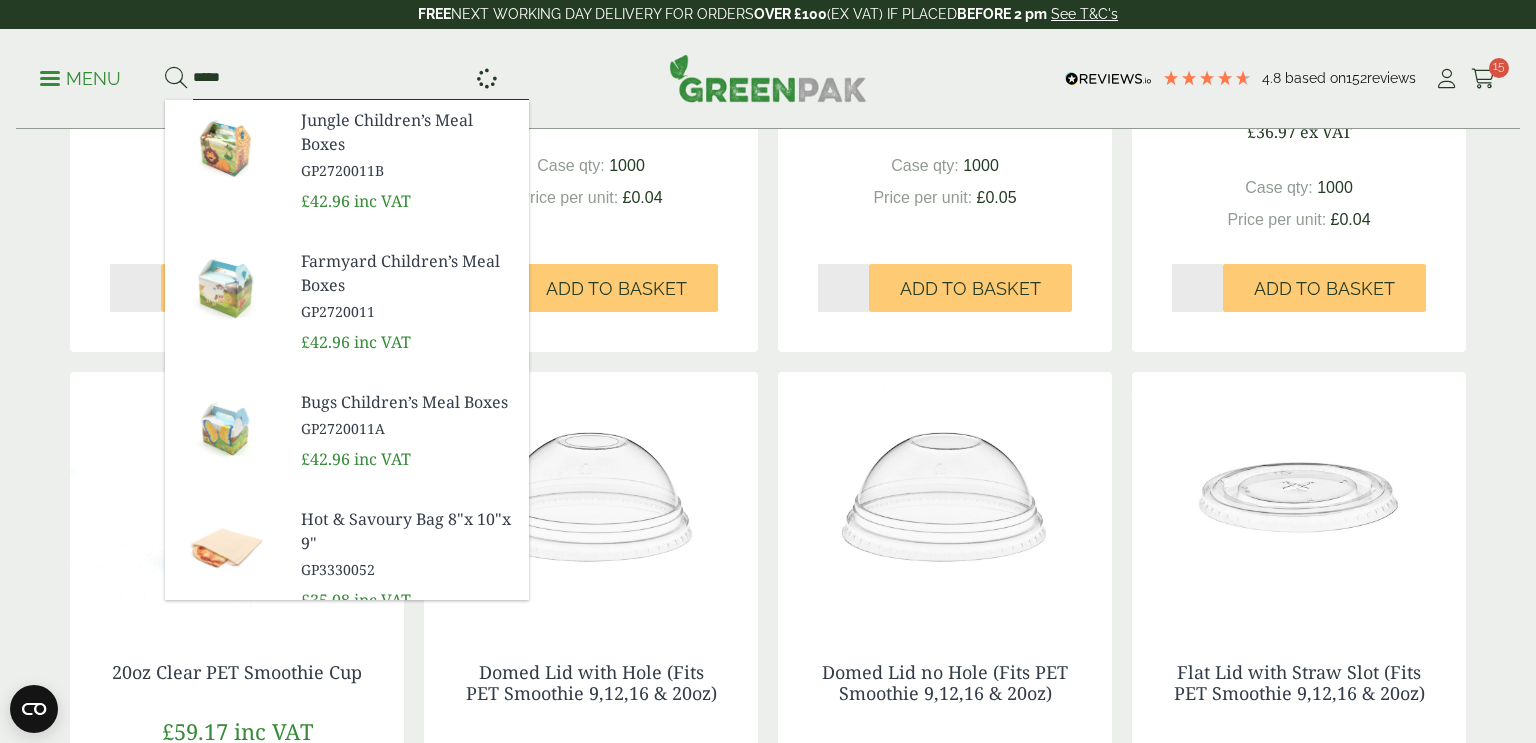 type on "*****" 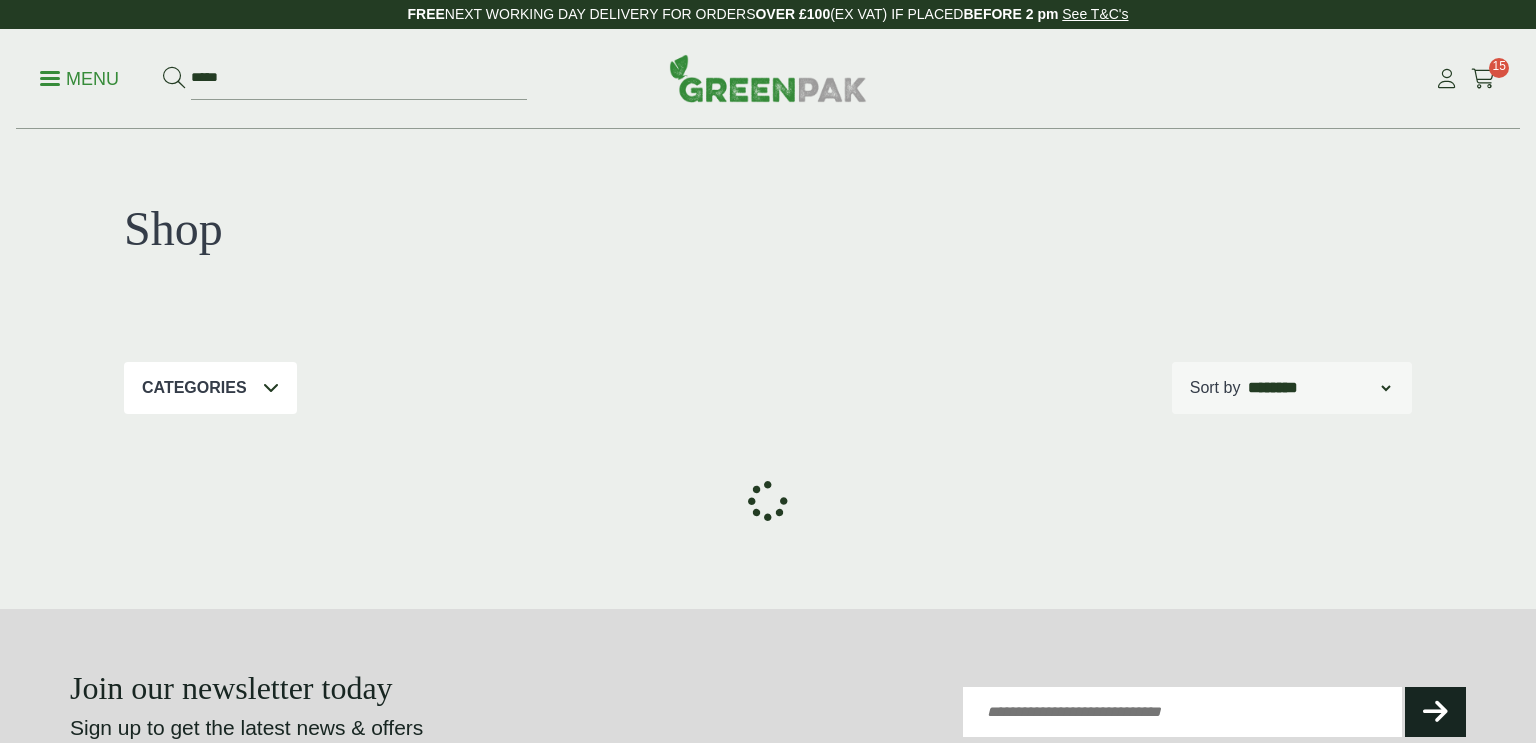 scroll, scrollTop: 0, scrollLeft: 0, axis: both 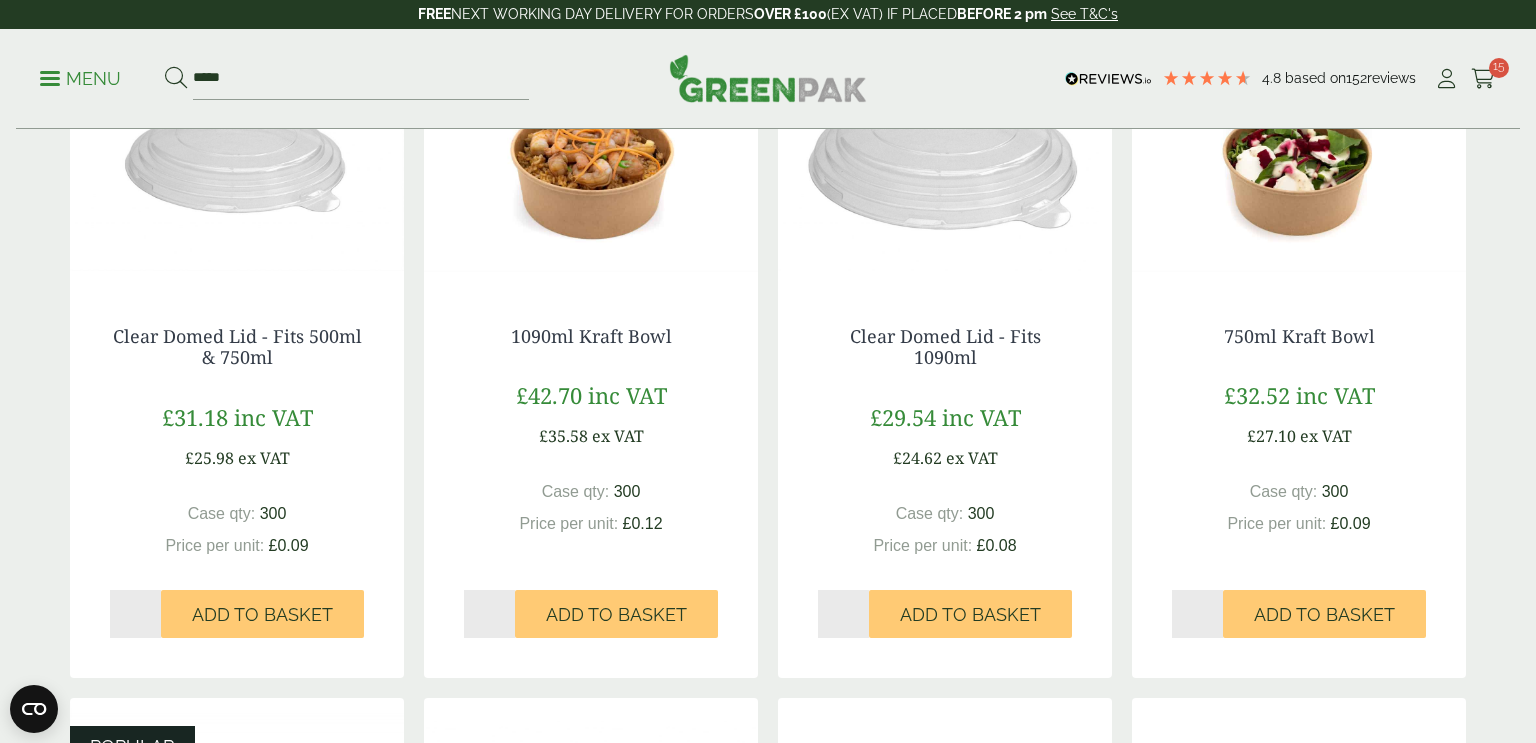 type on "*" 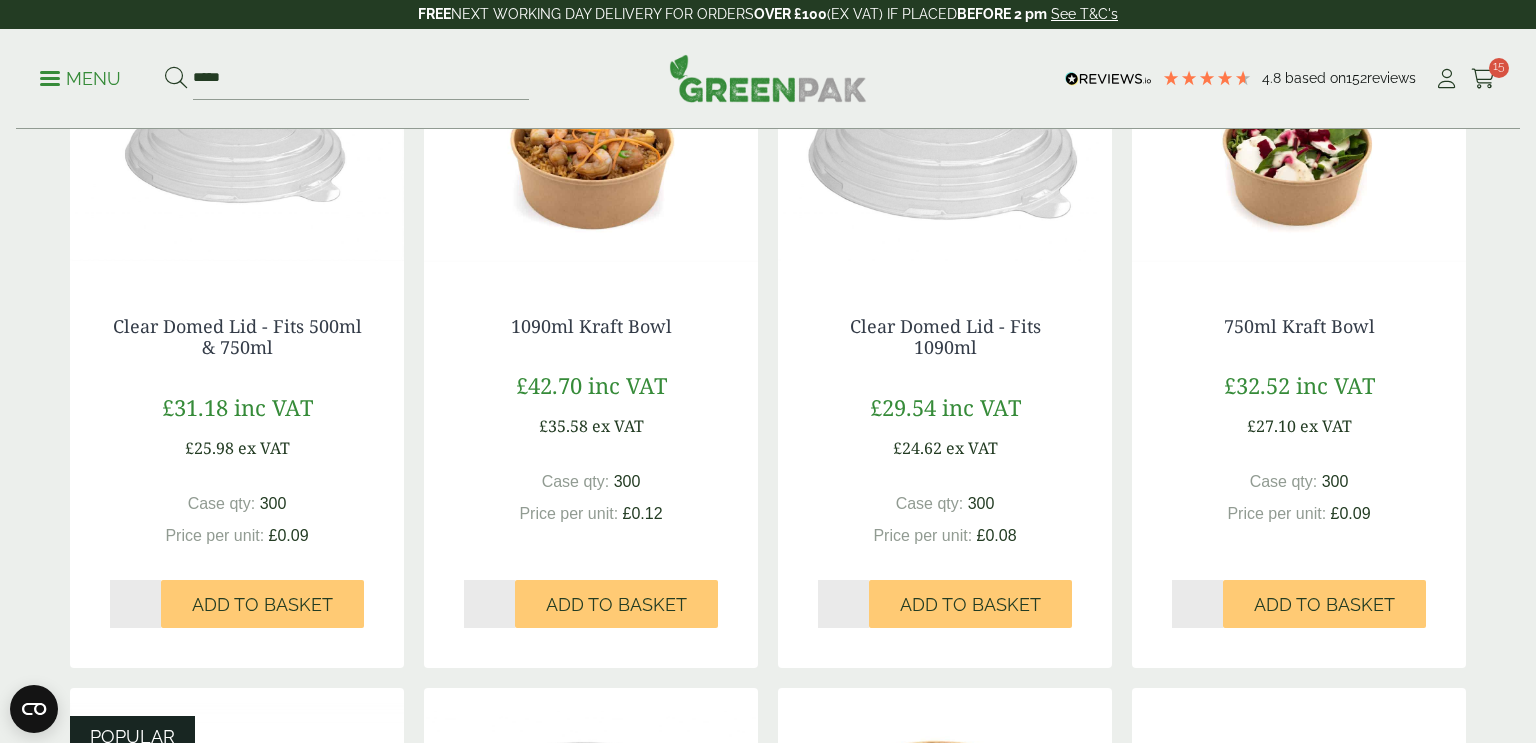 scroll, scrollTop: 460, scrollLeft: 0, axis: vertical 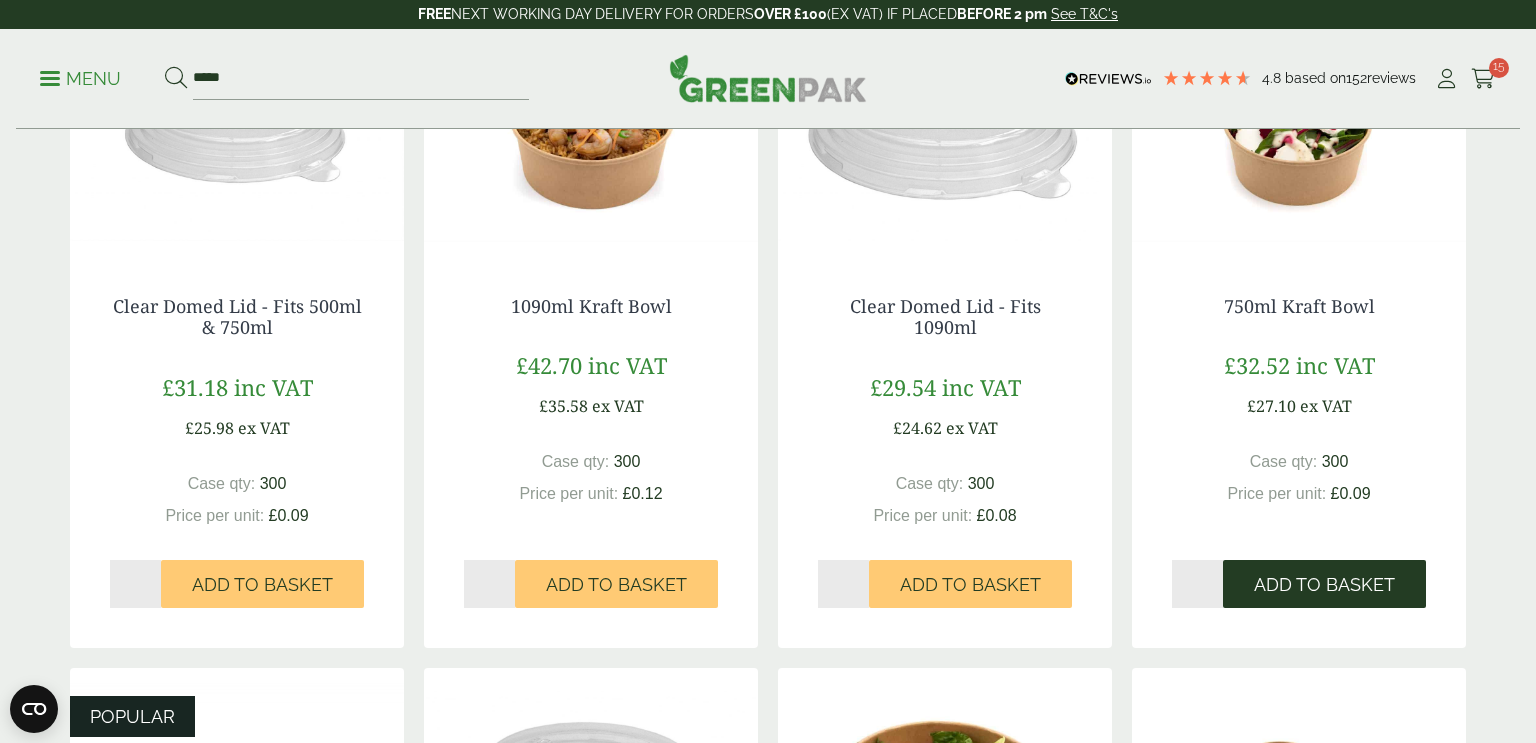 click on "Add to Basket" at bounding box center (1324, 585) 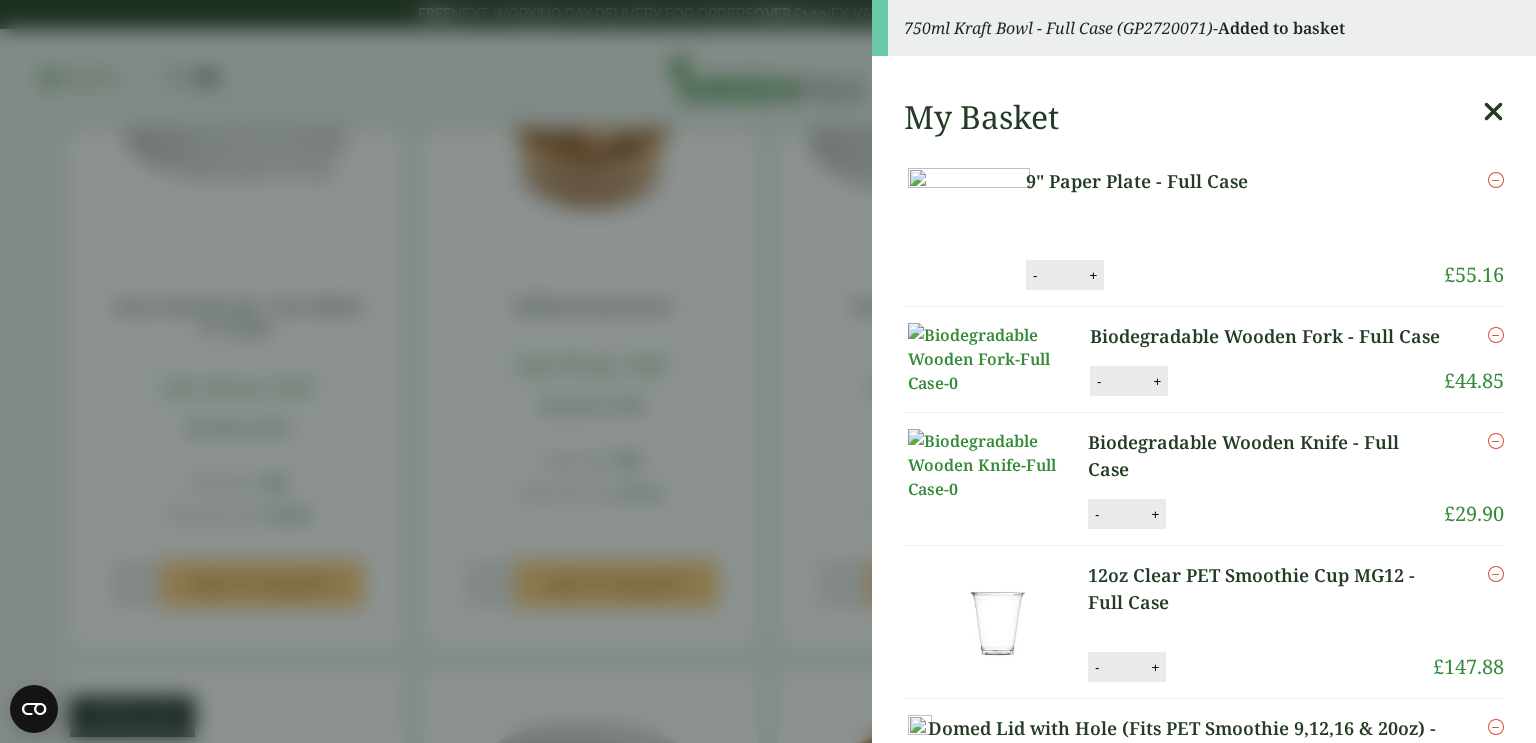 click at bounding box center (1493, 112) 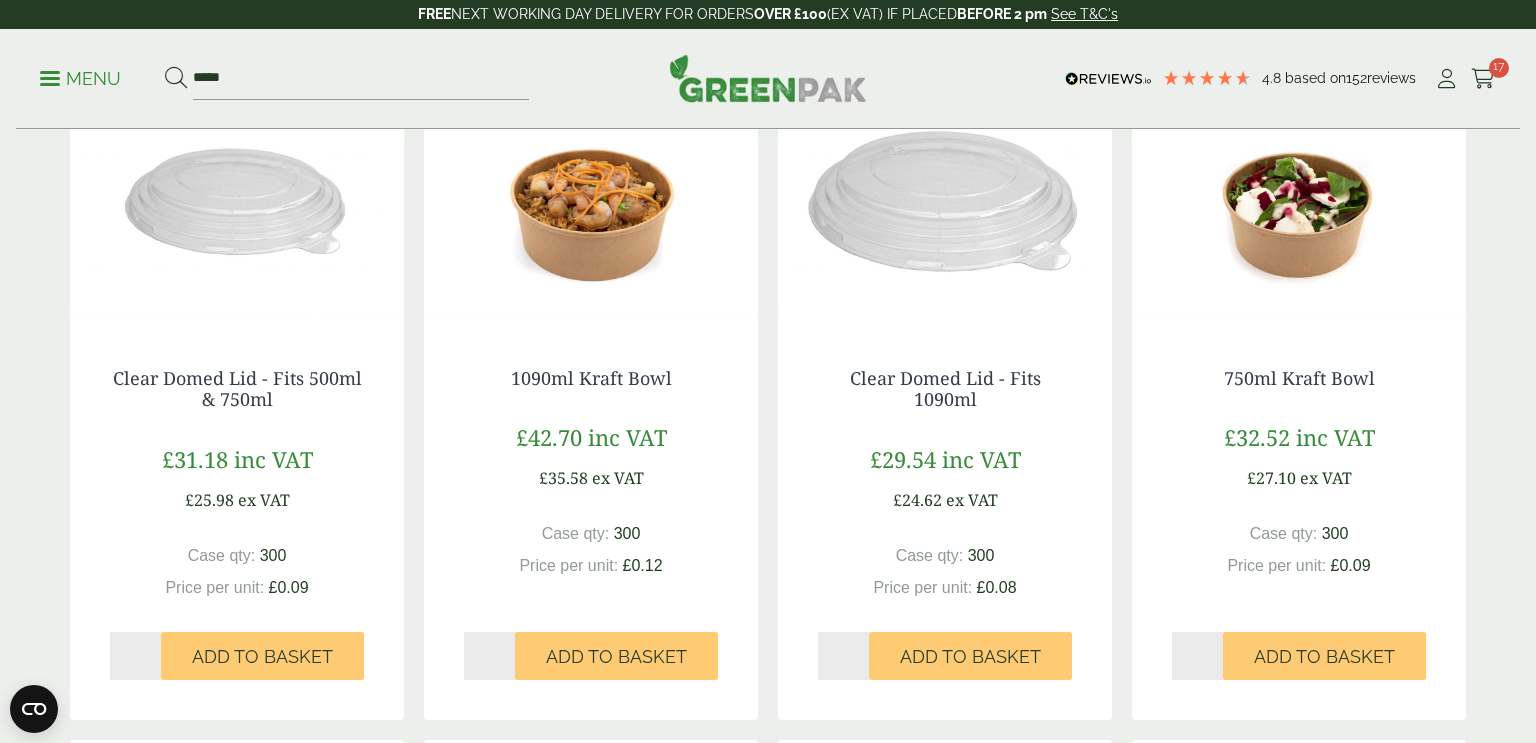 scroll, scrollTop: 399, scrollLeft: 0, axis: vertical 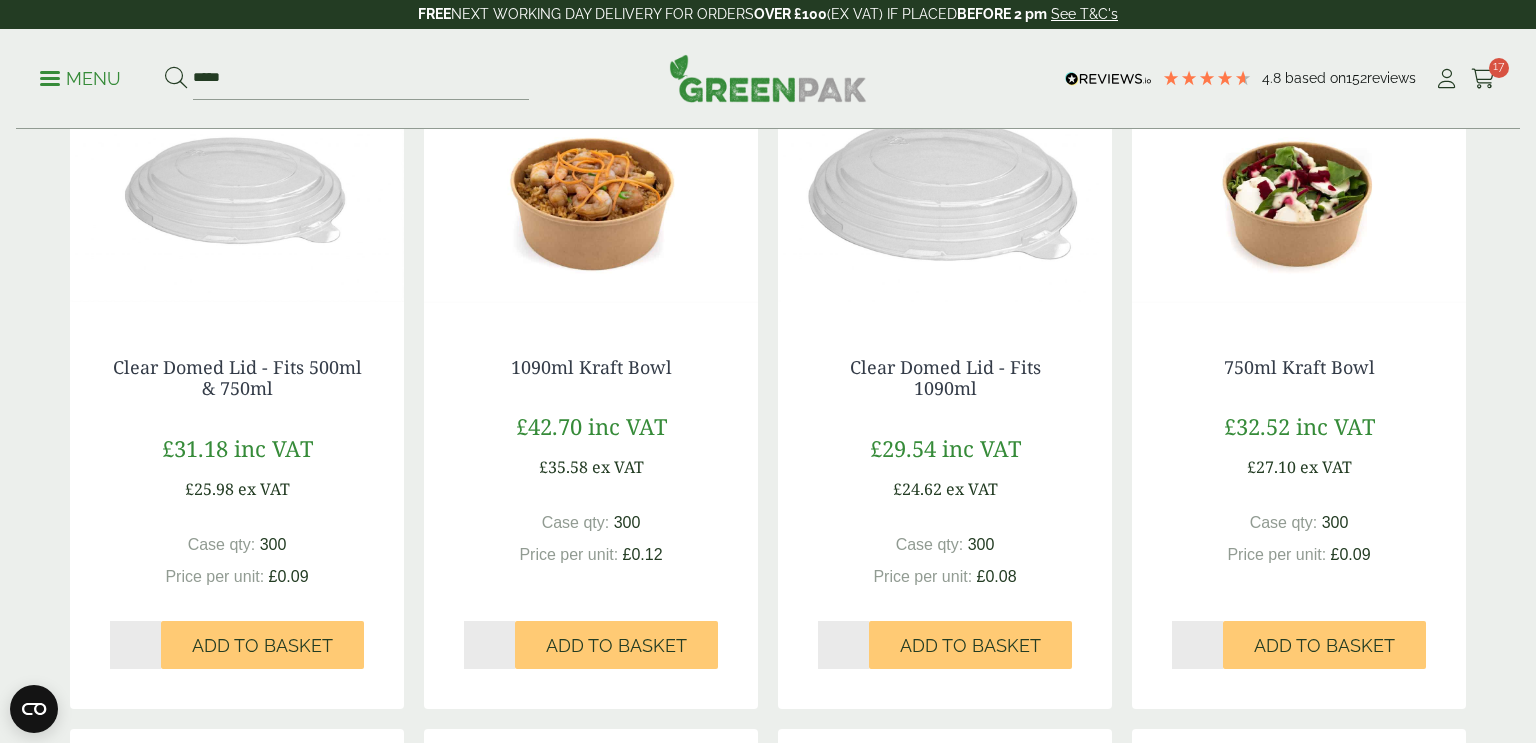 click on "*" at bounding box center (135, 645) 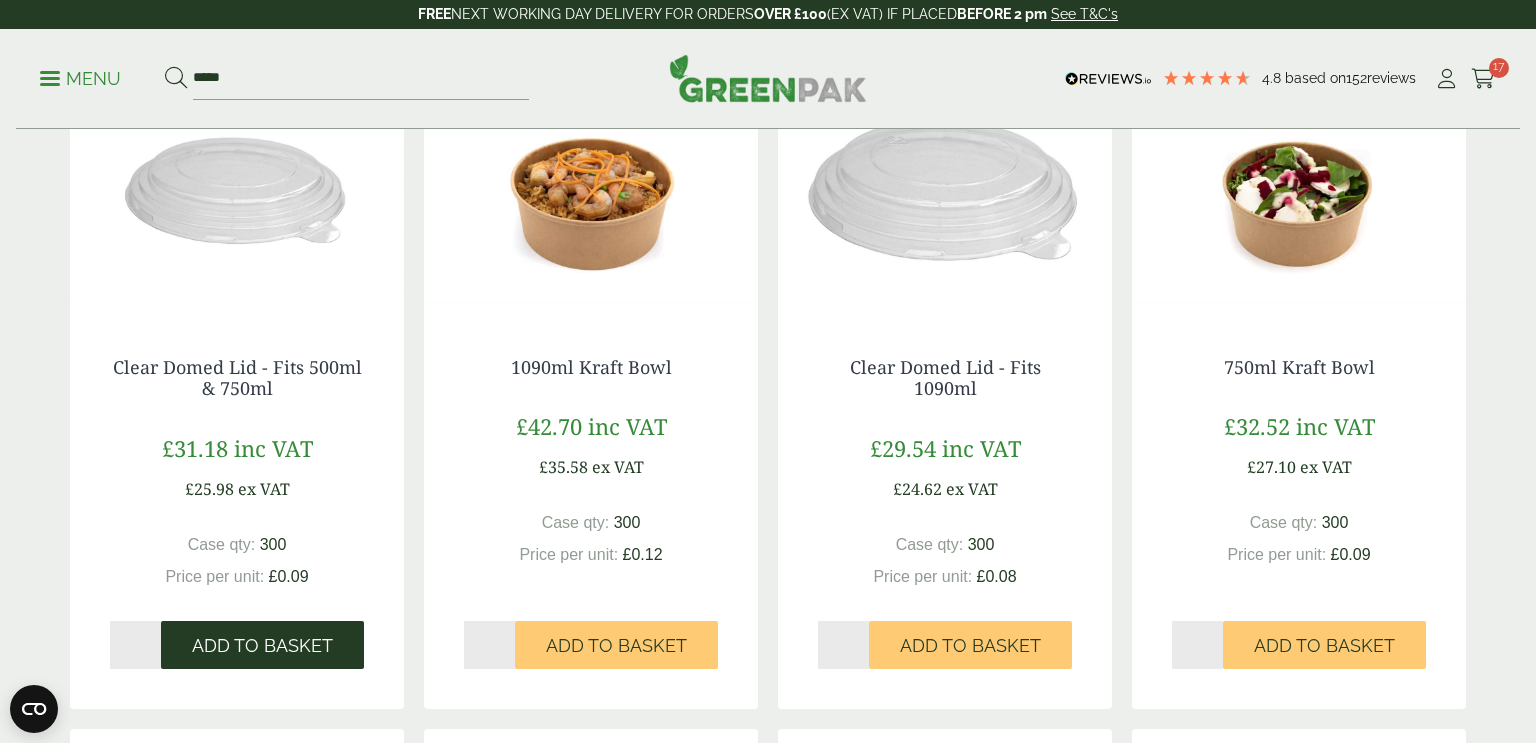 click on "Add to Basket" at bounding box center (262, 646) 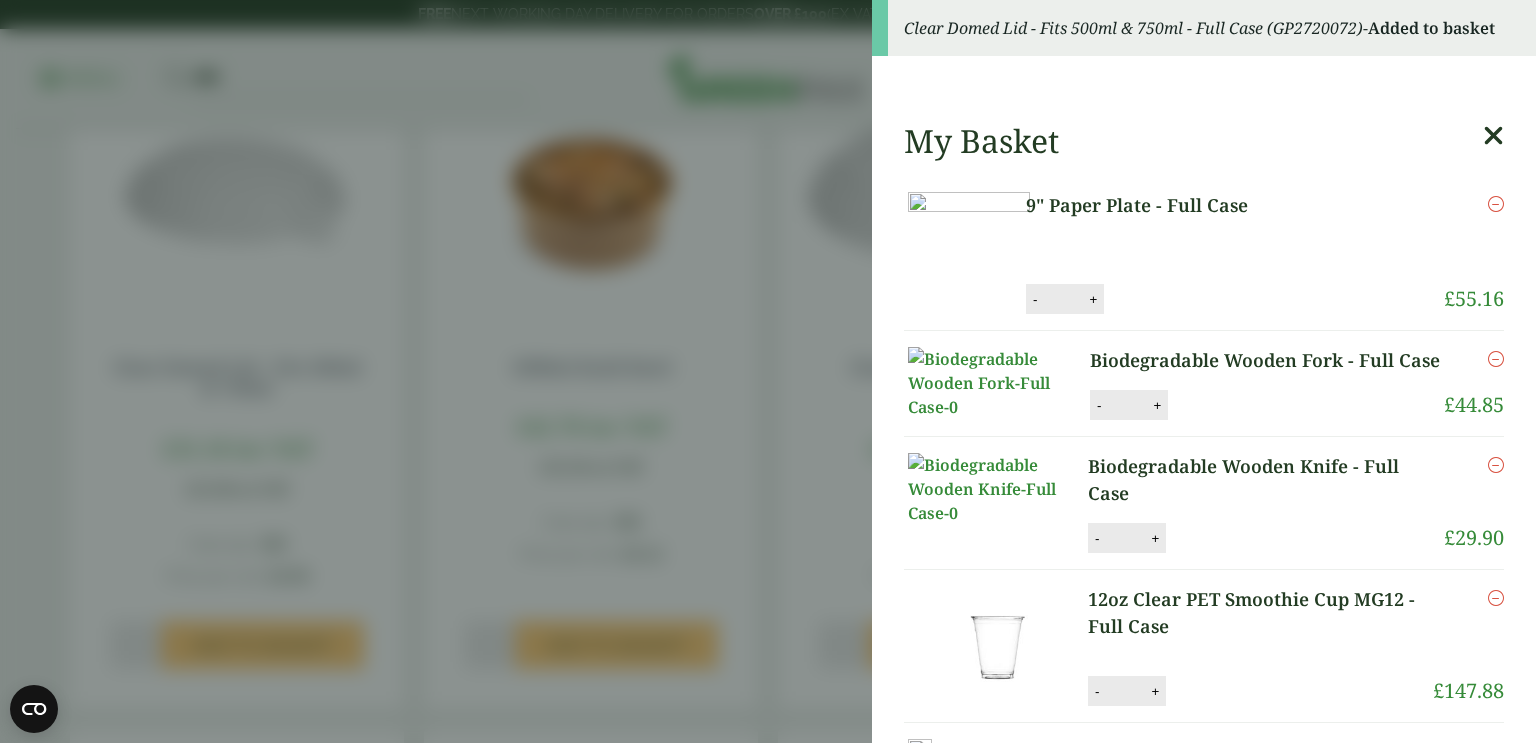 click at bounding box center (1493, 136) 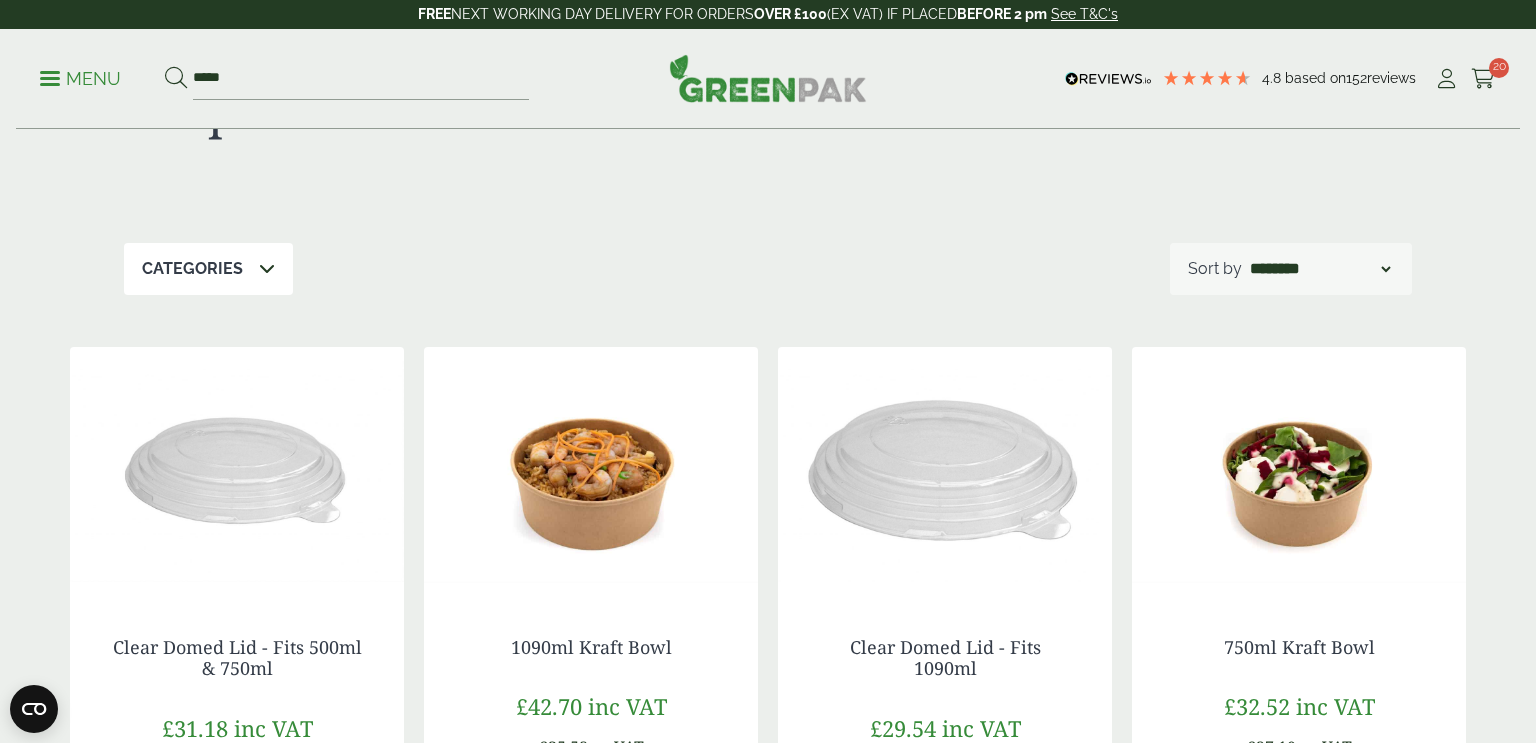 scroll, scrollTop: 0, scrollLeft: 0, axis: both 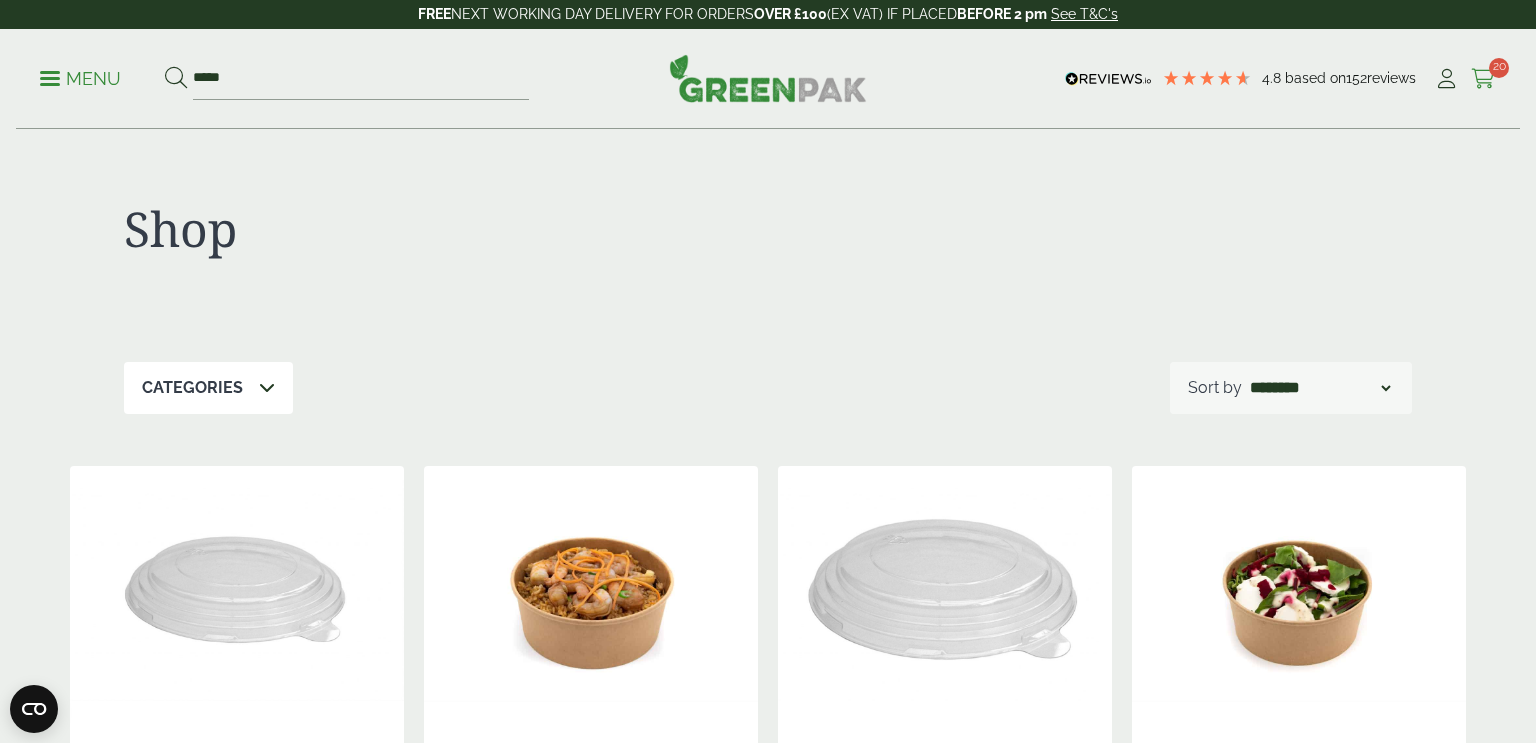 click at bounding box center (1483, 79) 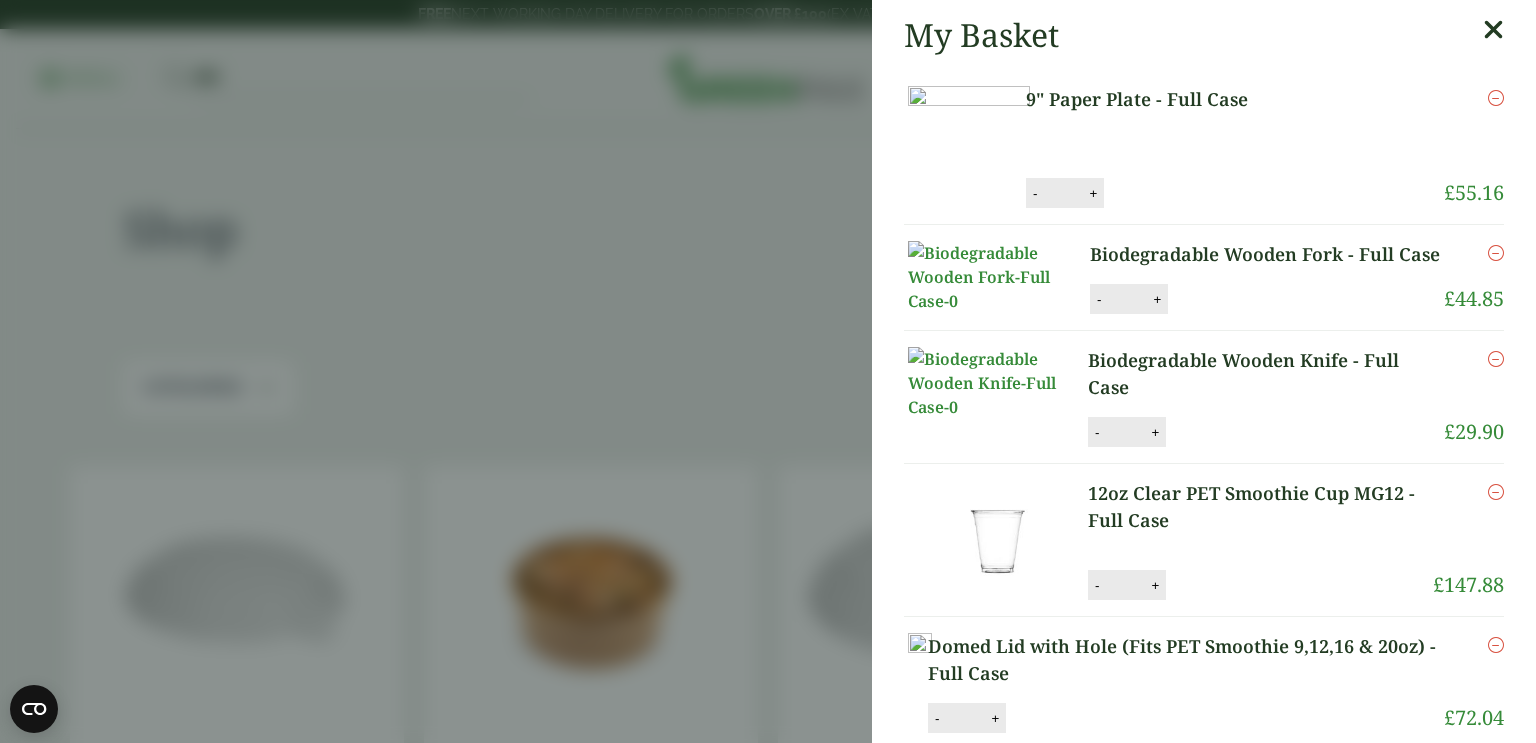 scroll, scrollTop: 0, scrollLeft: 0, axis: both 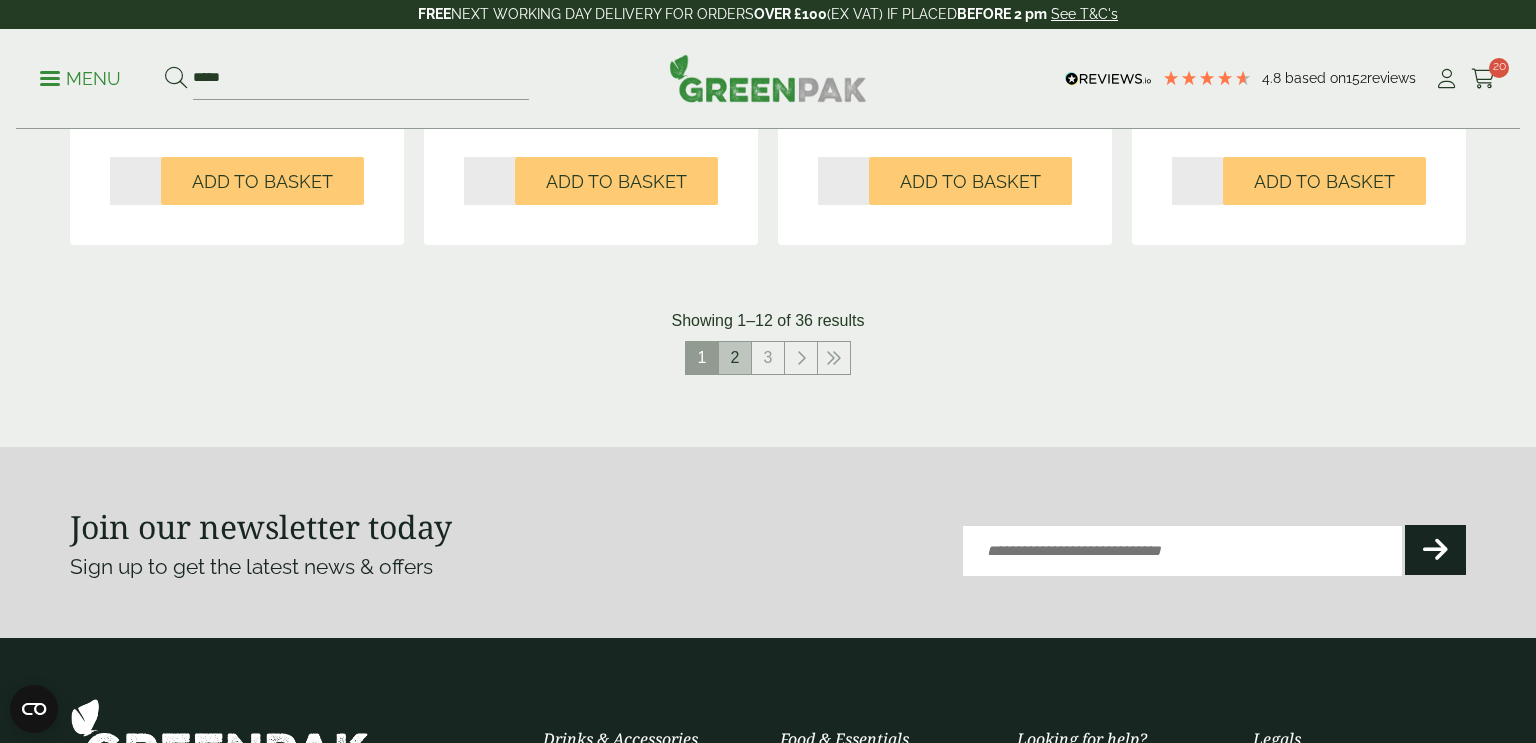 click on "2" at bounding box center (735, 358) 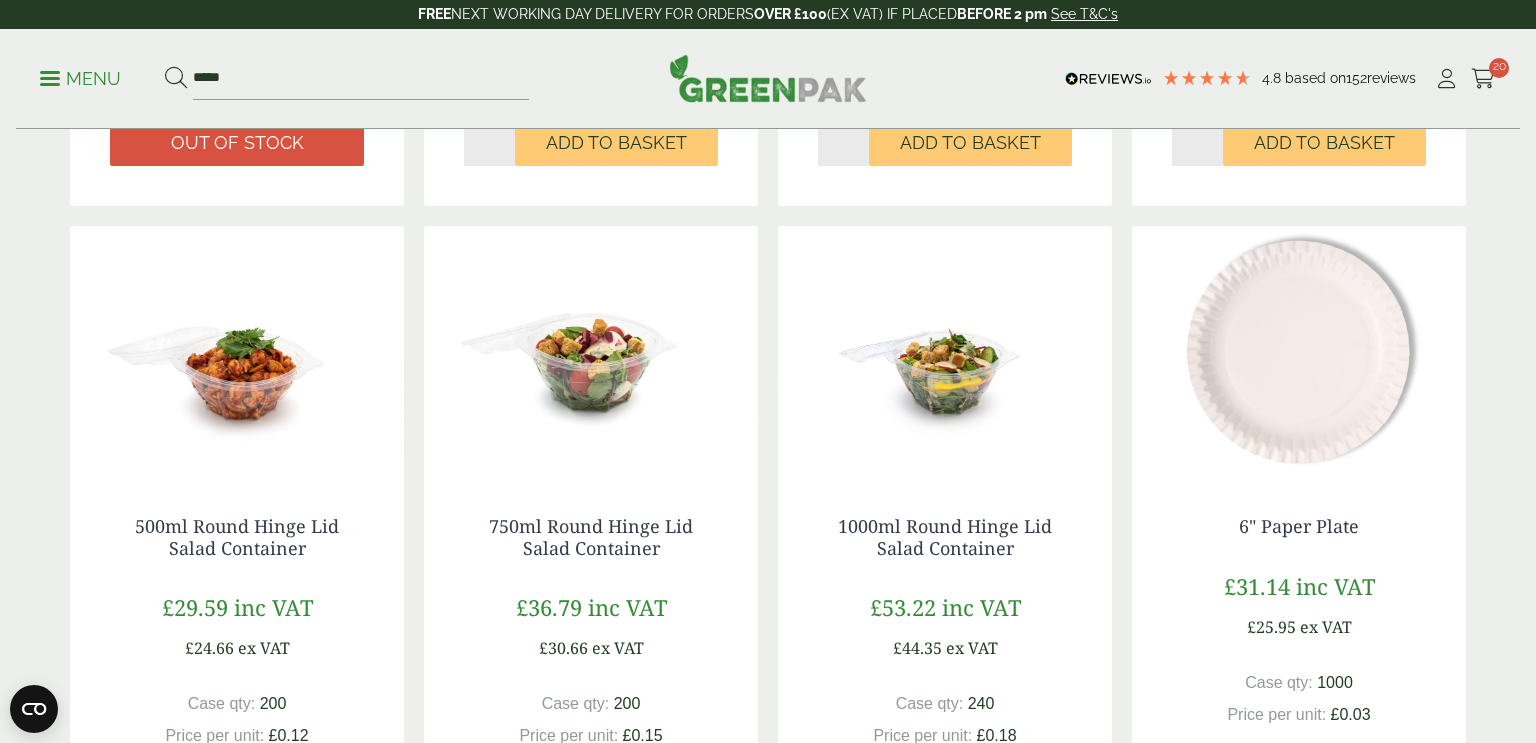 scroll, scrollTop: 1587, scrollLeft: 0, axis: vertical 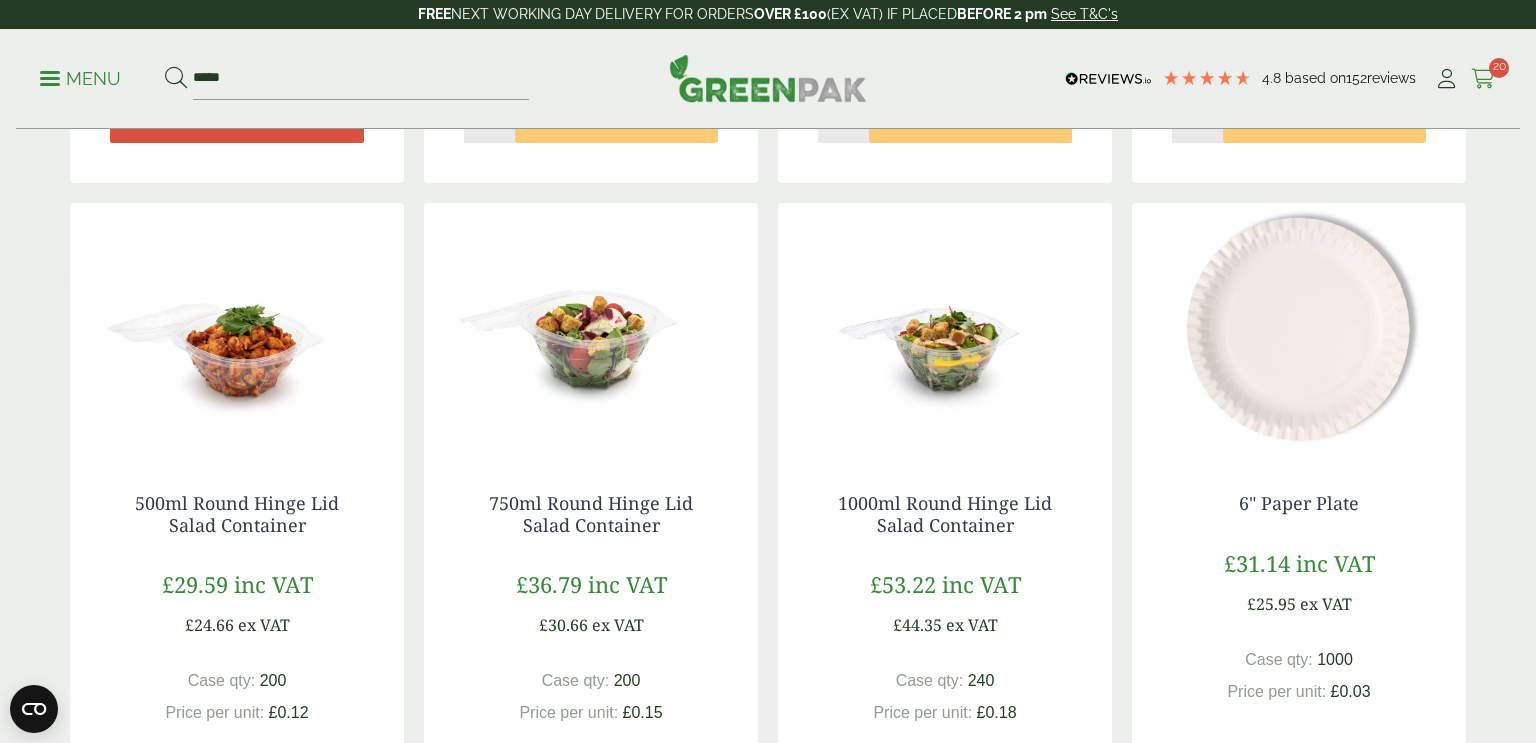 click at bounding box center [1483, 79] 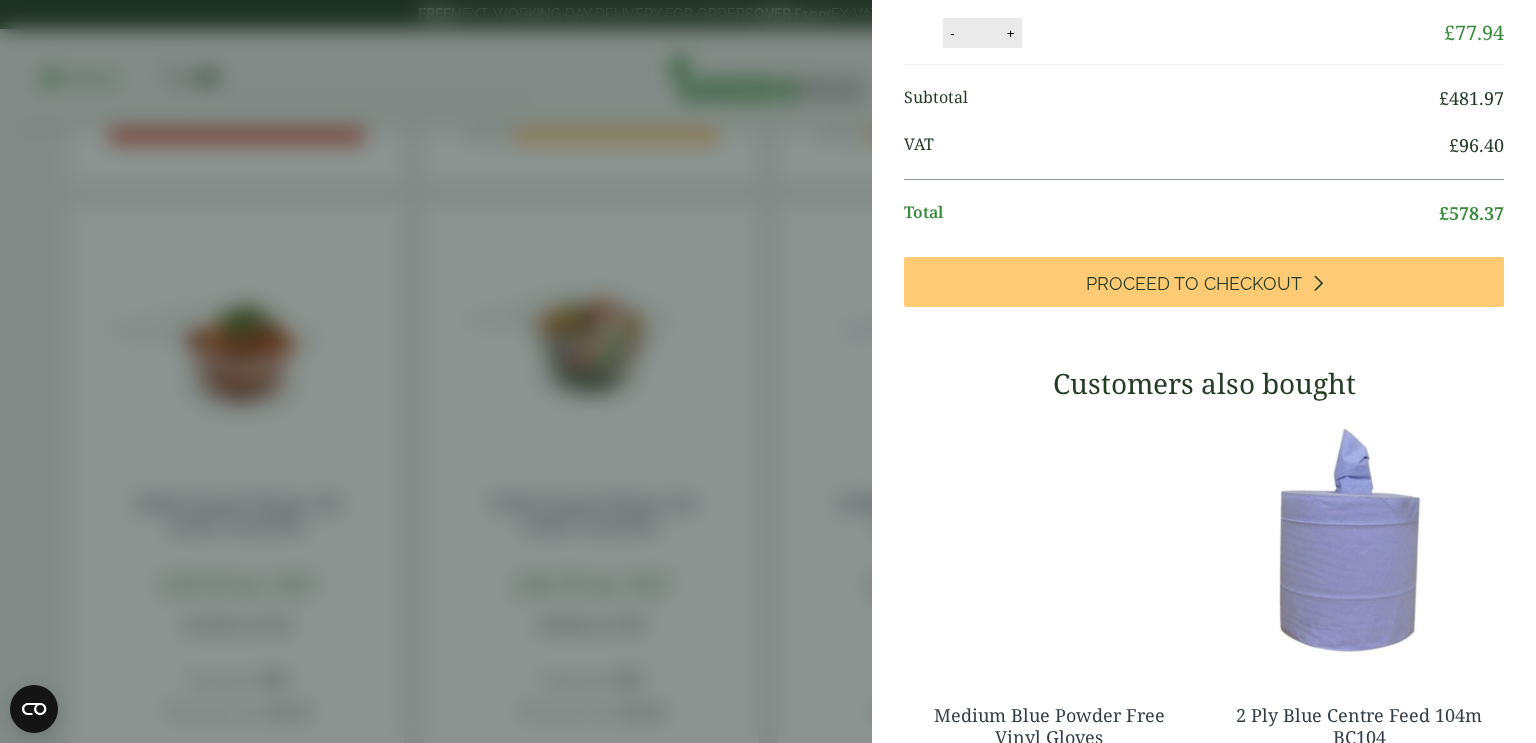scroll, scrollTop: 910, scrollLeft: 0, axis: vertical 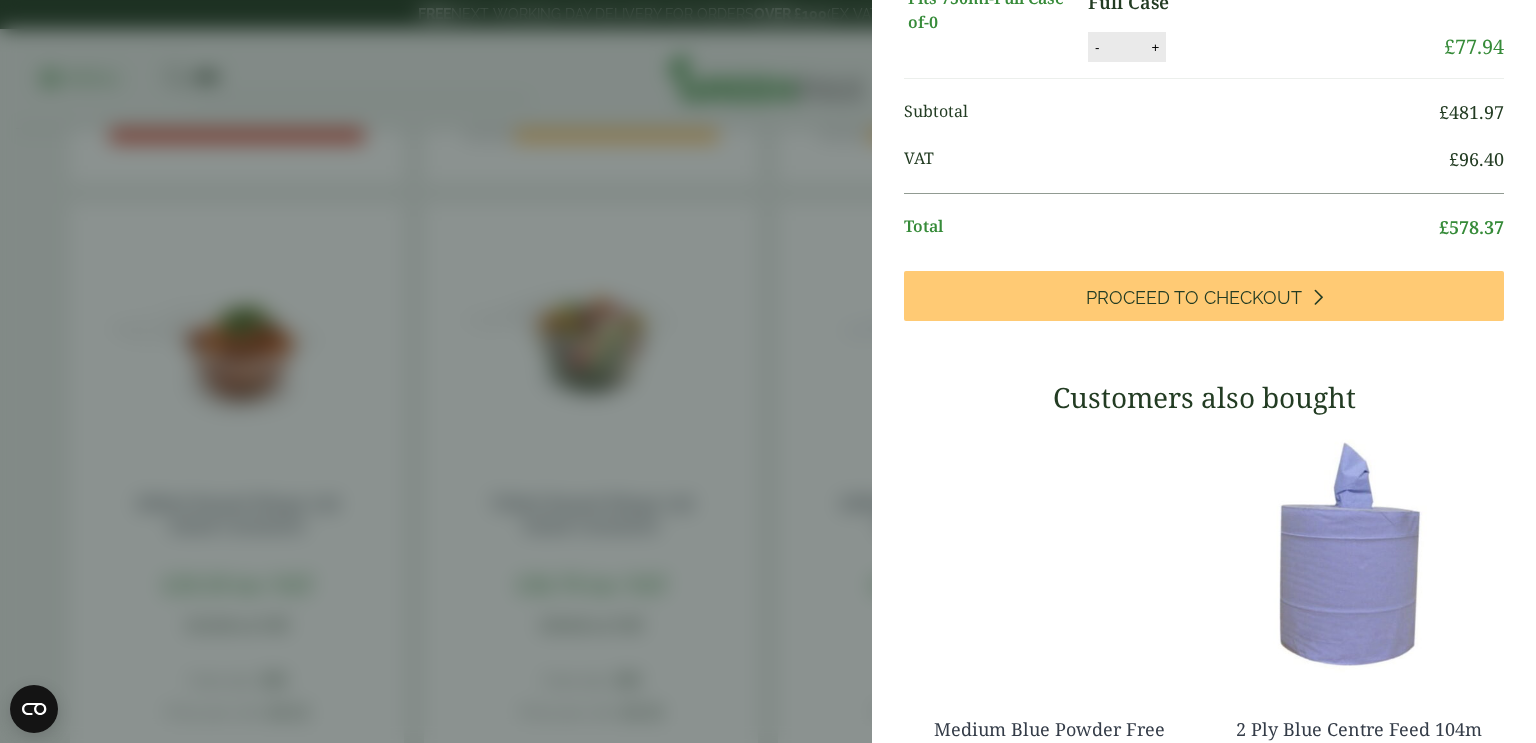 click at bounding box center (1496, -132) 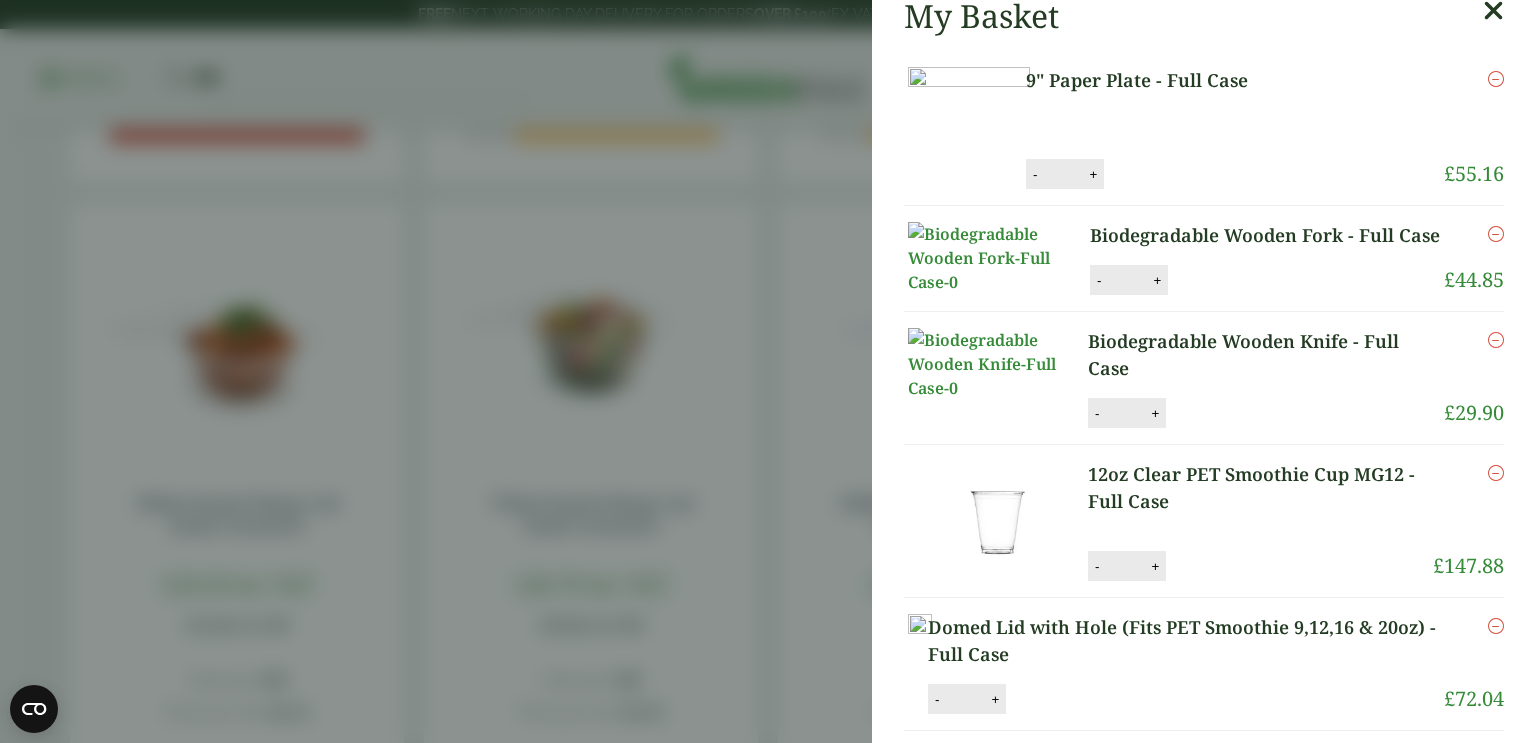 scroll, scrollTop: 0, scrollLeft: 0, axis: both 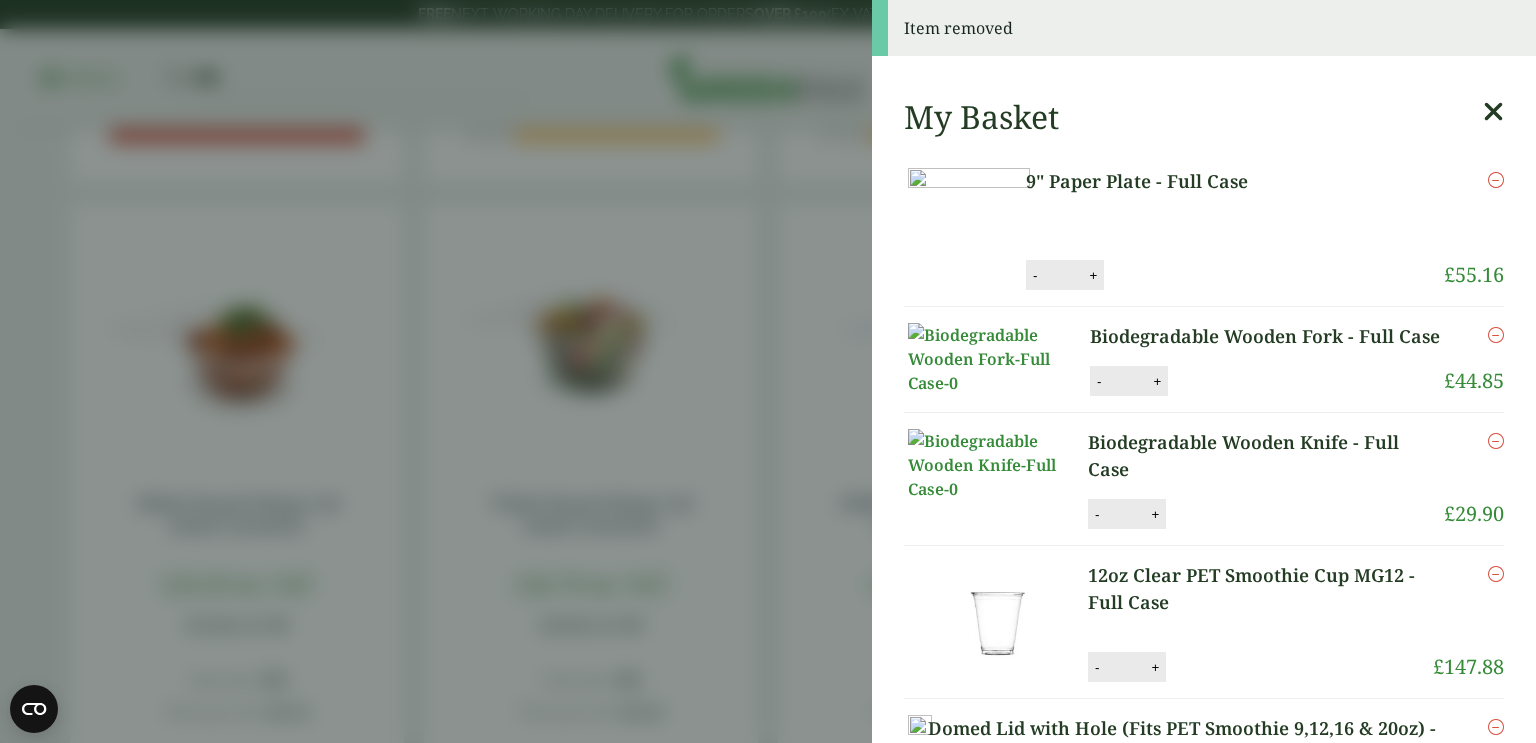 click at bounding box center (1493, 112) 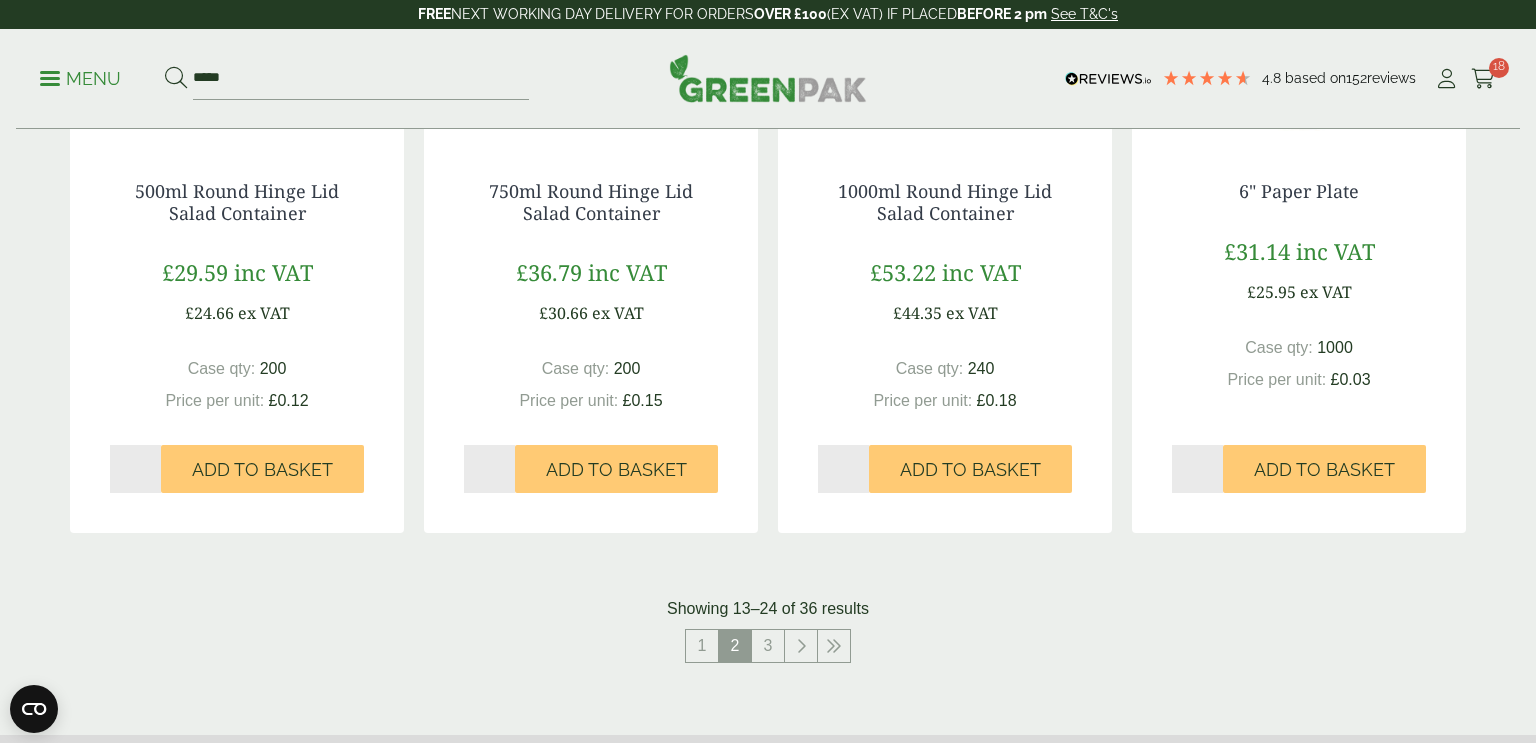 scroll, scrollTop: 2058, scrollLeft: 0, axis: vertical 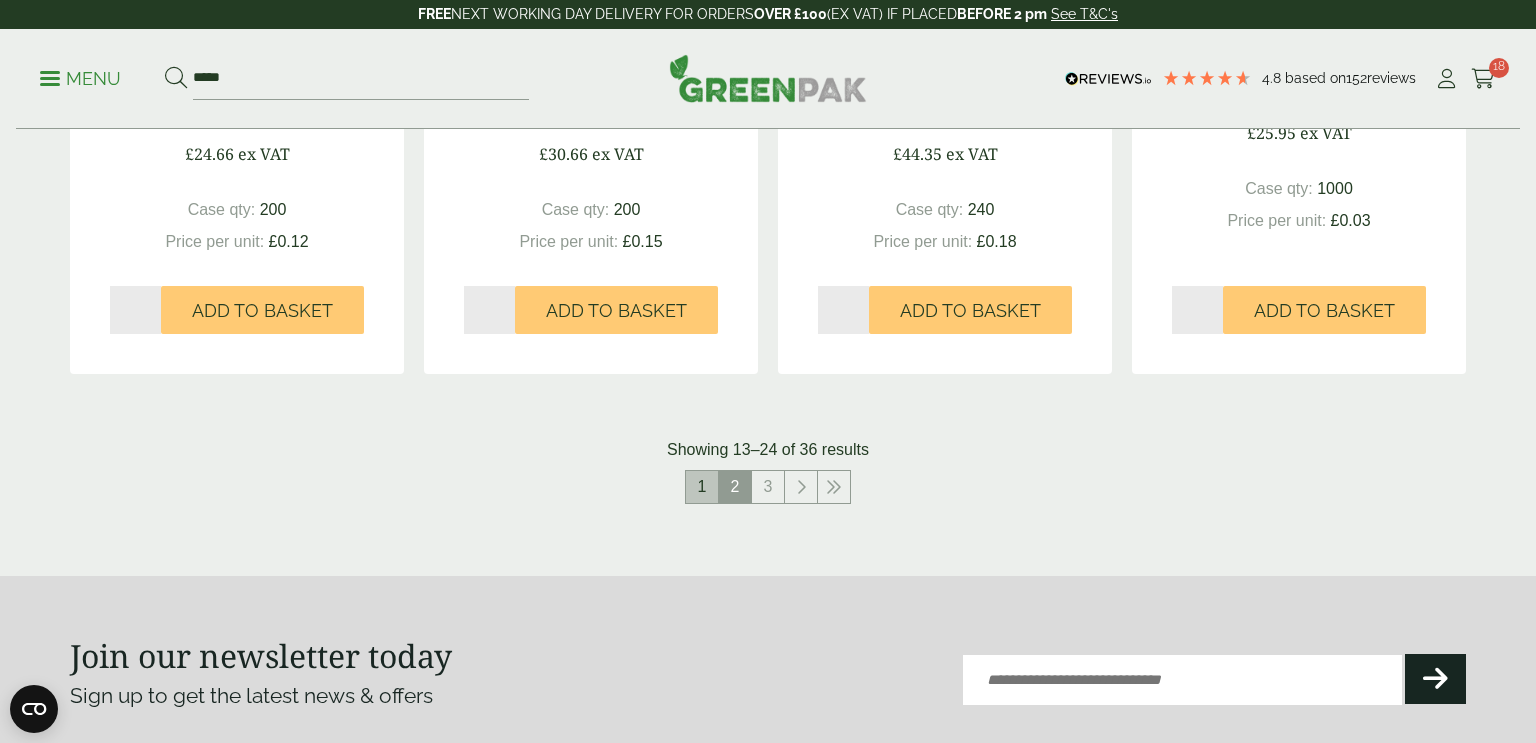 click on "1" at bounding box center (702, 487) 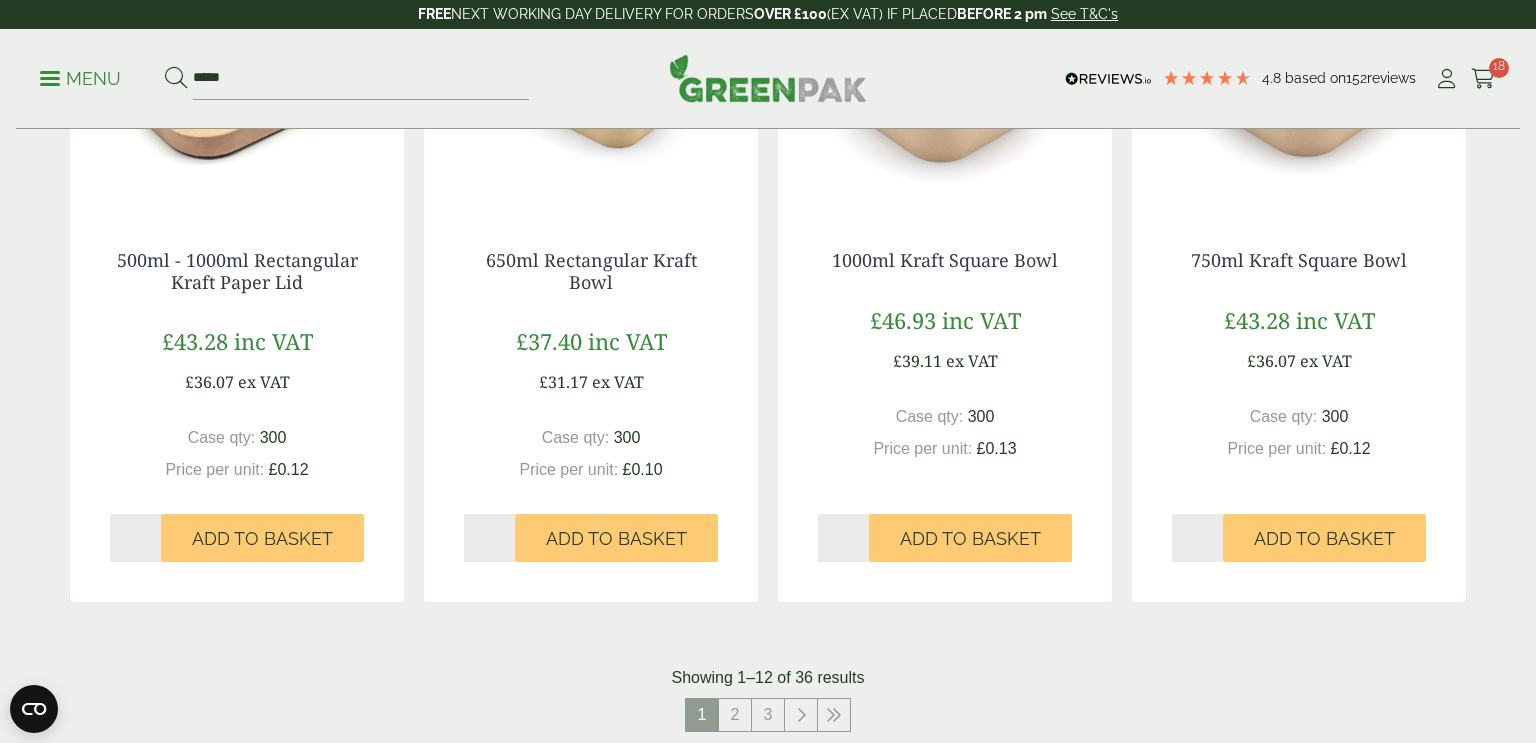 scroll, scrollTop: 2078, scrollLeft: 0, axis: vertical 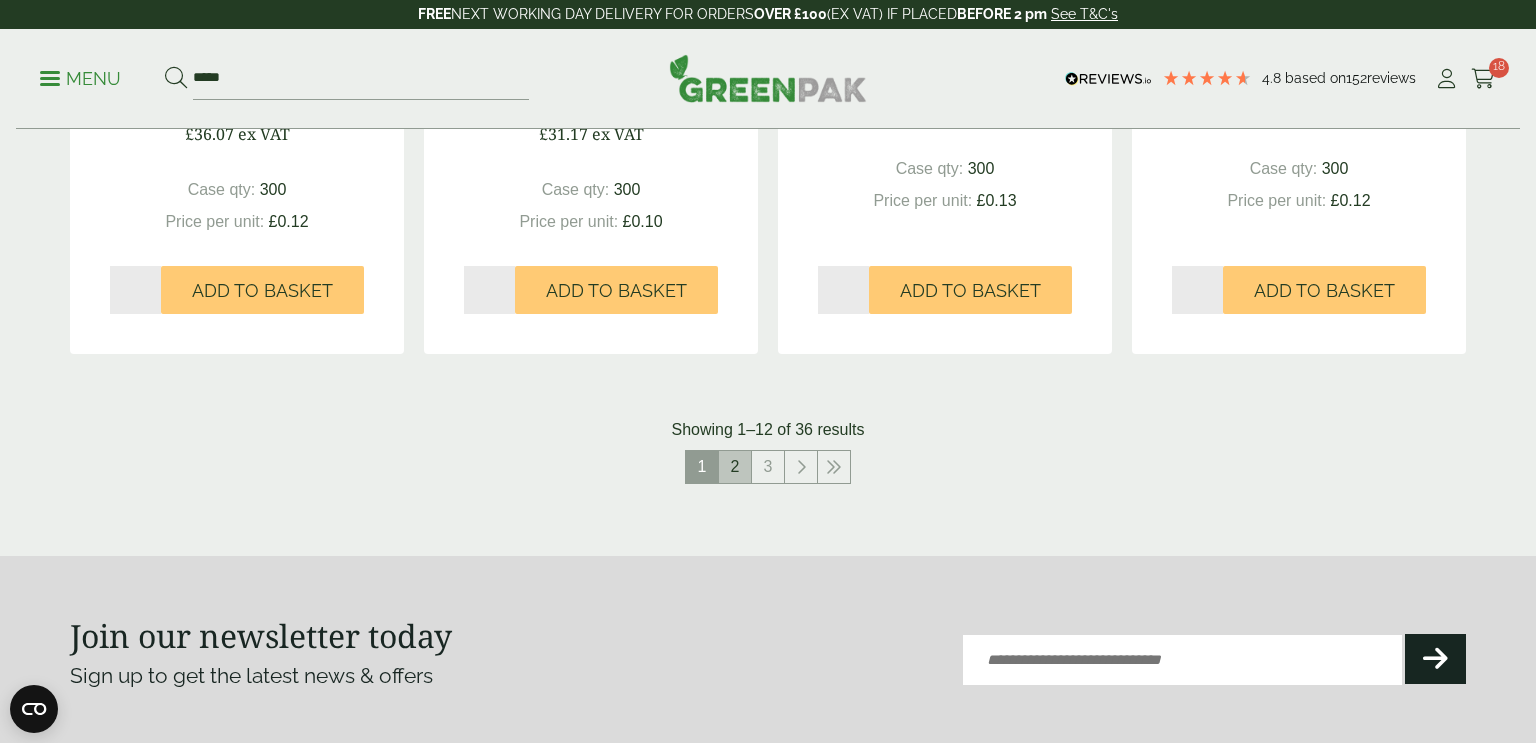 click on "2" at bounding box center (735, 467) 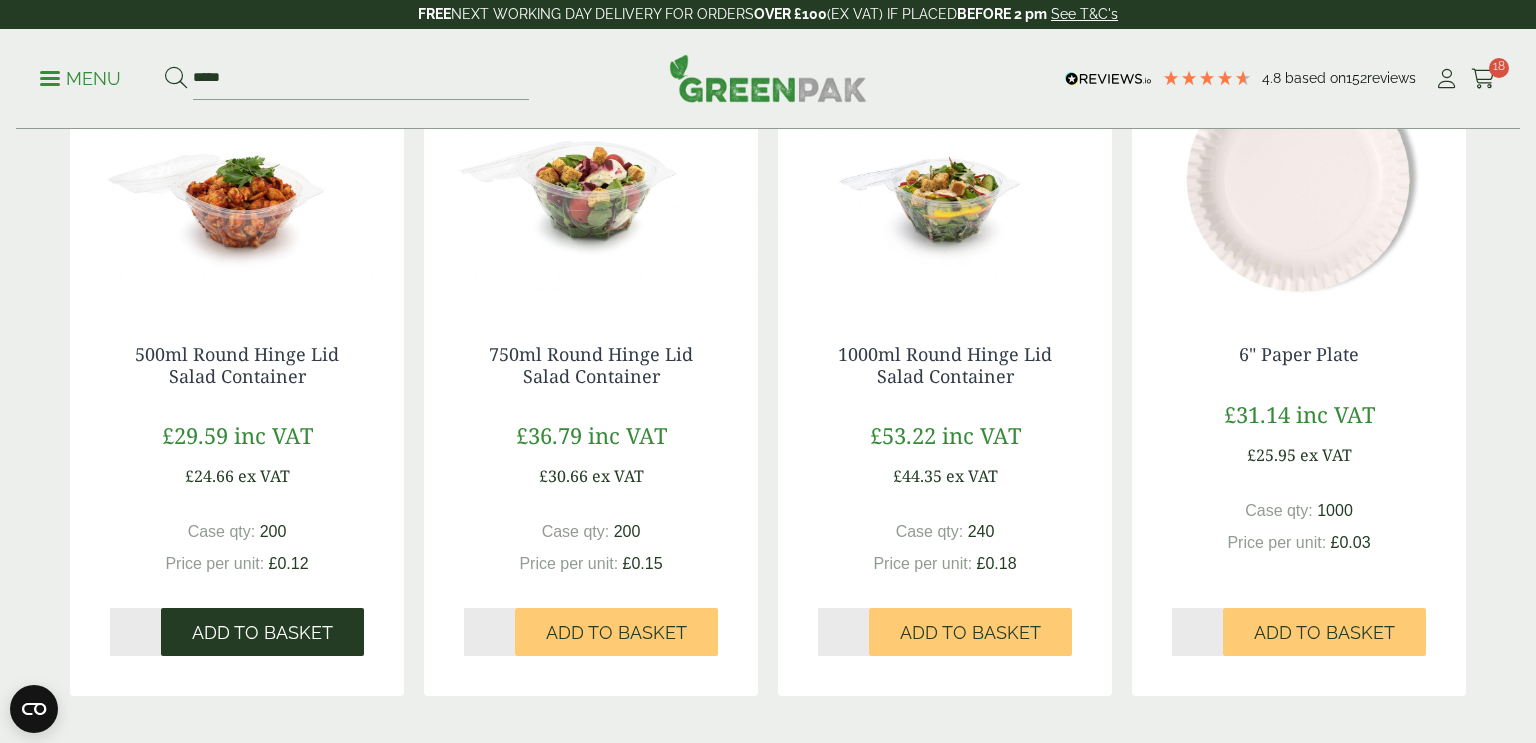 scroll, scrollTop: 1739, scrollLeft: 0, axis: vertical 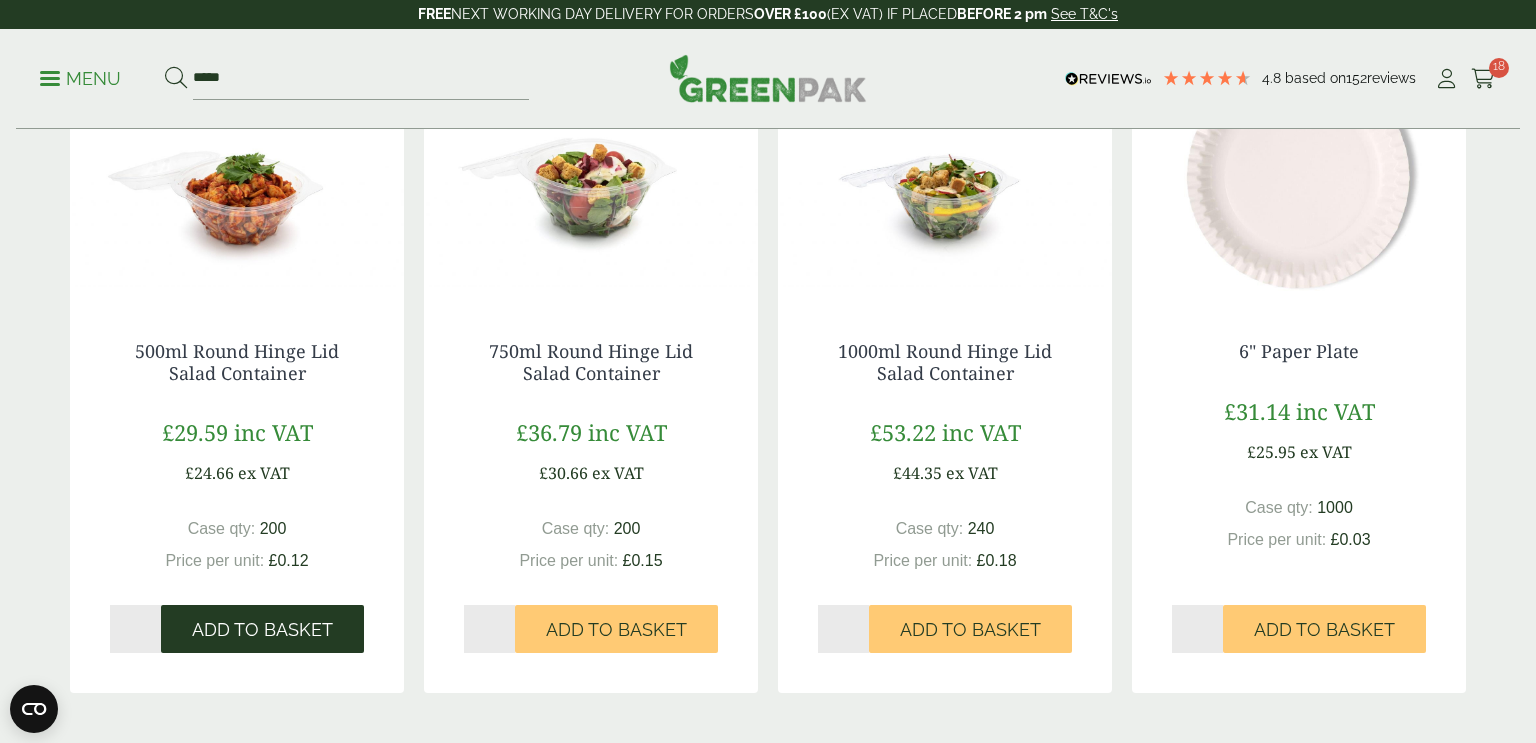 click on "Add to Basket" at bounding box center (262, 630) 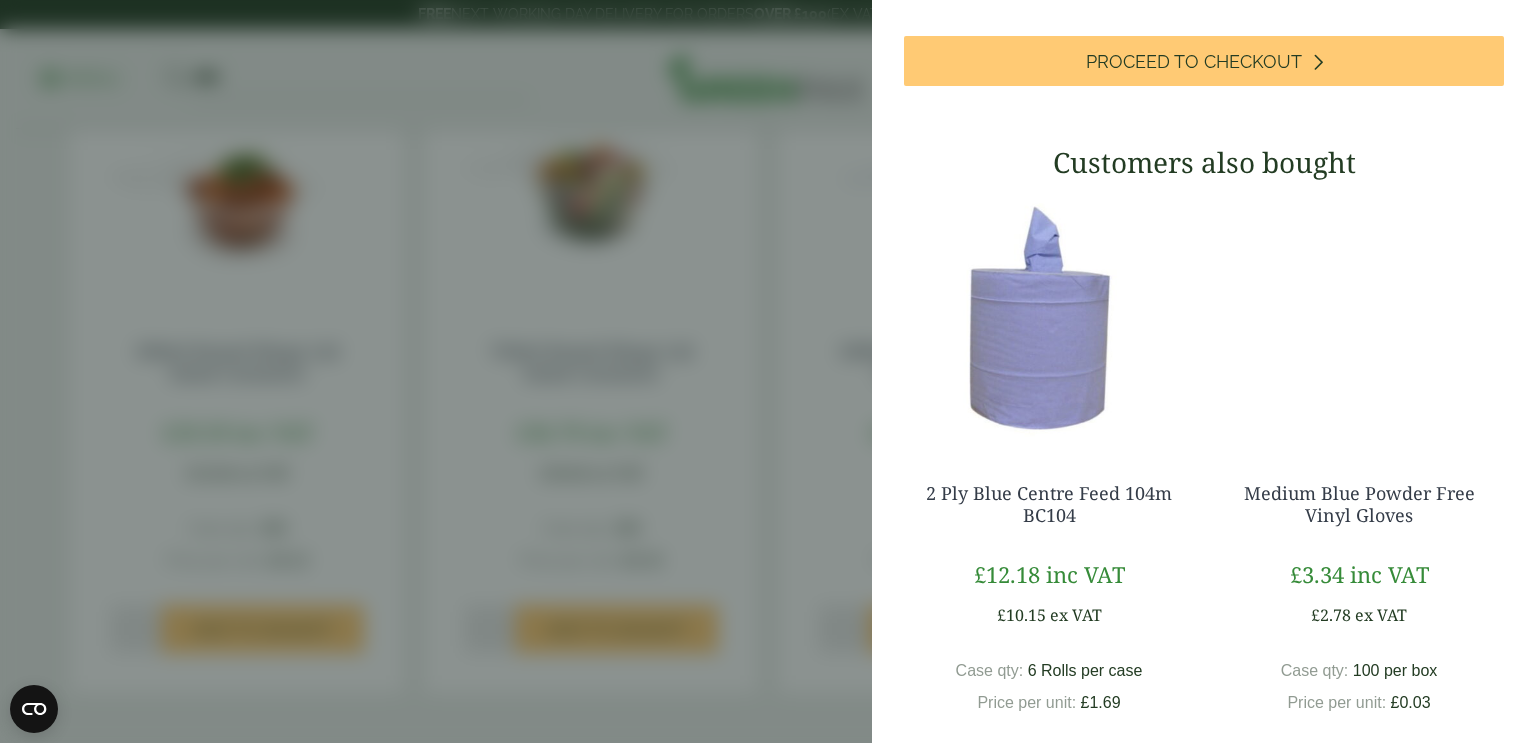 scroll, scrollTop: 1174, scrollLeft: 0, axis: vertical 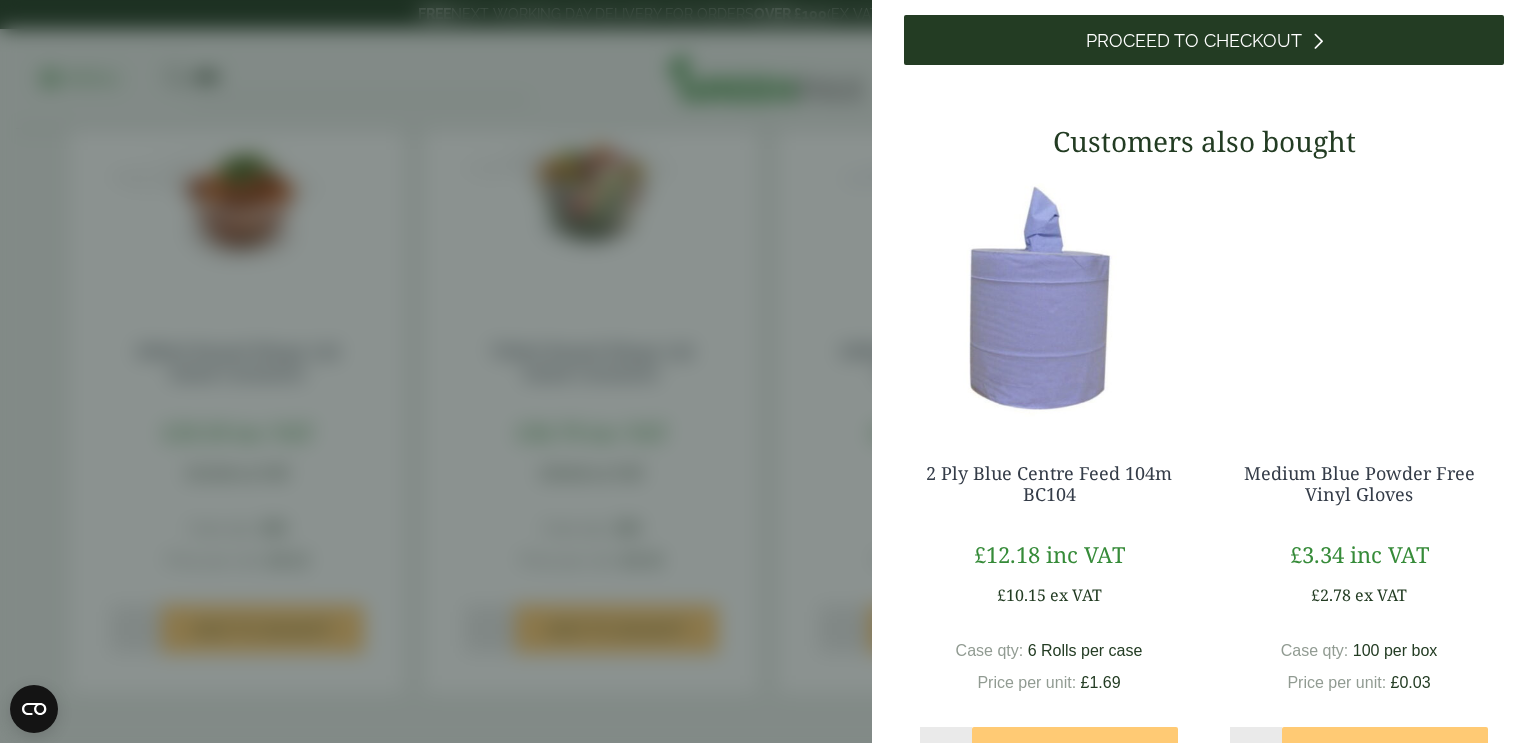 click on "Proceed to Checkout" at bounding box center (1194, 41) 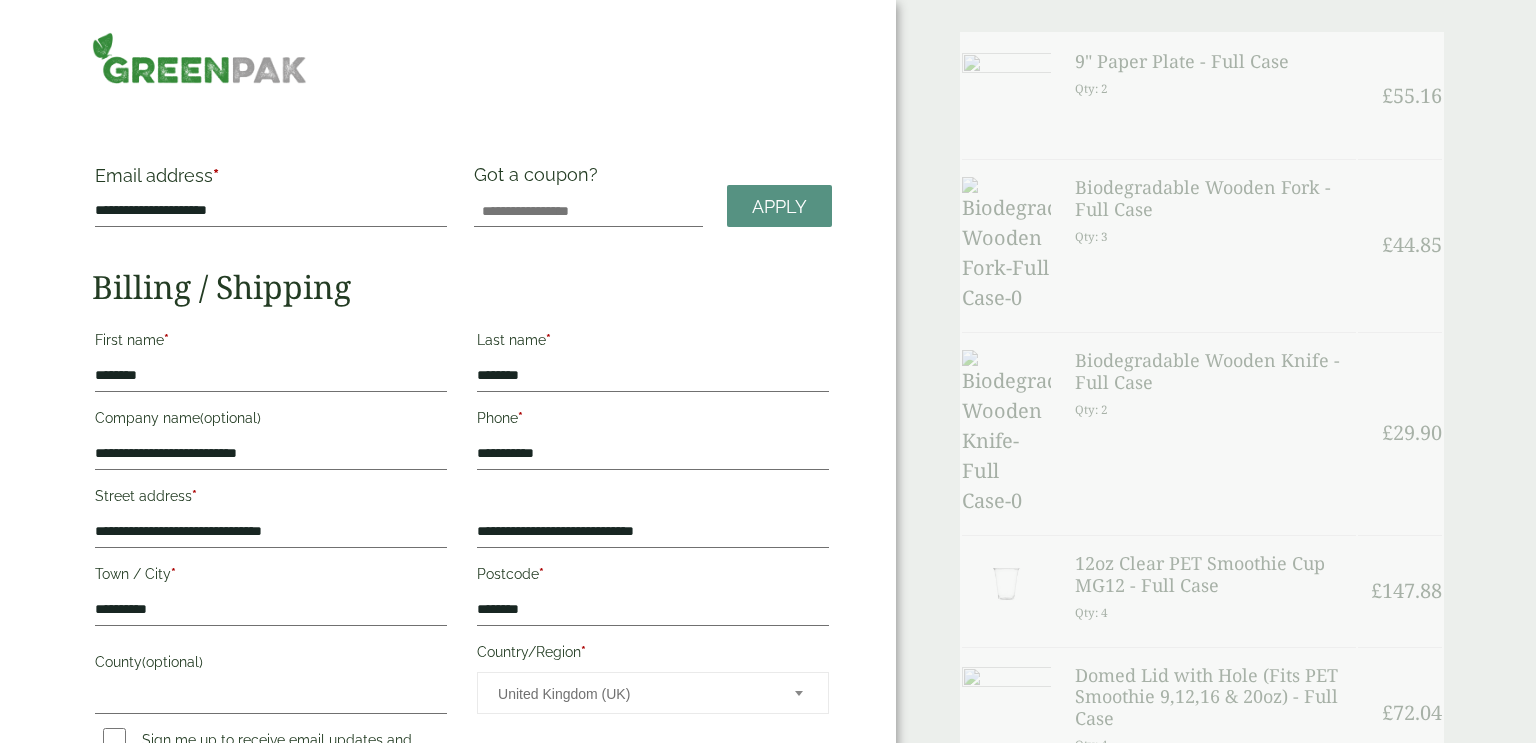 scroll, scrollTop: 0, scrollLeft: 0, axis: both 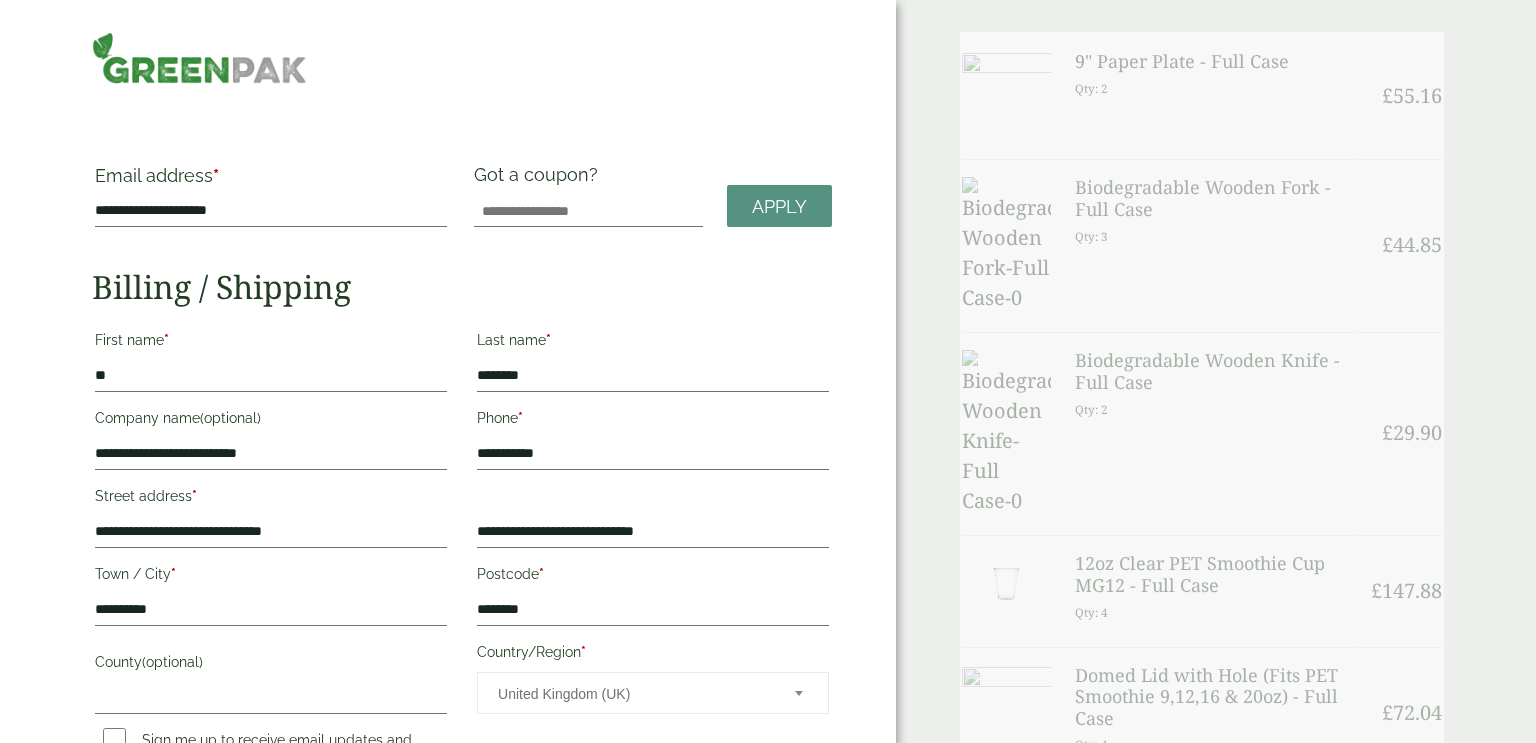 type on "*" 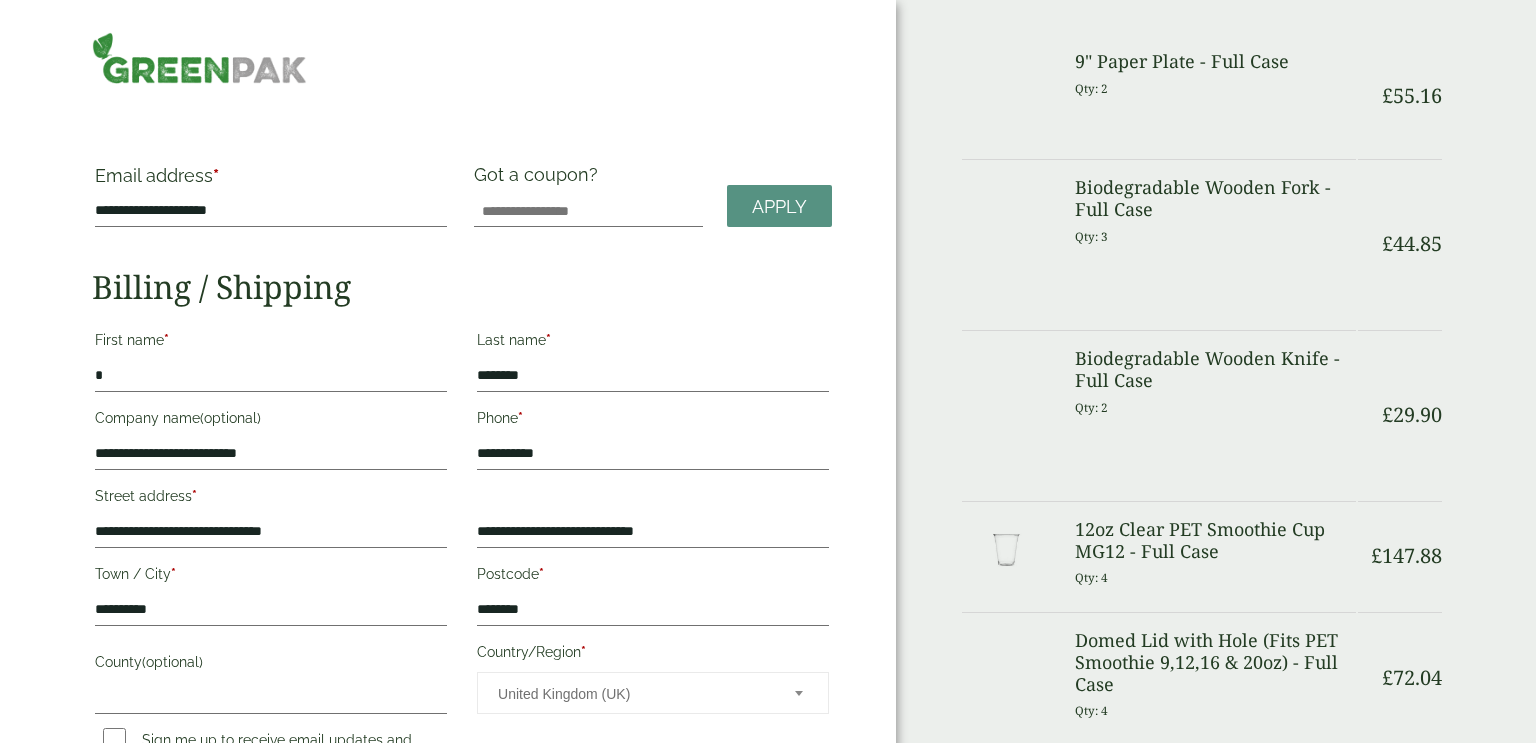 scroll, scrollTop: 0, scrollLeft: 0, axis: both 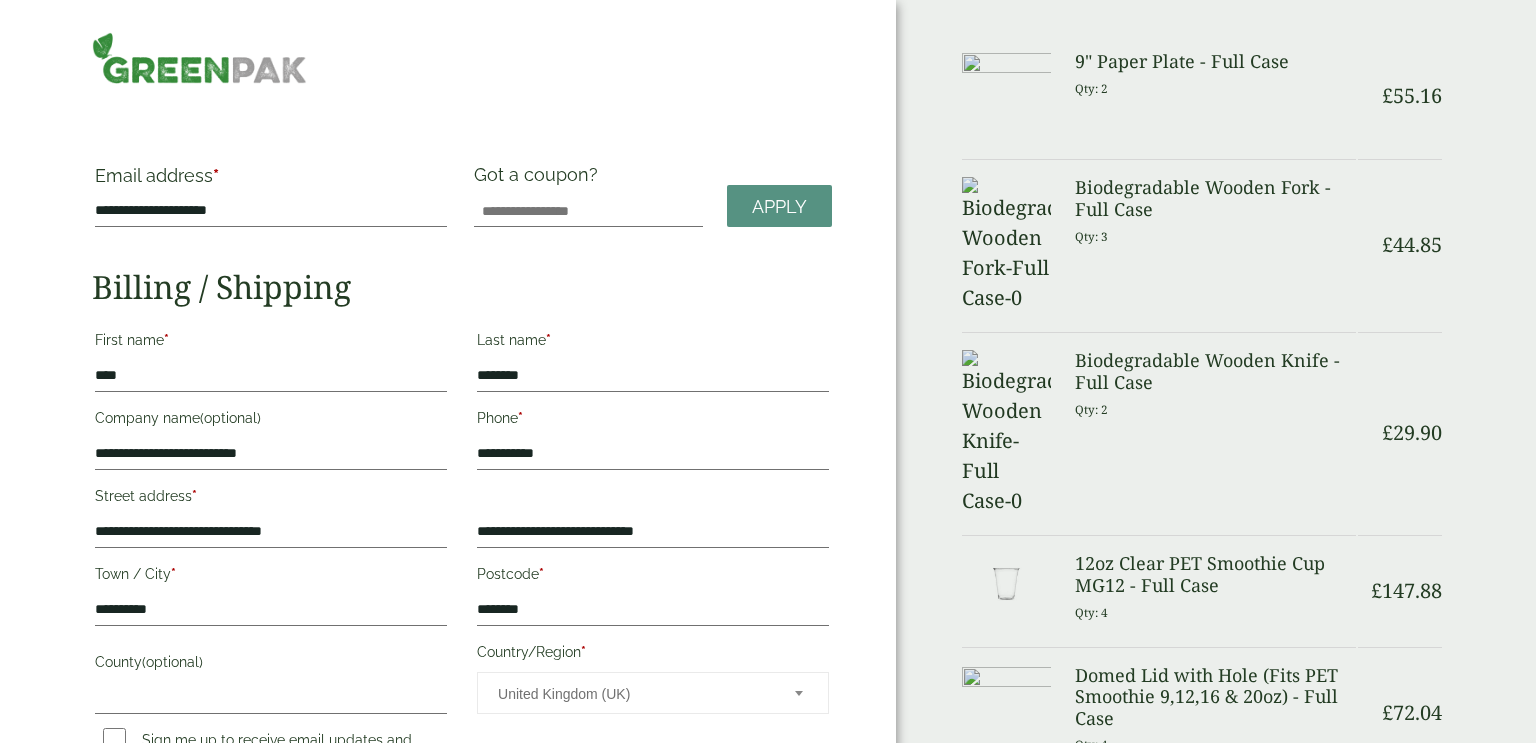 type on "****" 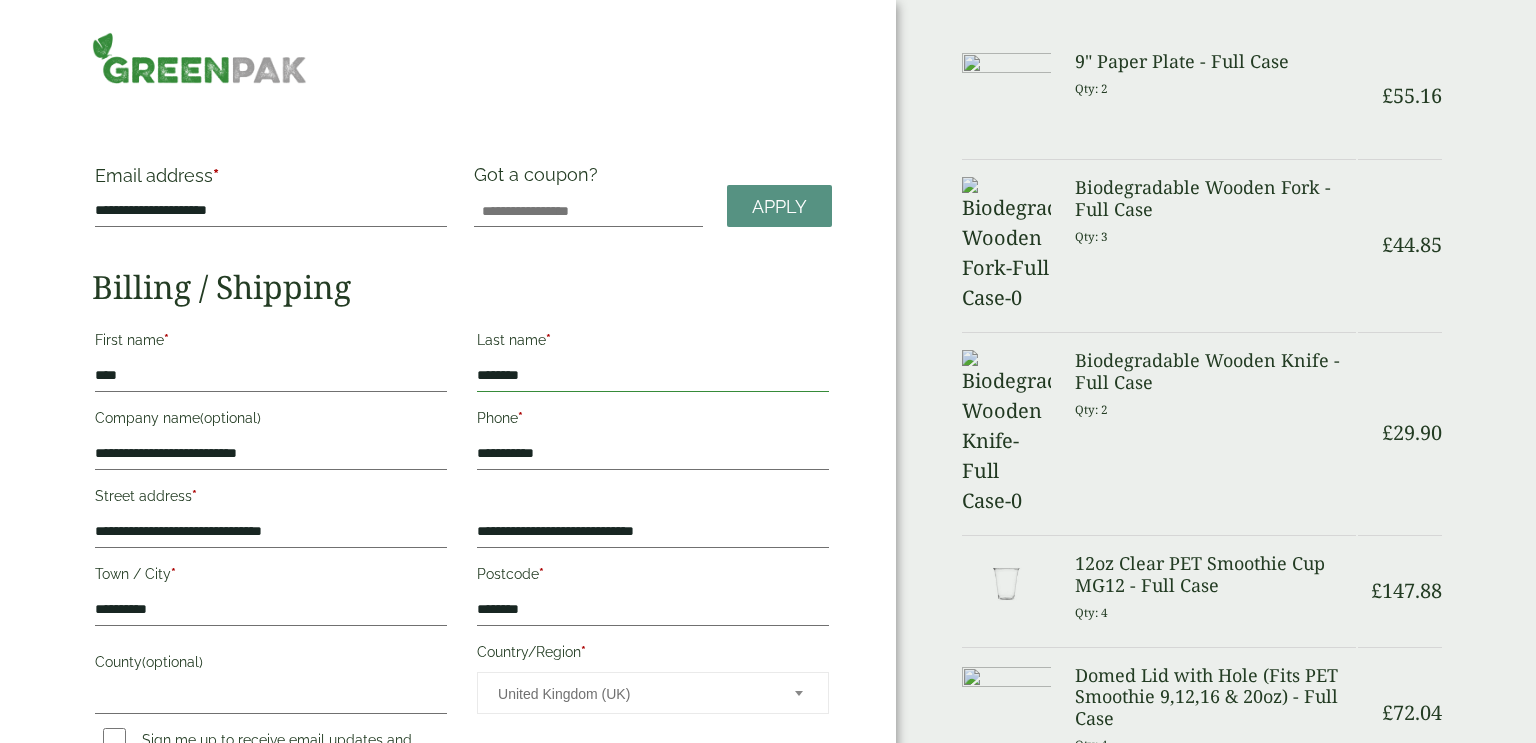 click on "********" at bounding box center (653, 376) 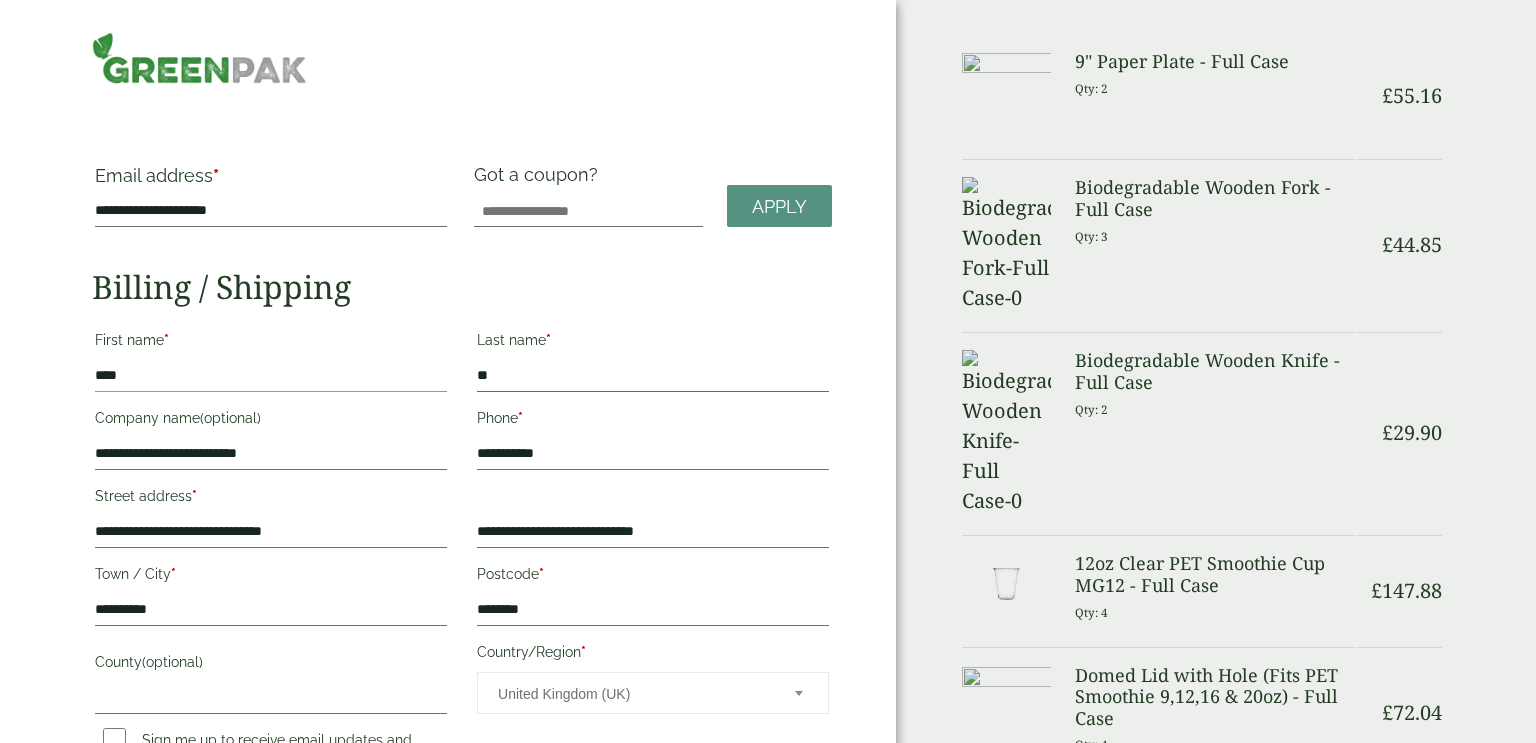 type on "*" 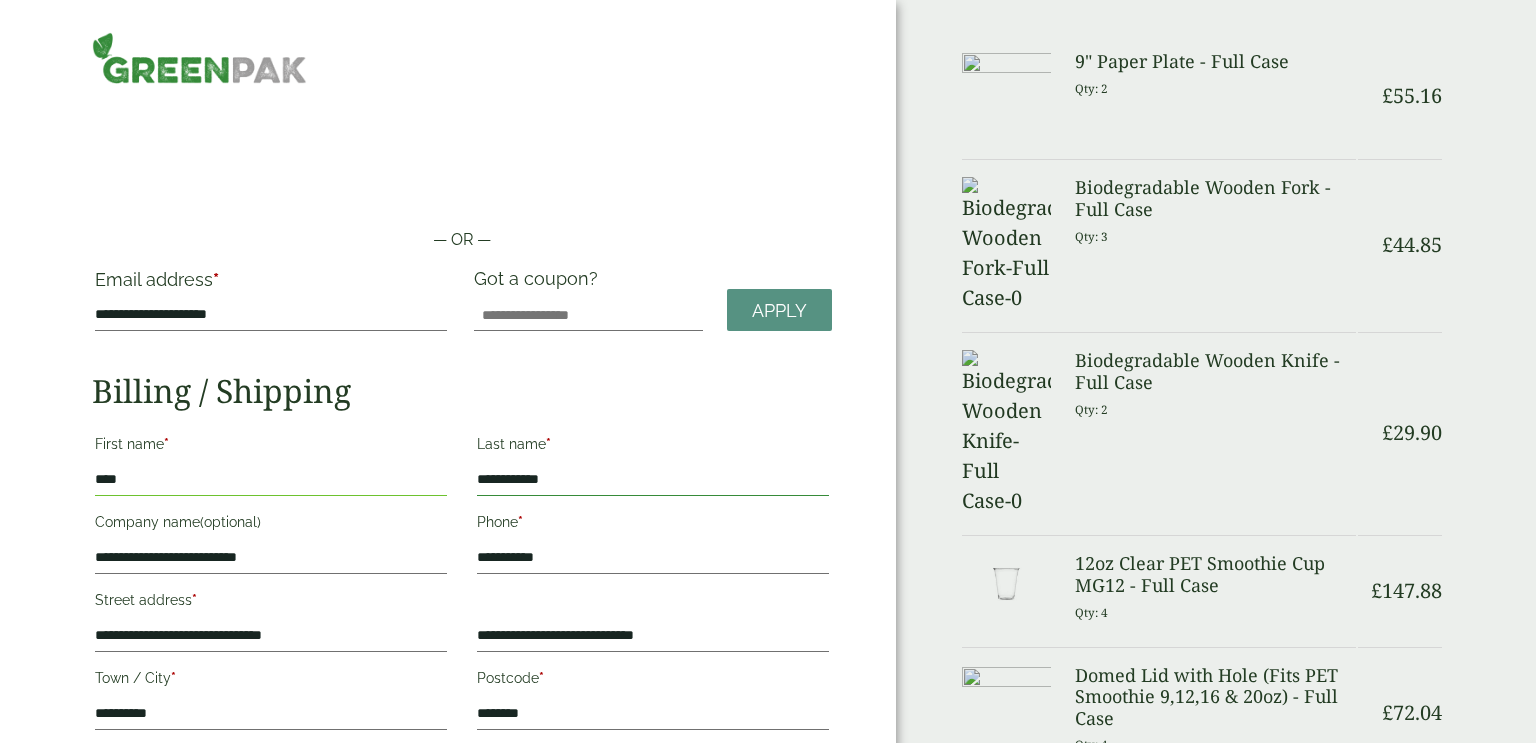 type on "**********" 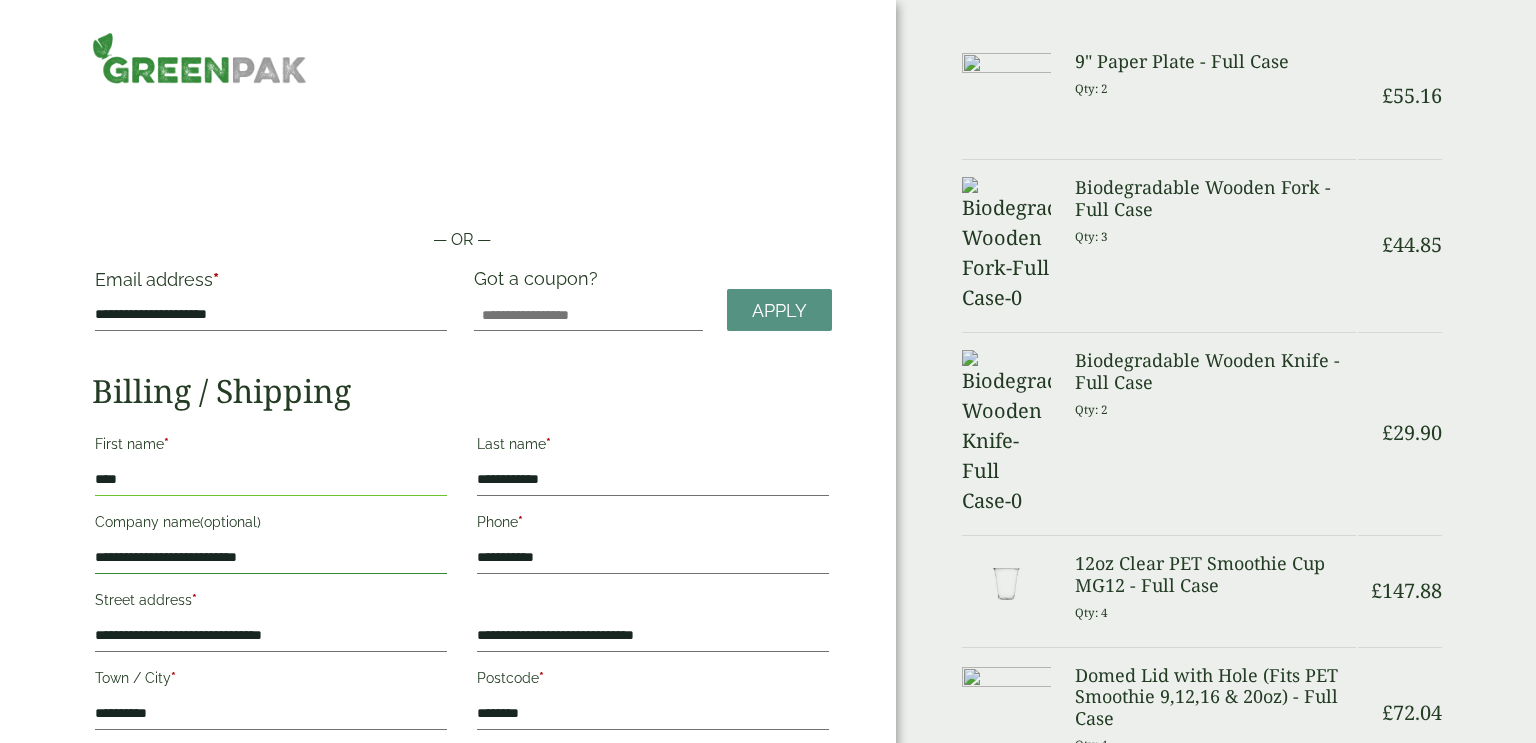 click on "**********" at bounding box center (271, 558) 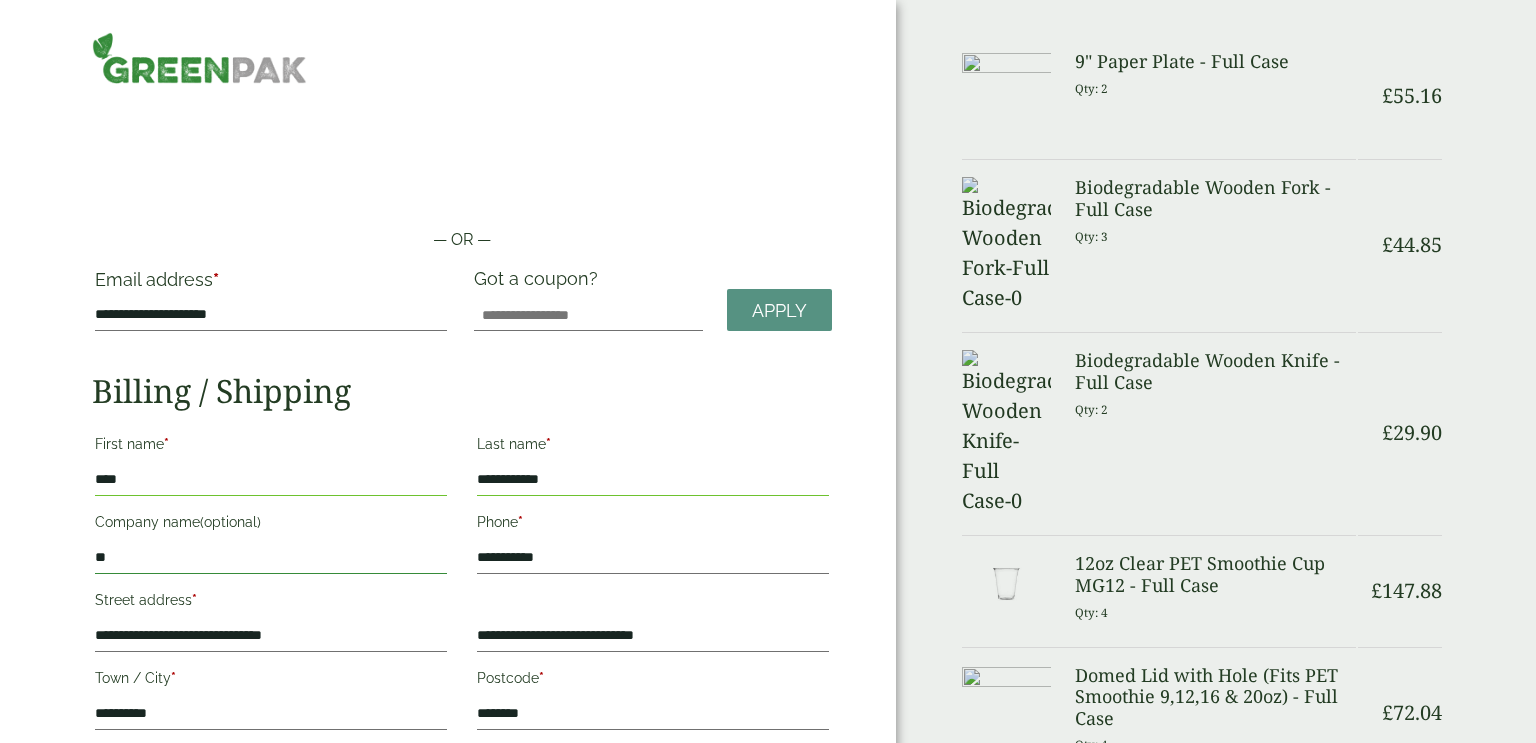 type on "*" 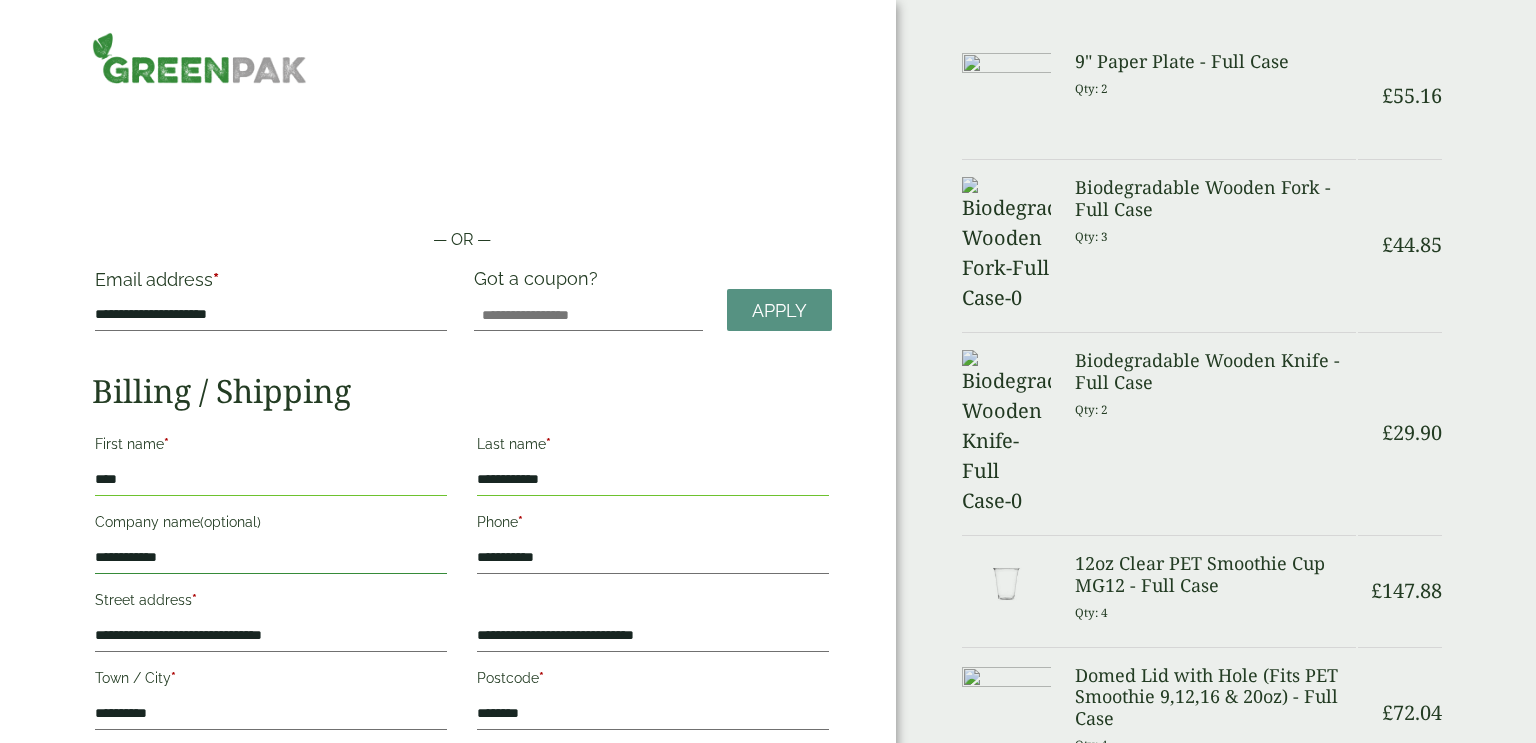 type on "**********" 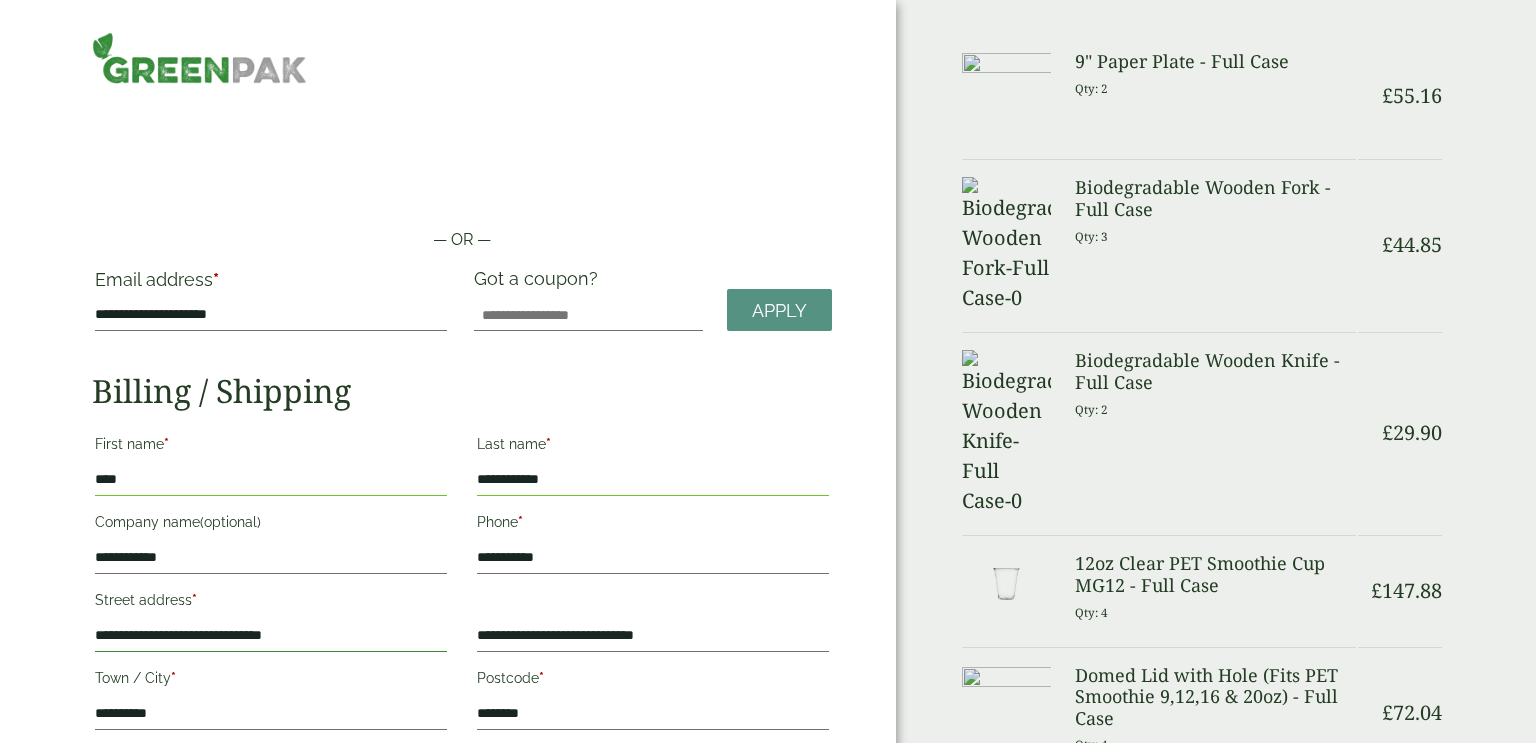 click on "**********" at bounding box center [271, 636] 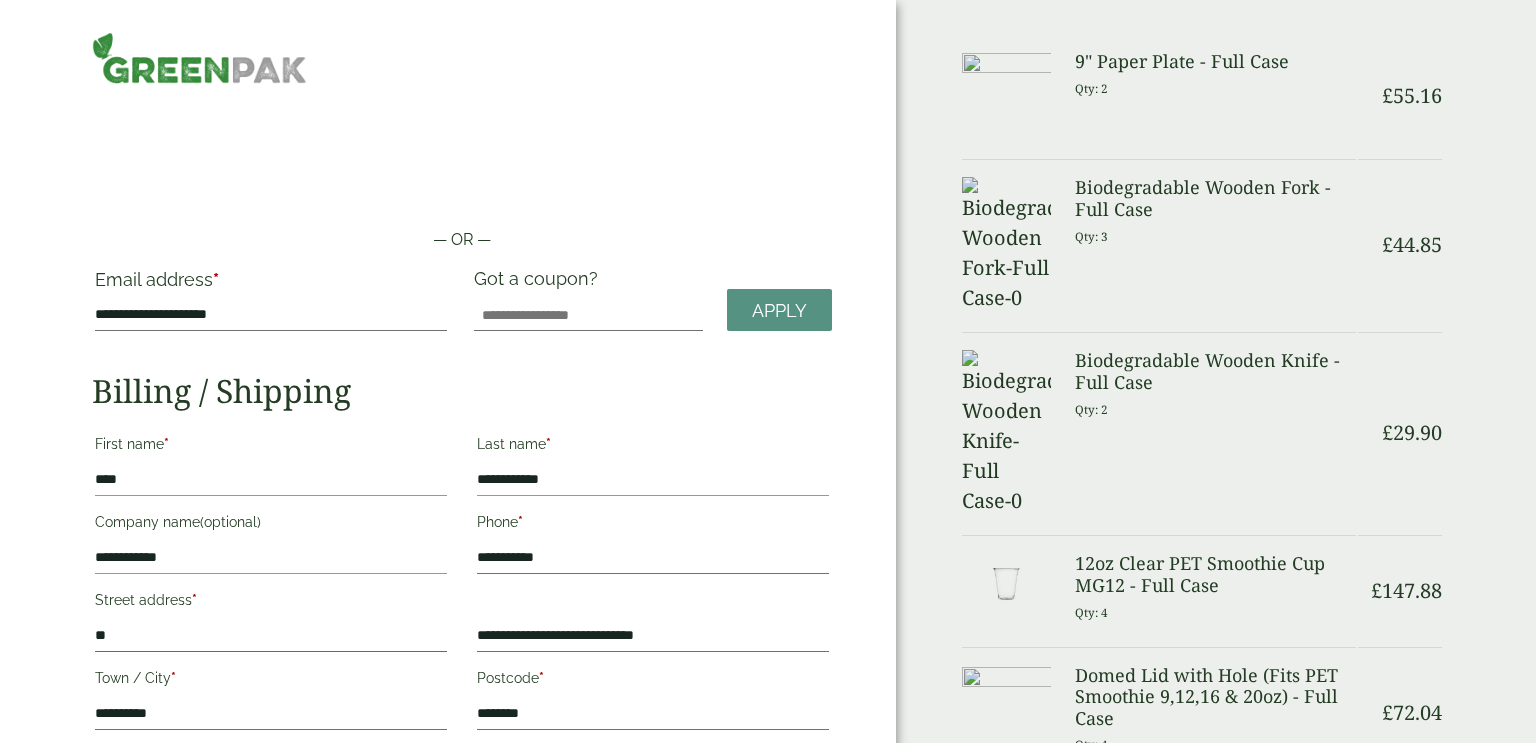 type on "*" 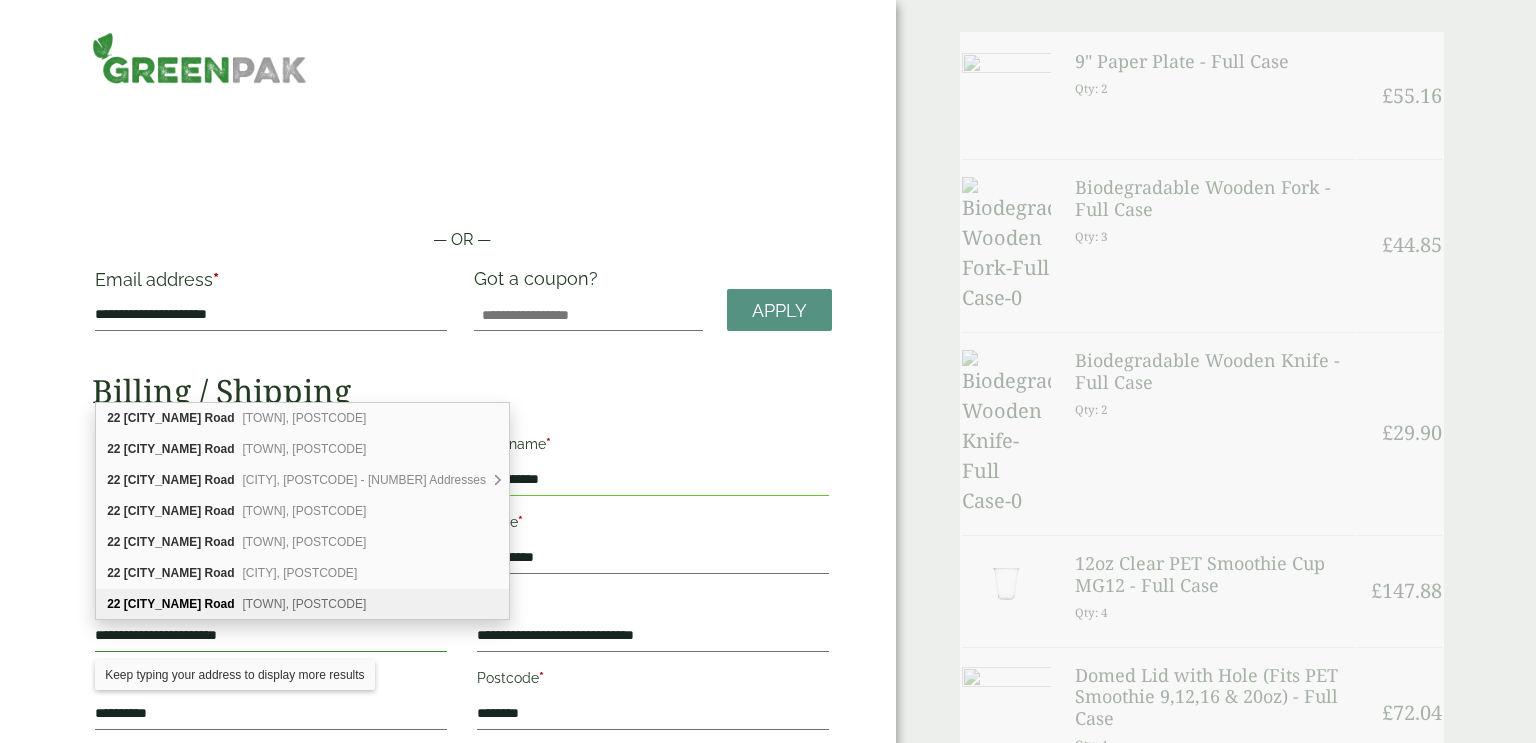 type on "**********" 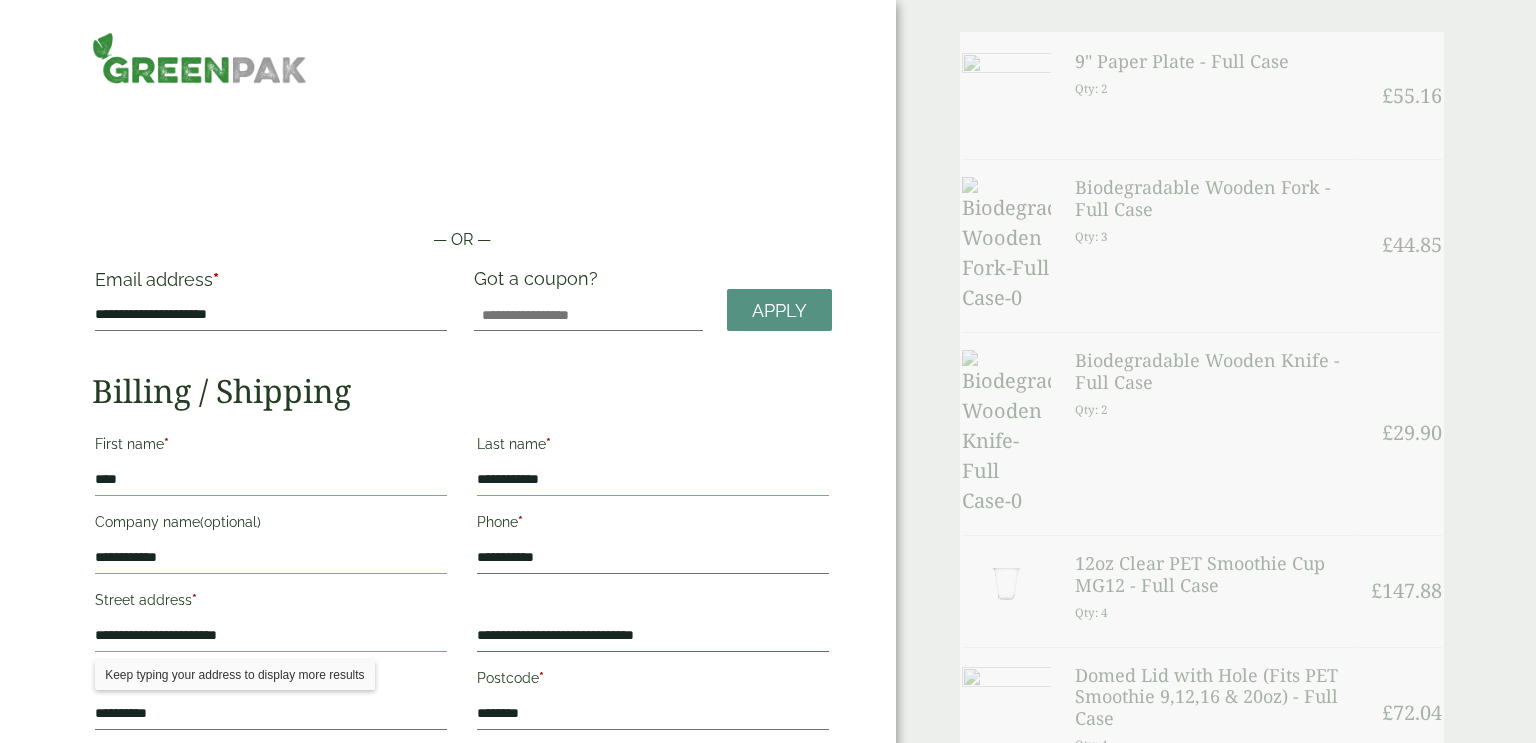 click on "**********" at bounding box center [653, 636] 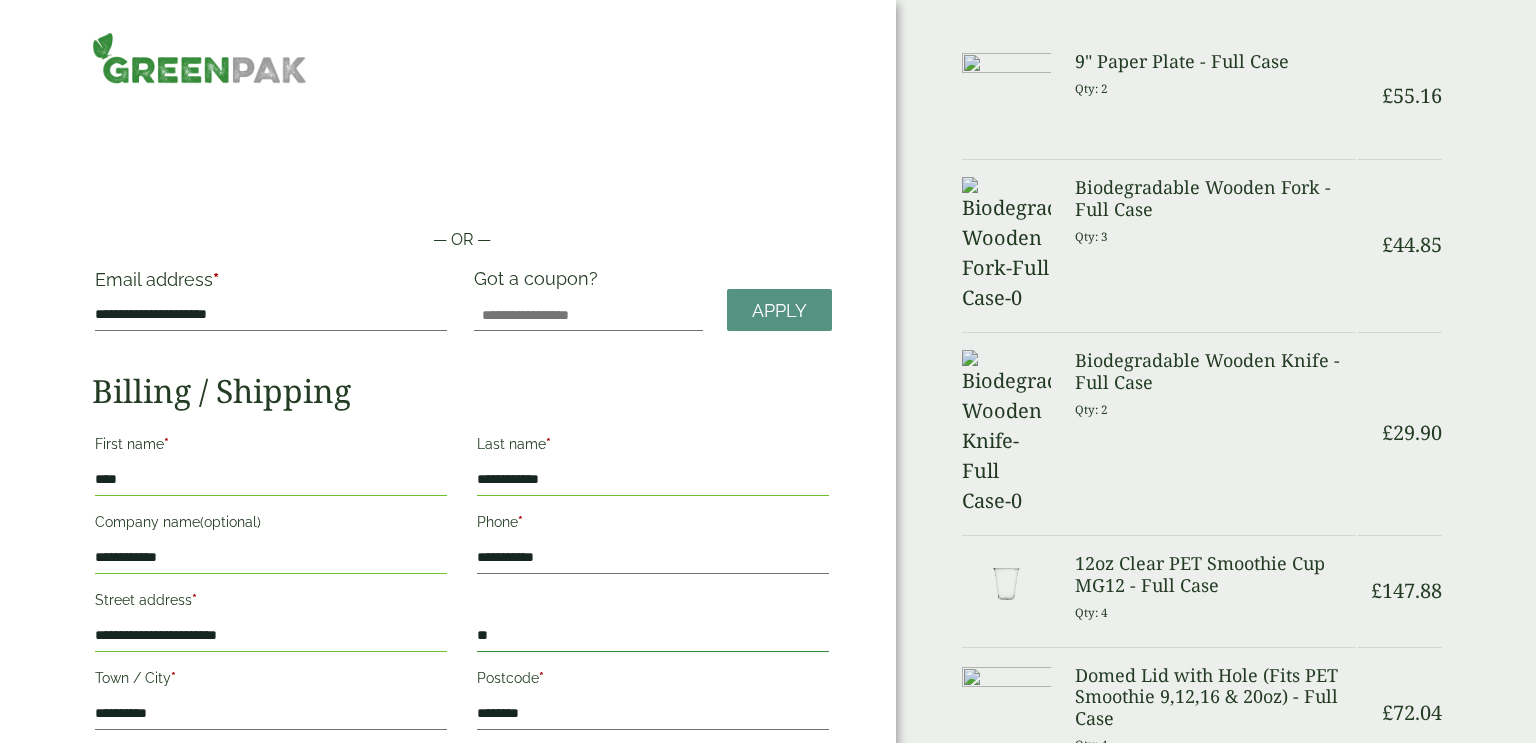 type on "*" 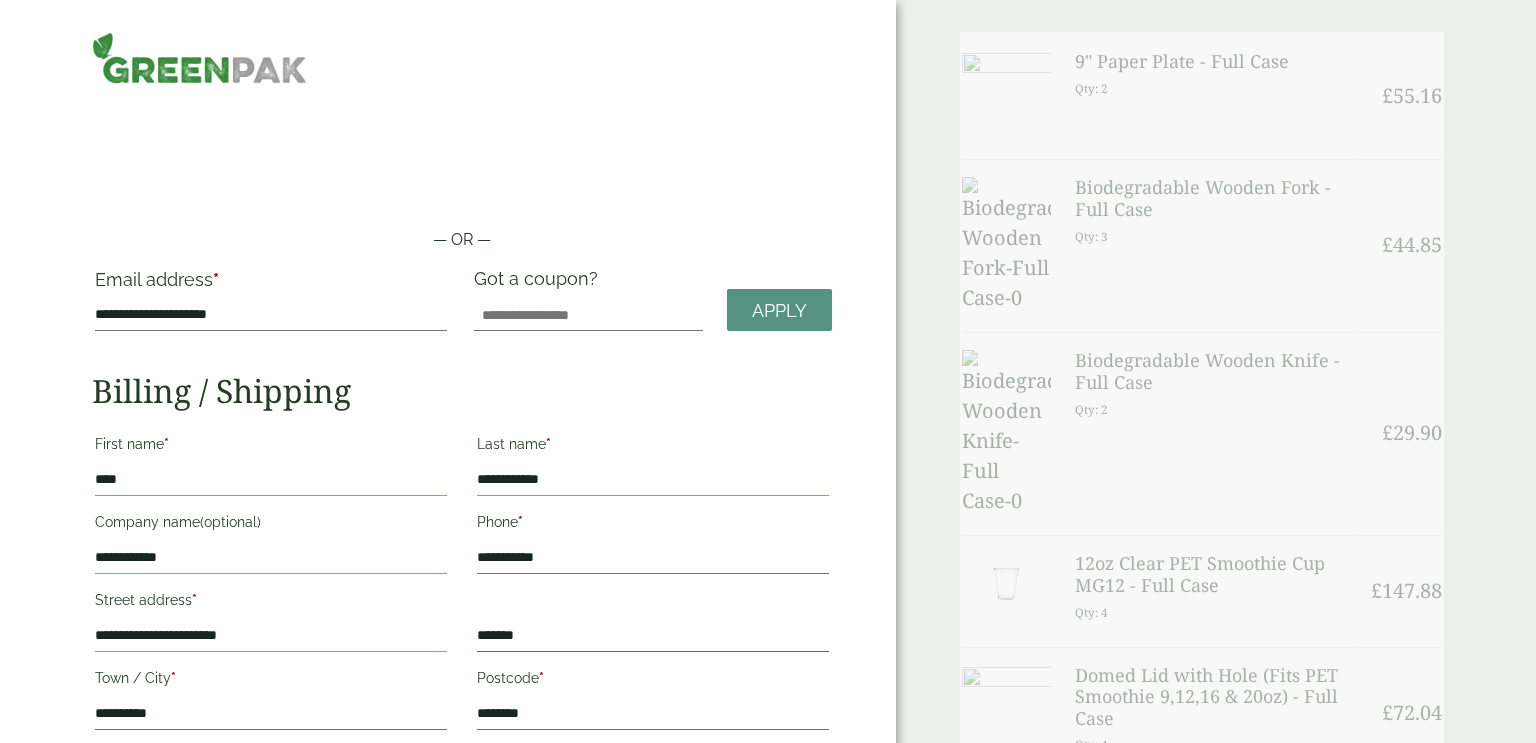 type on "*******" 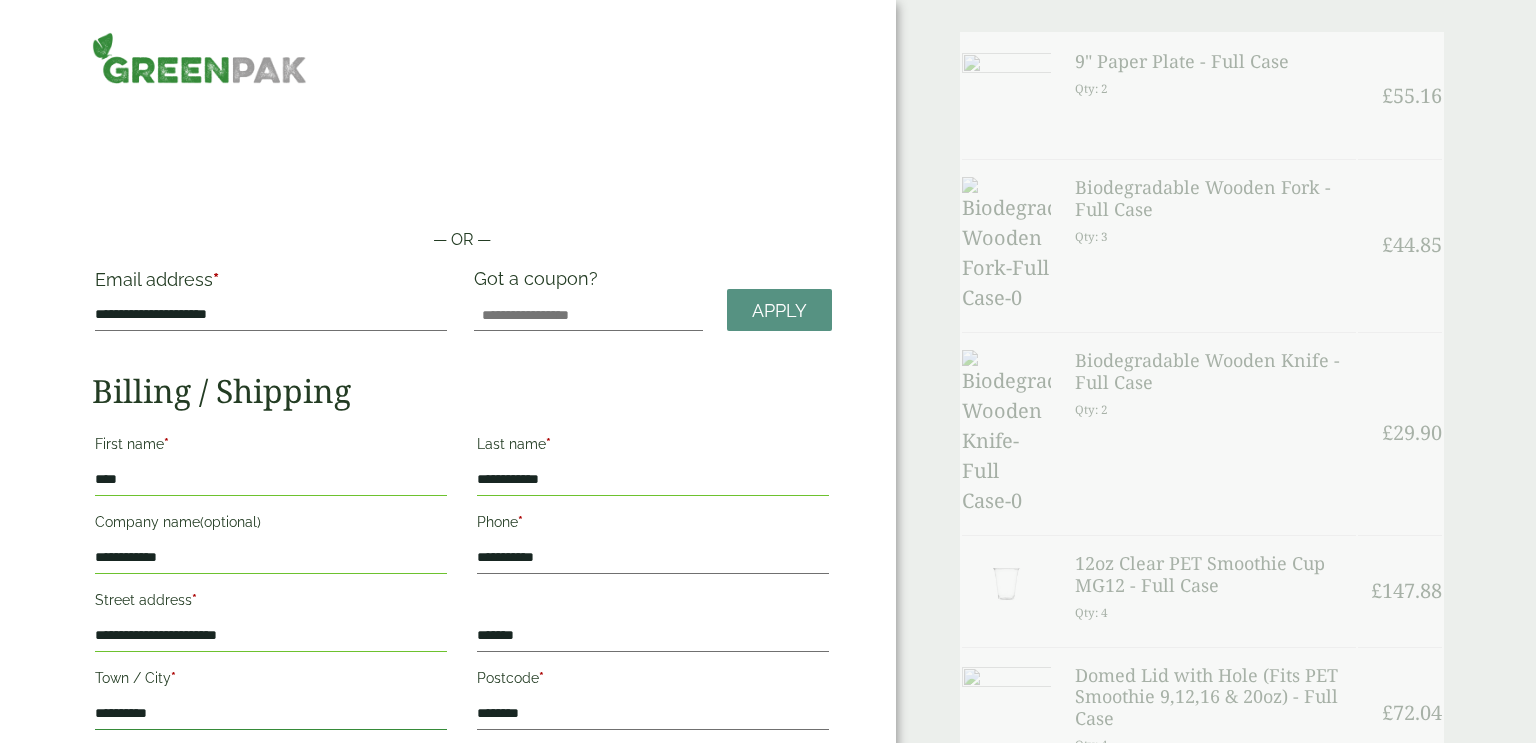 click on "**********" at bounding box center (271, 714) 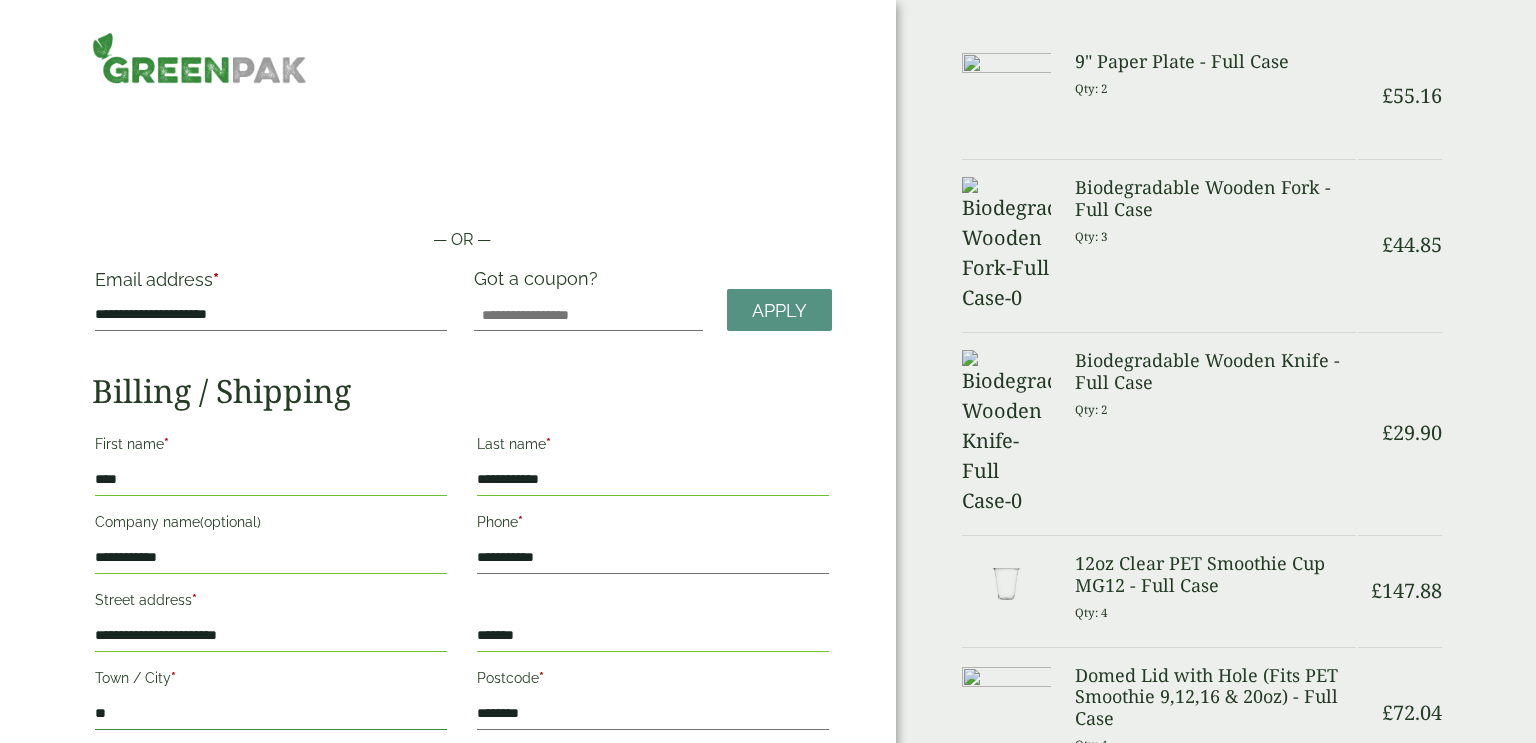 type on "*" 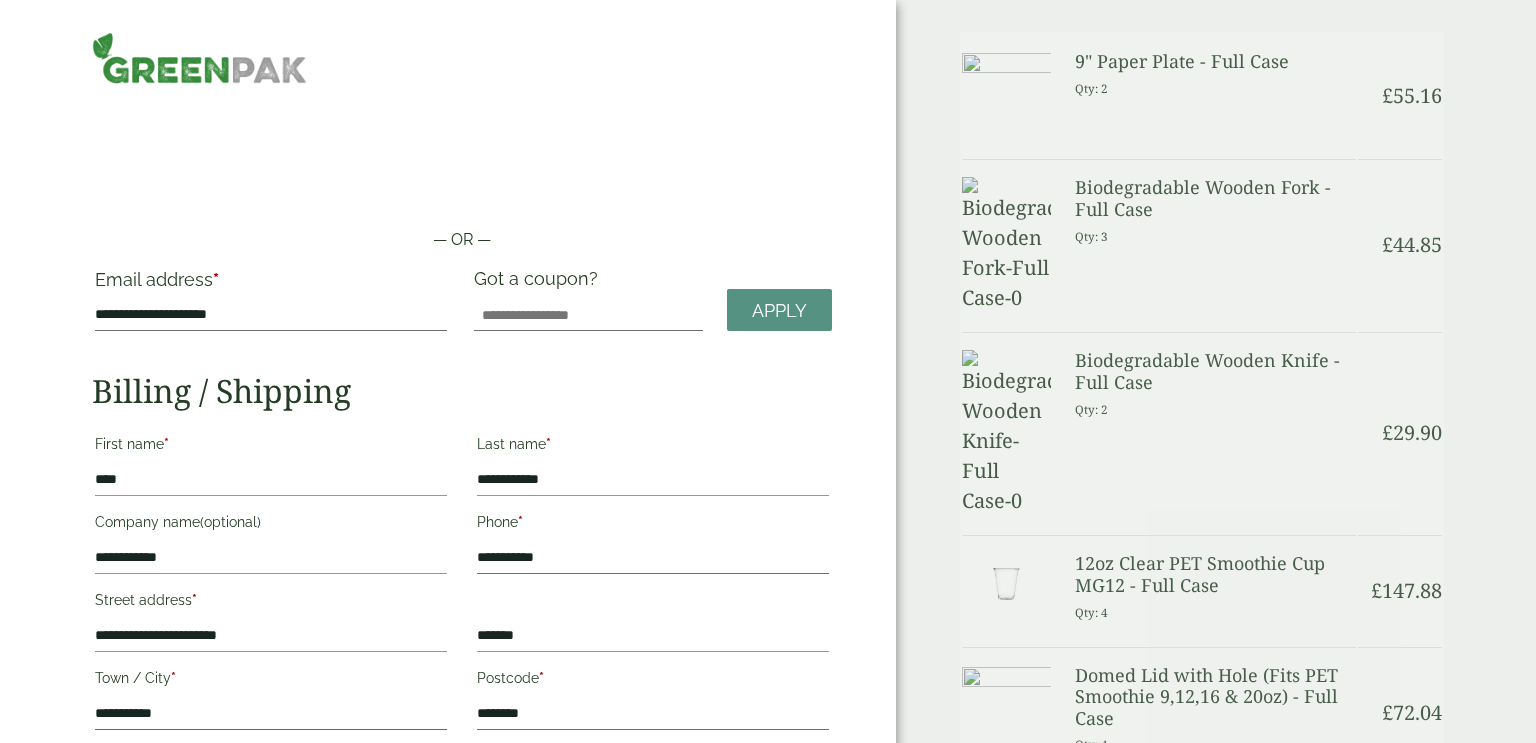 type on "**********" 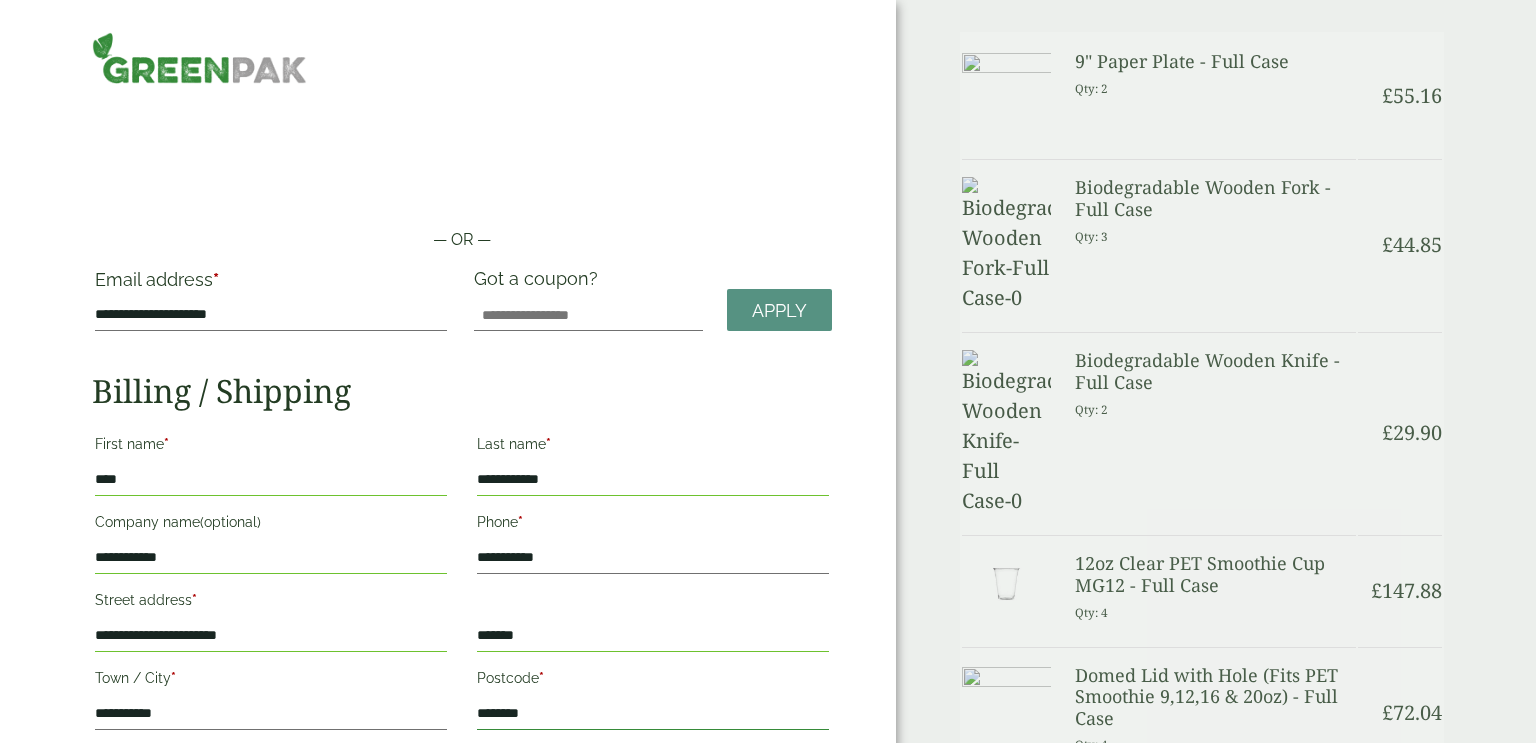 click on "********" at bounding box center [653, 714] 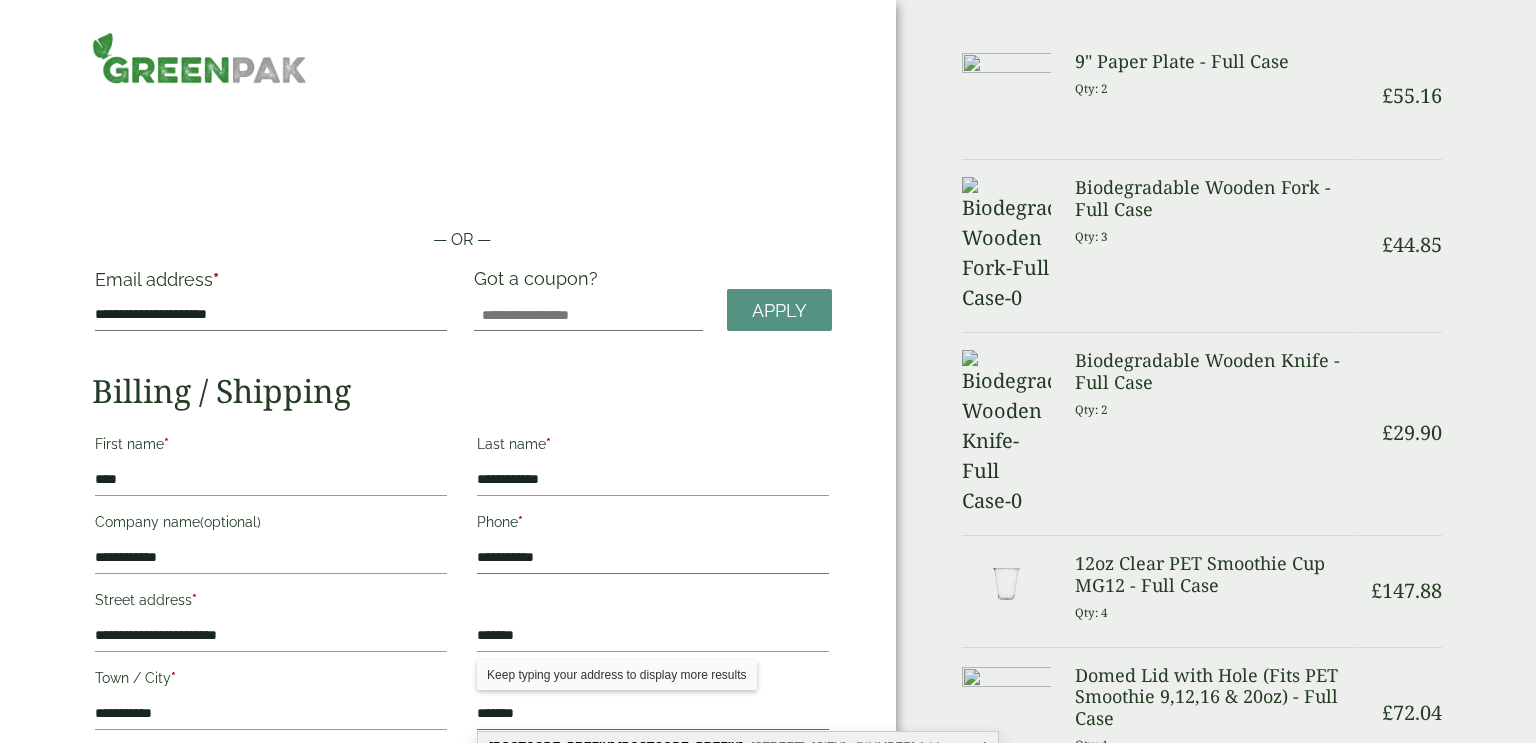type on "*******" 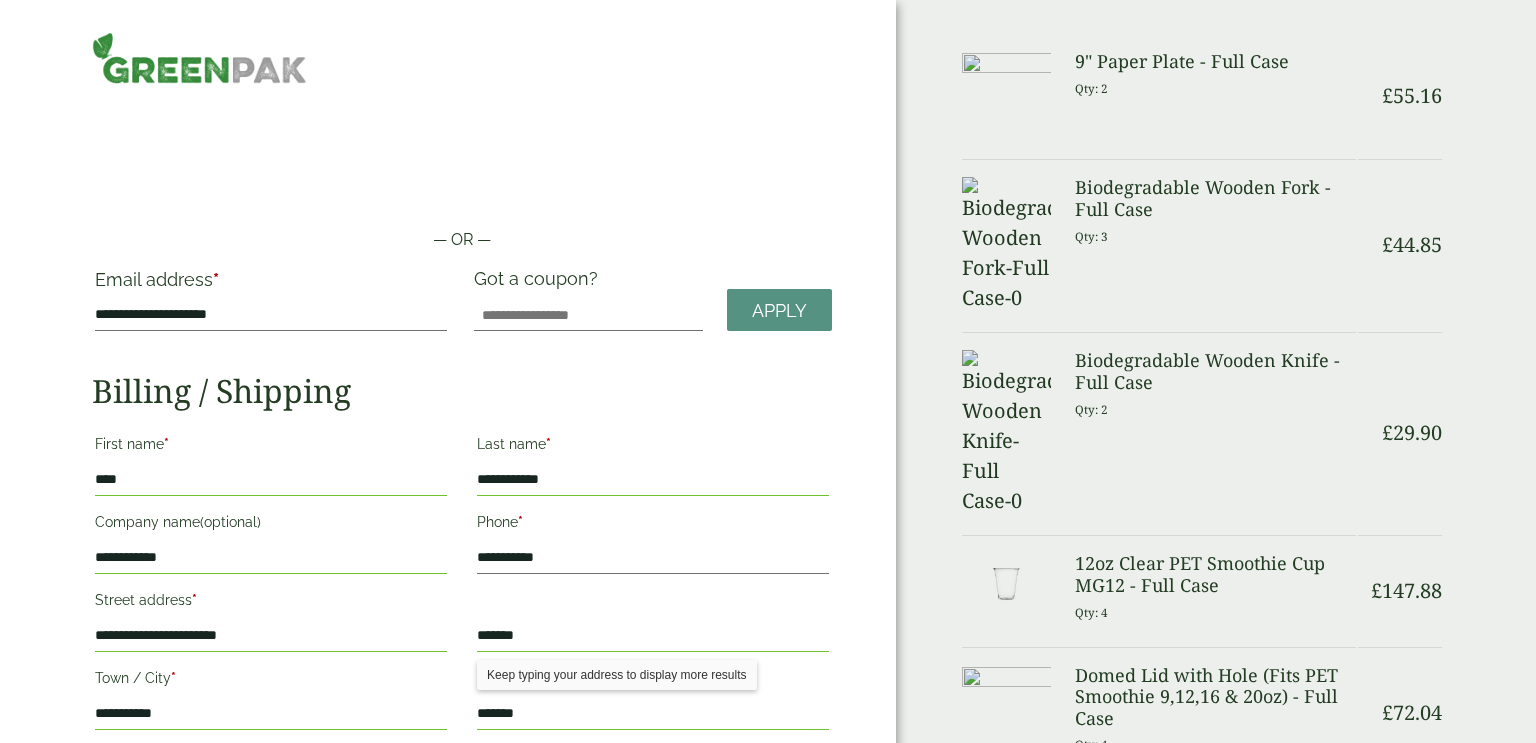 click on "*******" at bounding box center [653, 636] 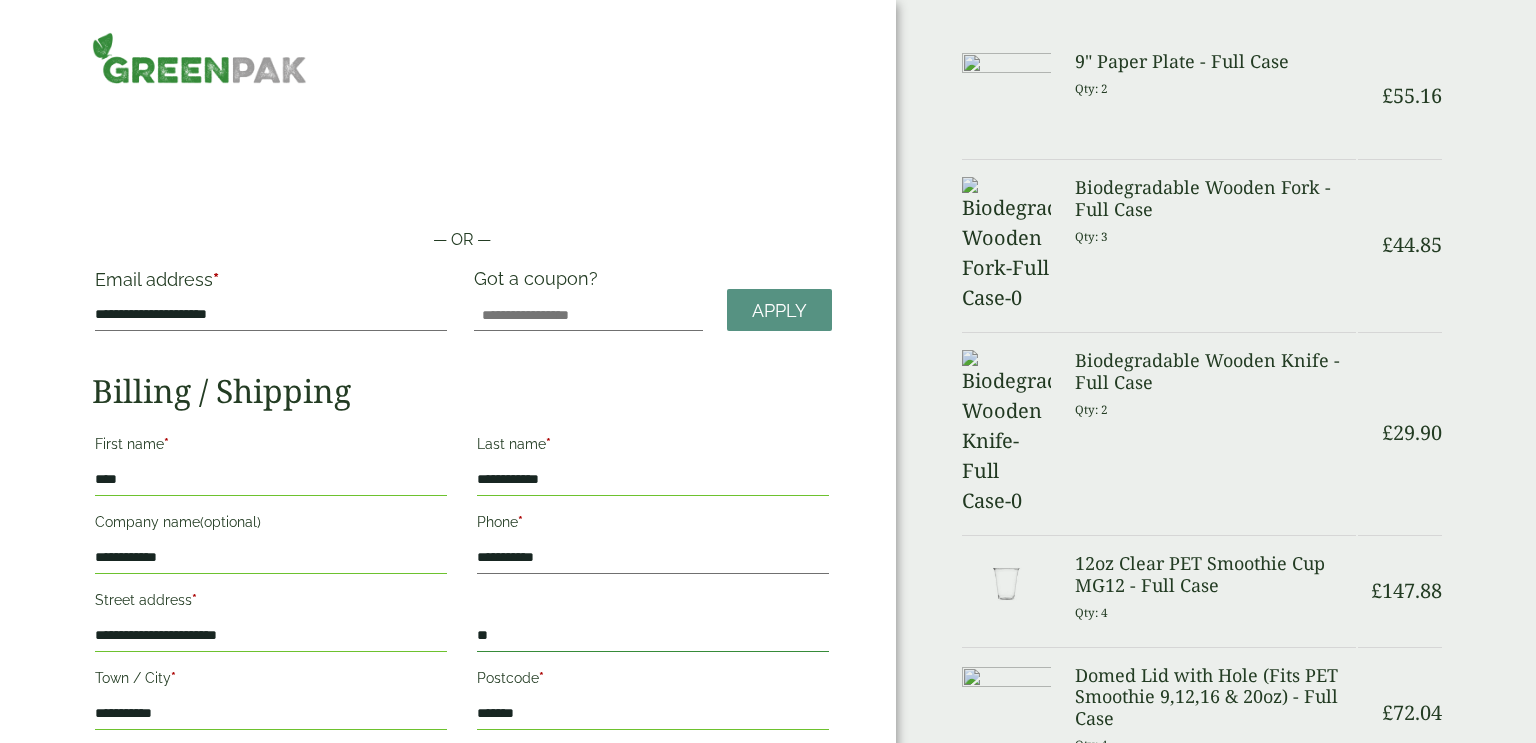 type on "*" 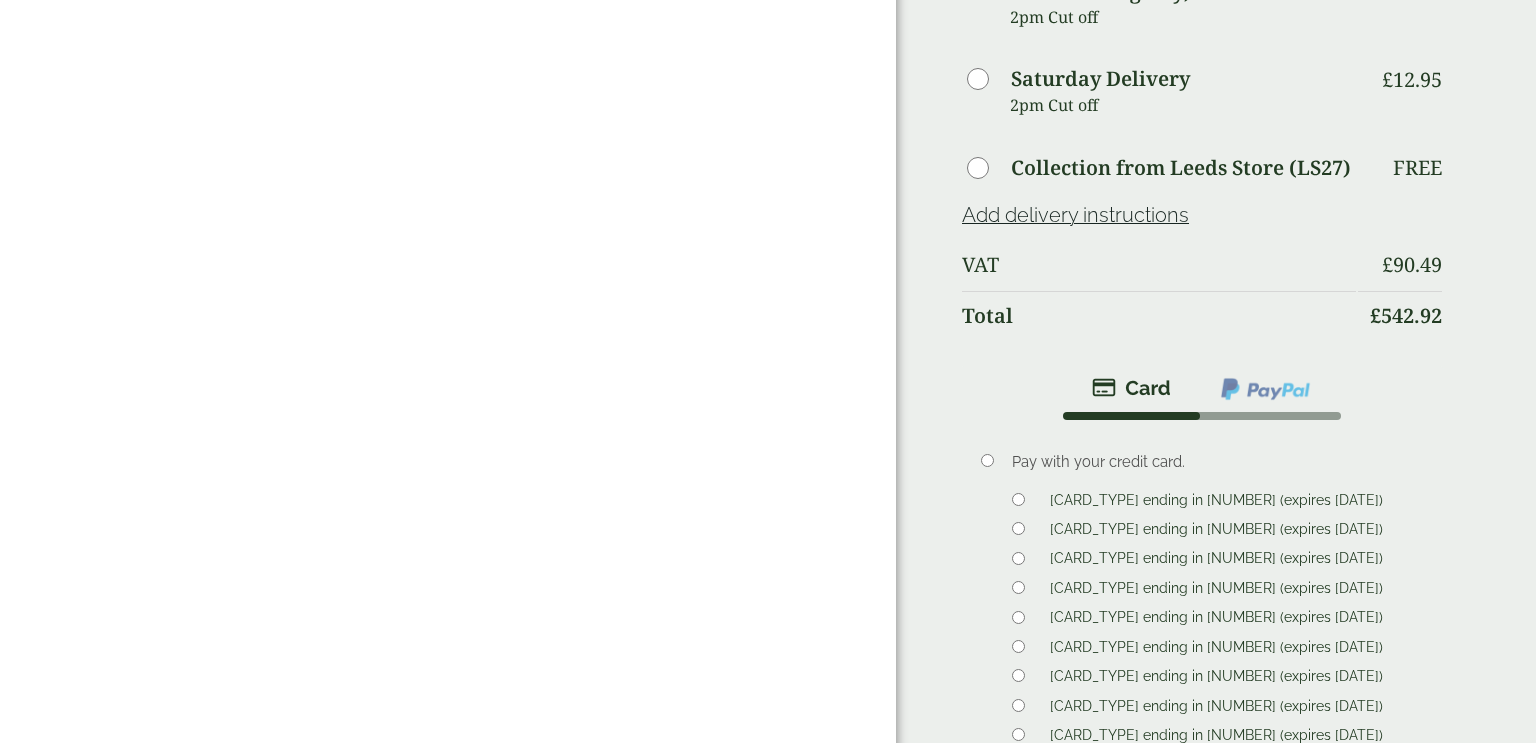 scroll, scrollTop: 1202, scrollLeft: 0, axis: vertical 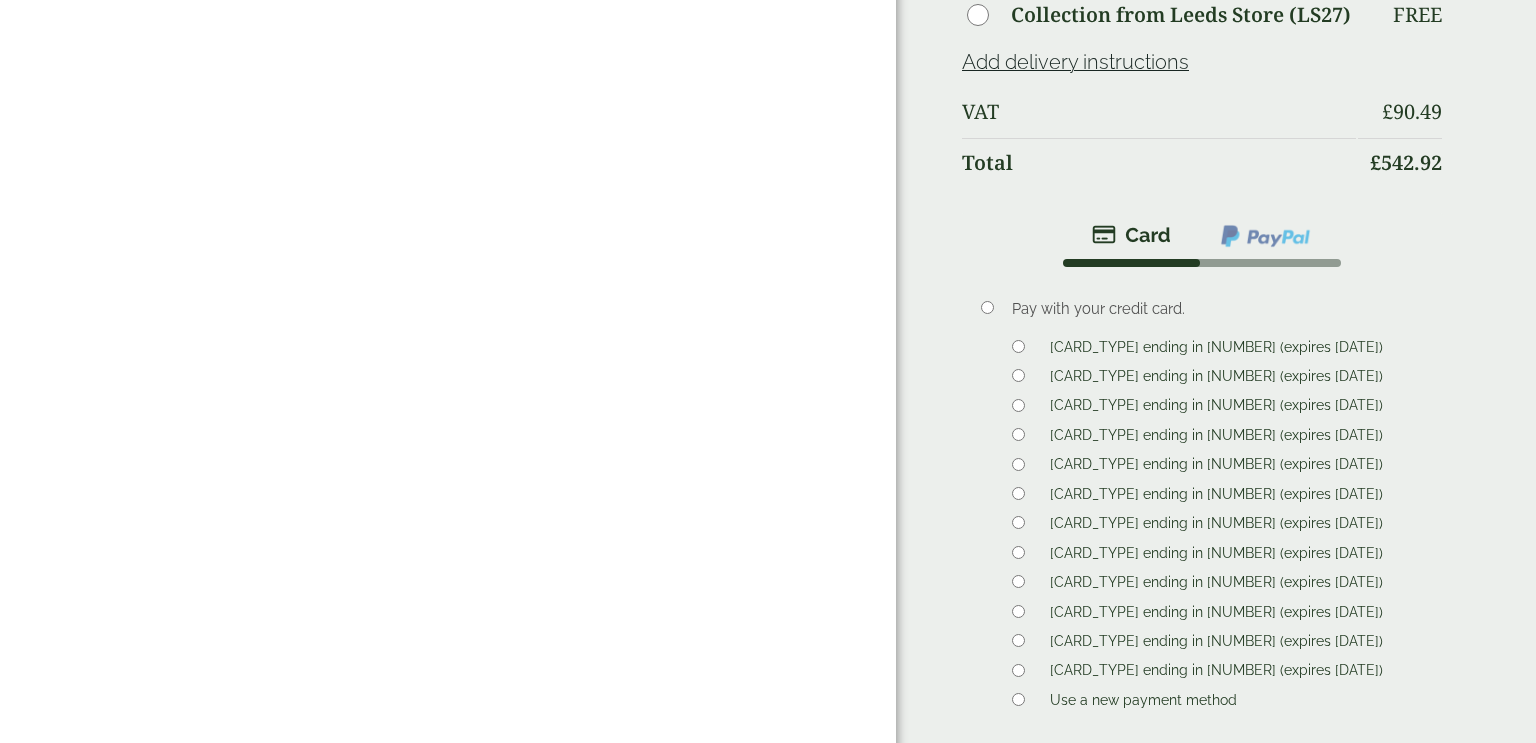type 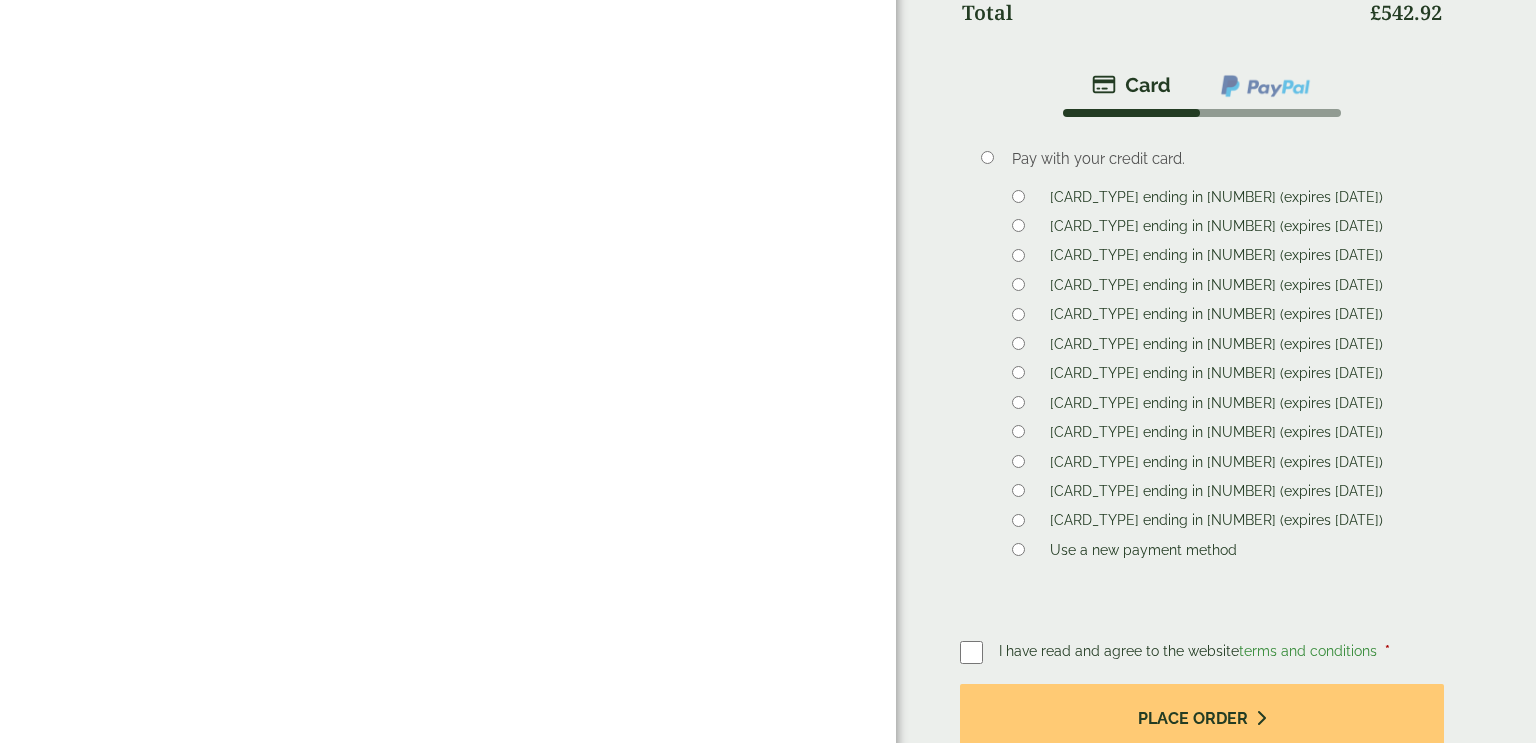 scroll, scrollTop: 1512, scrollLeft: 0, axis: vertical 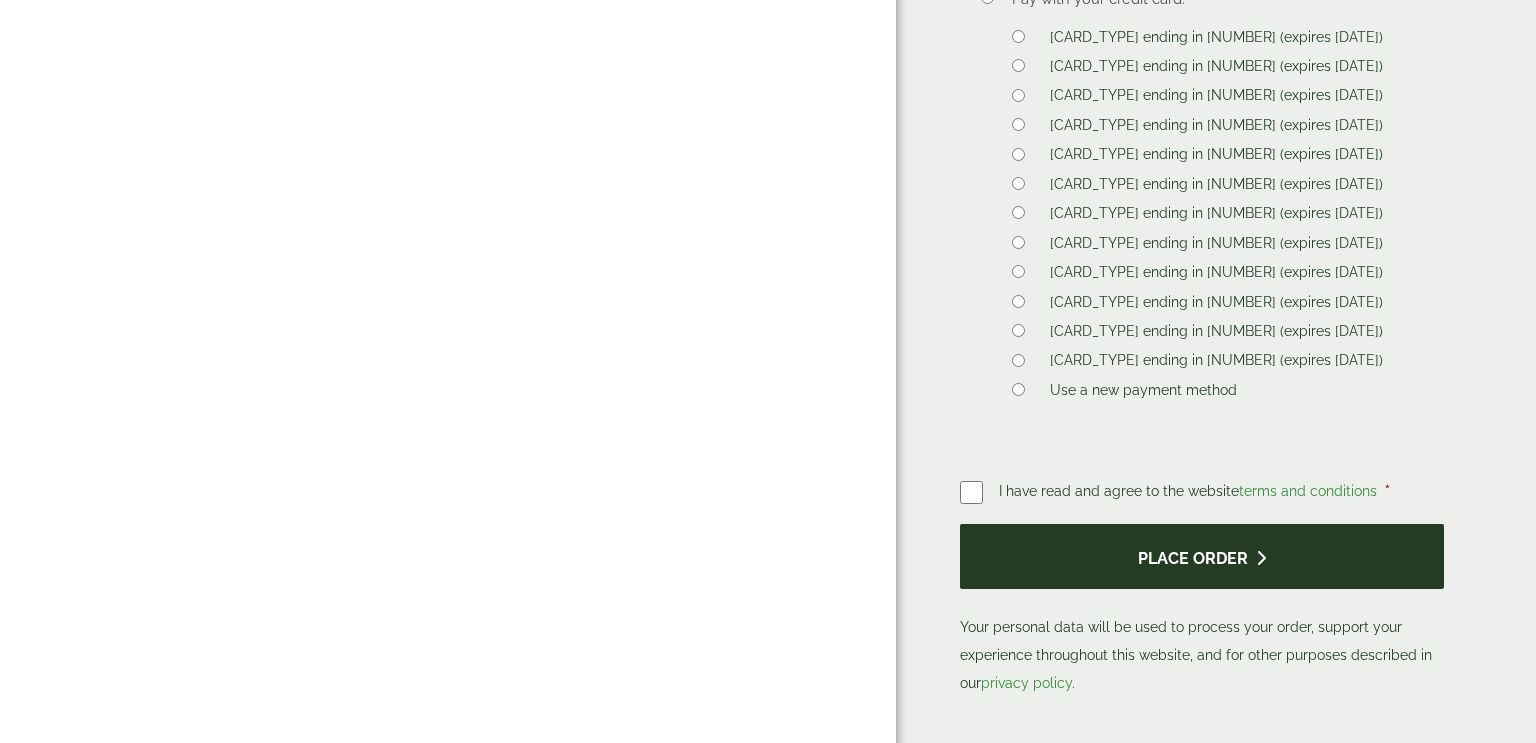 click on "Place order" at bounding box center (1202, 556) 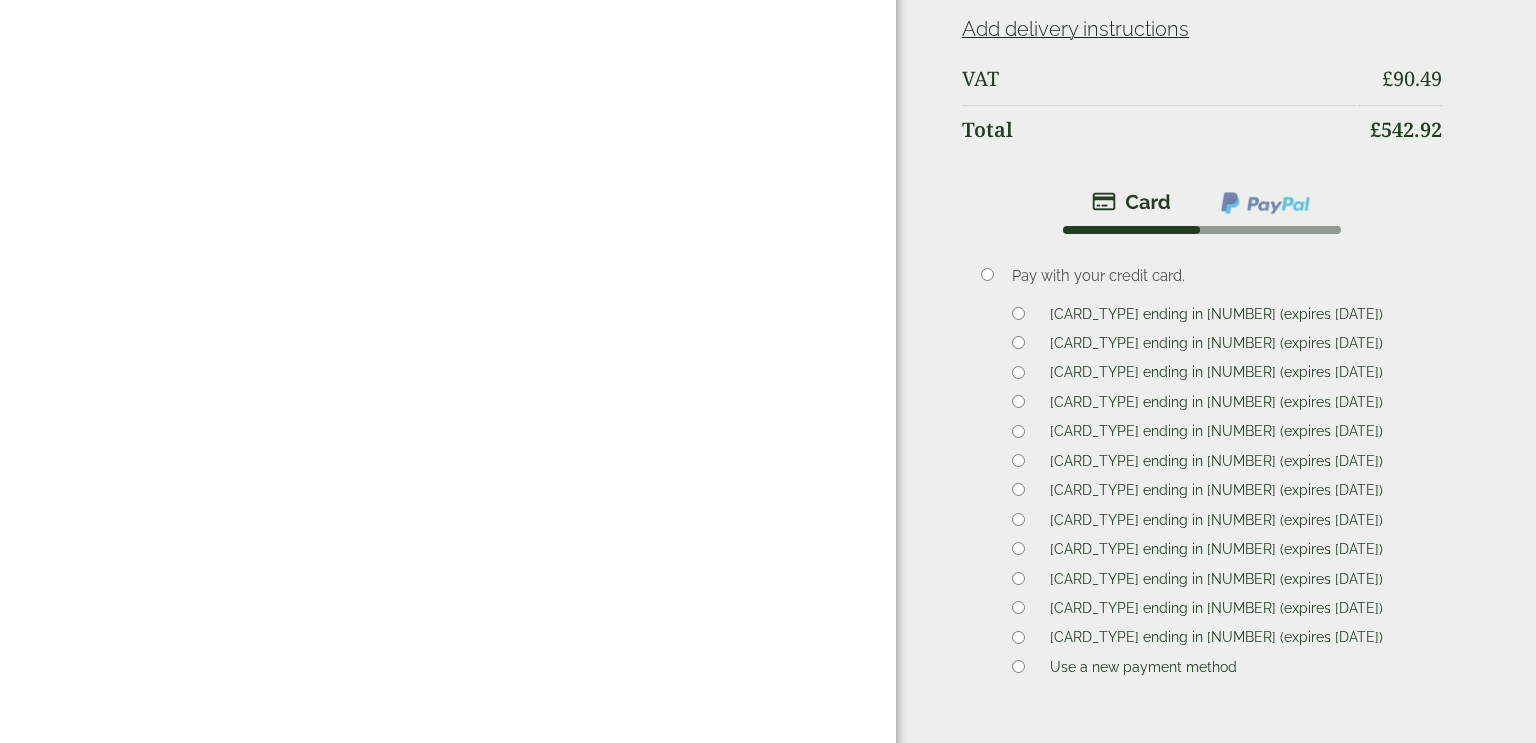 scroll, scrollTop: 1432, scrollLeft: 0, axis: vertical 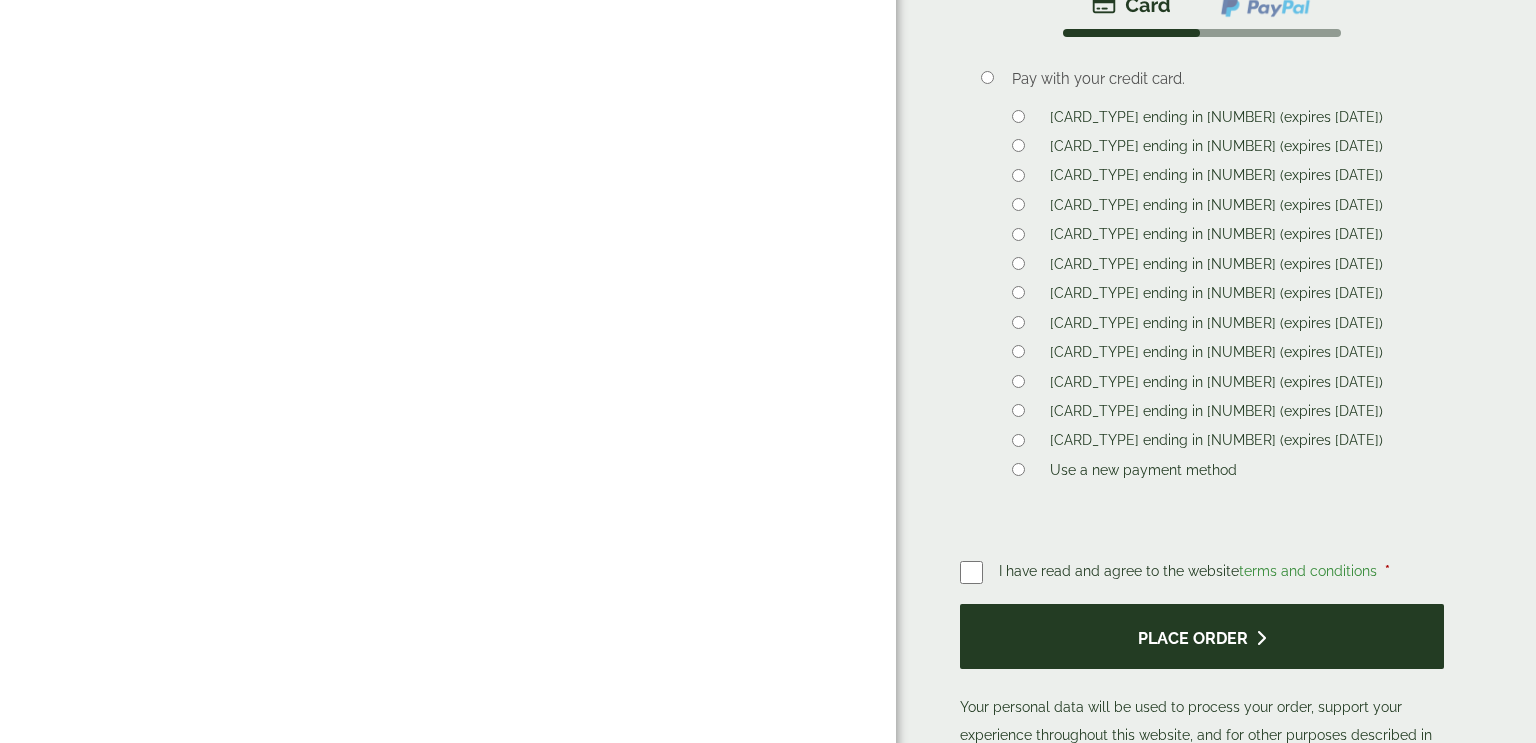 click on "Place order" at bounding box center [1202, 636] 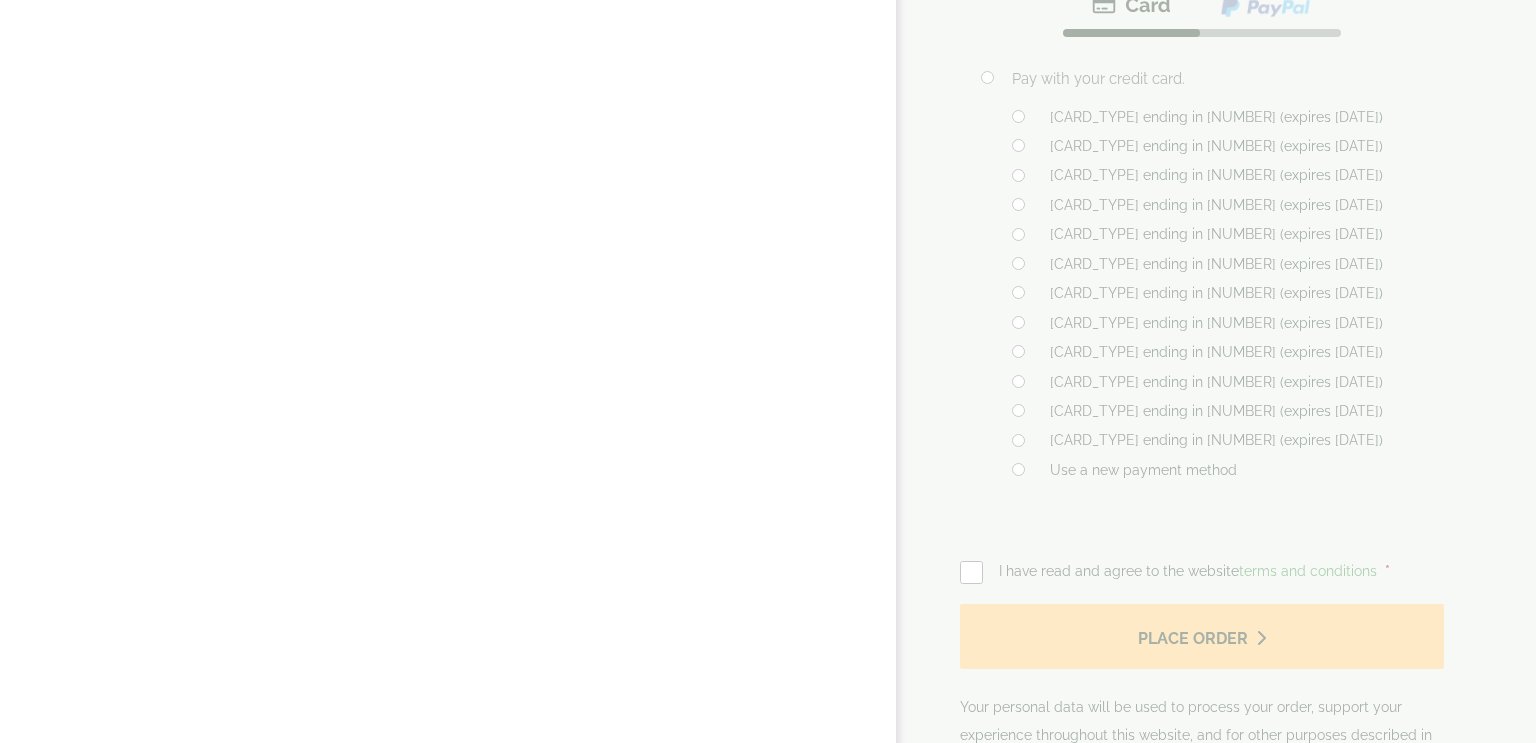 scroll, scrollTop: 0, scrollLeft: 0, axis: both 